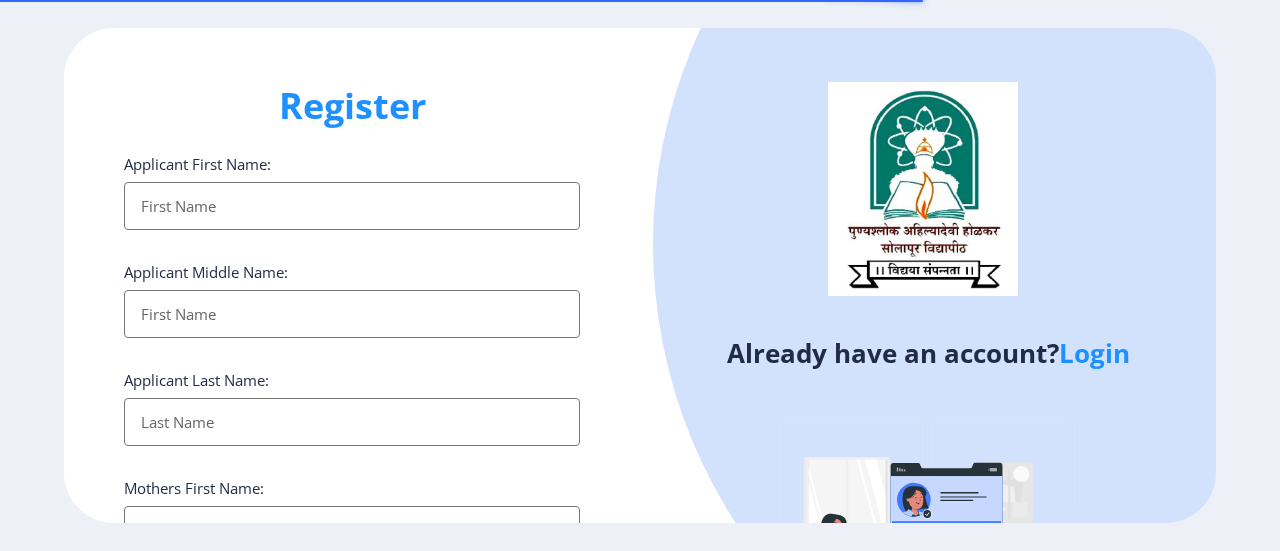 select 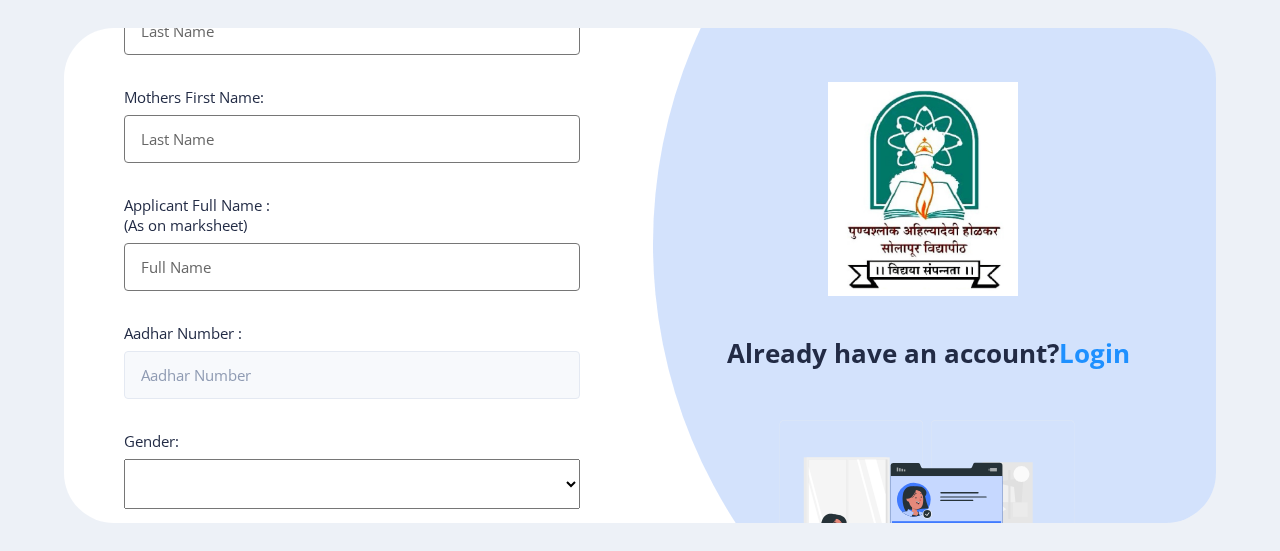 scroll, scrollTop: 0, scrollLeft: 0, axis: both 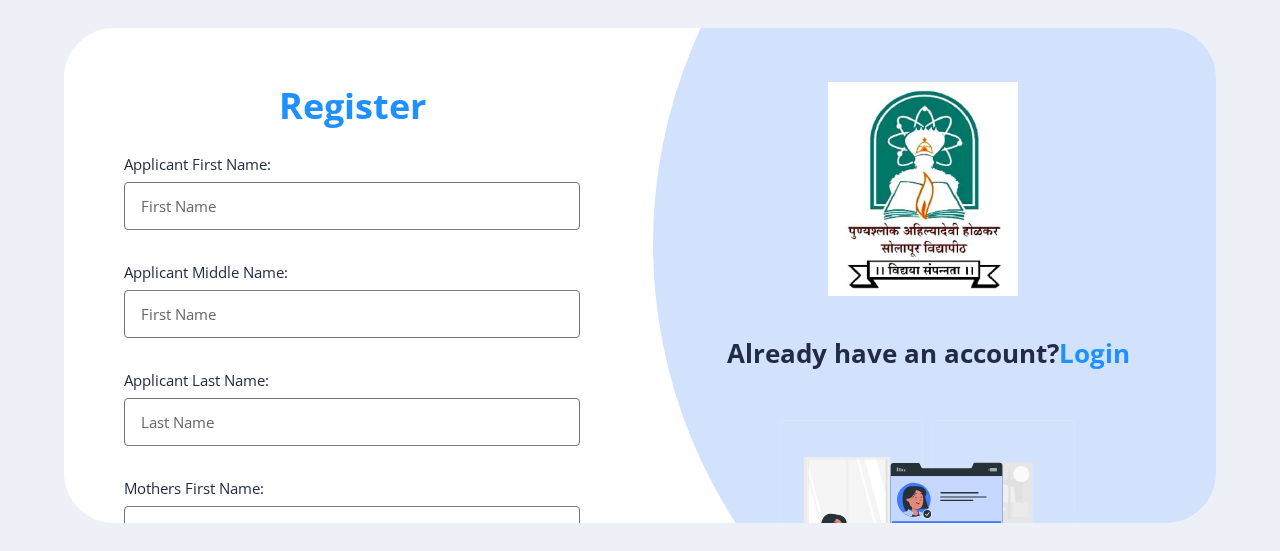 click on "Applicant First Name:" at bounding box center (352, 206) 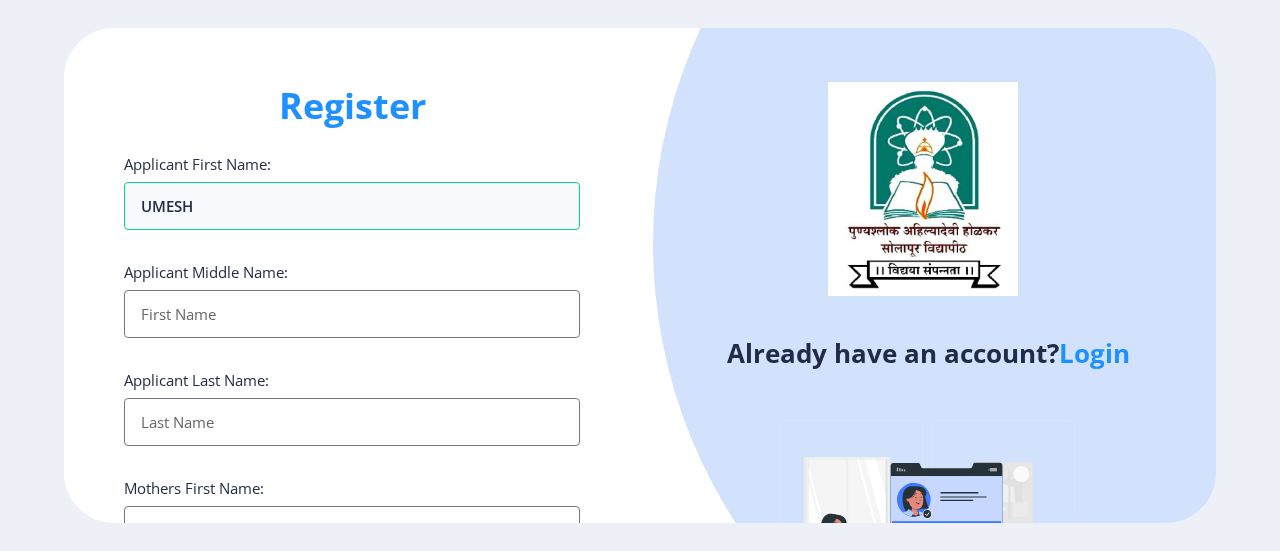 type on "UMESH" 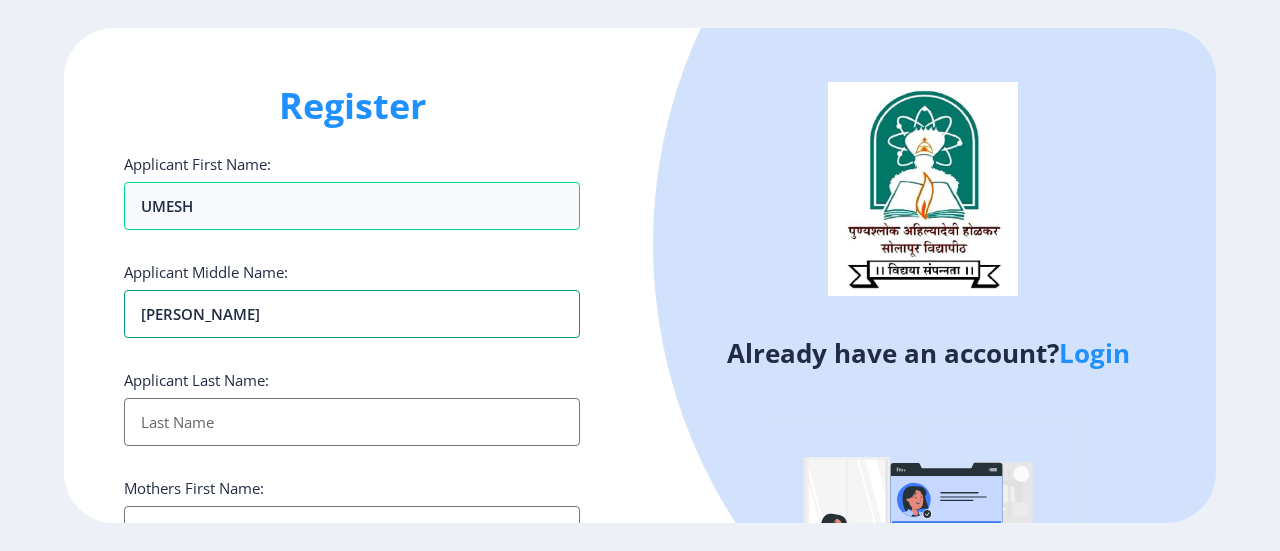 type on "DHANAJI" 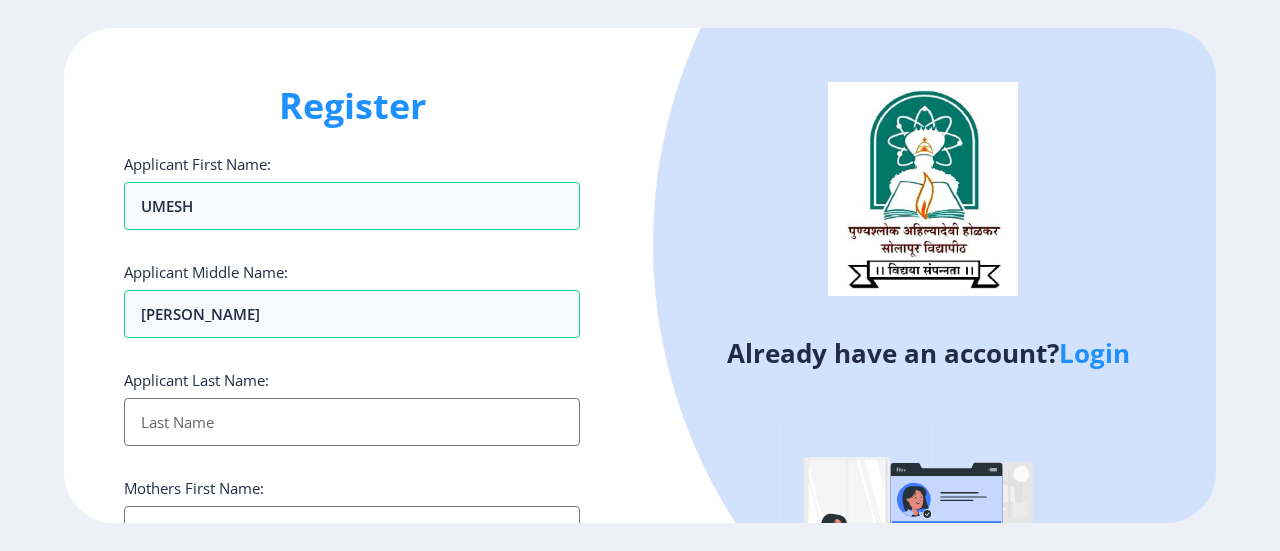 click on "Applicant First Name:" at bounding box center [352, 422] 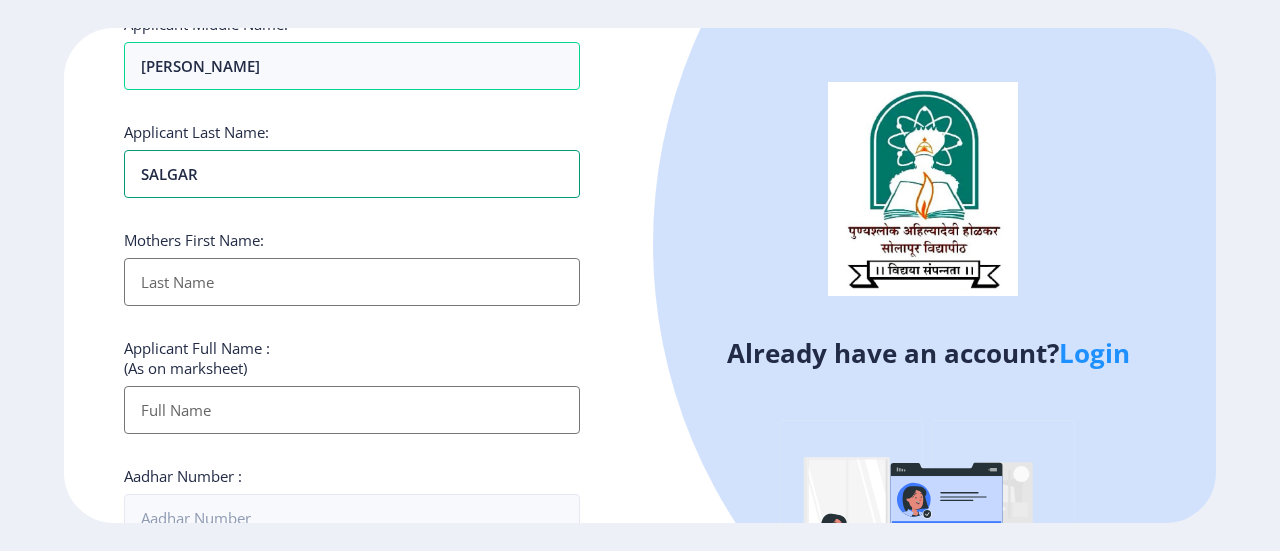 scroll, scrollTop: 300, scrollLeft: 0, axis: vertical 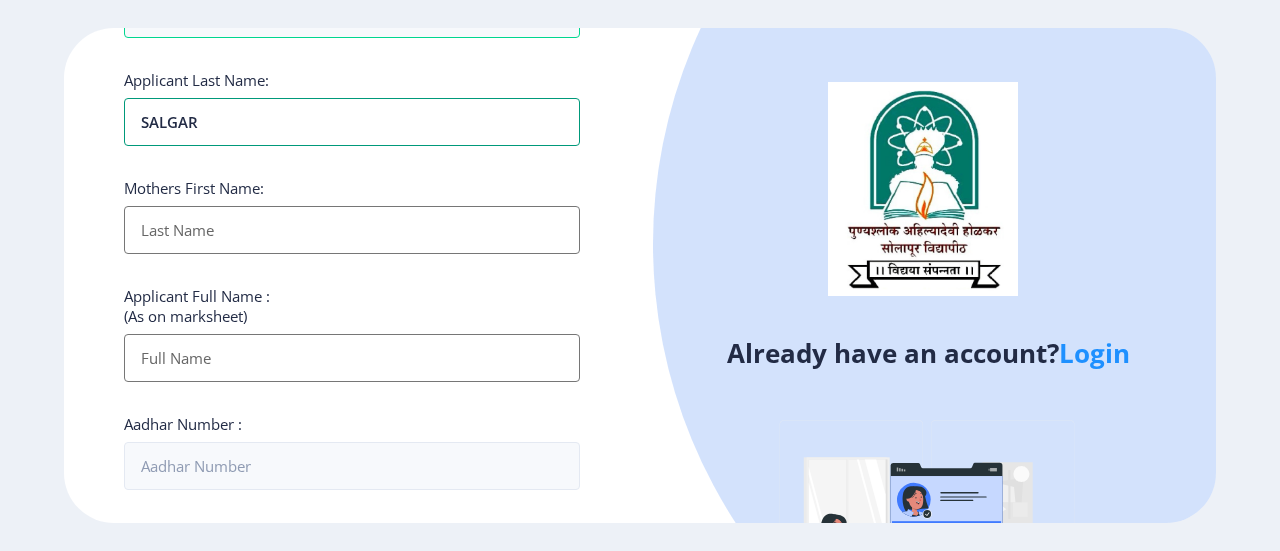 type on "SALGAR" 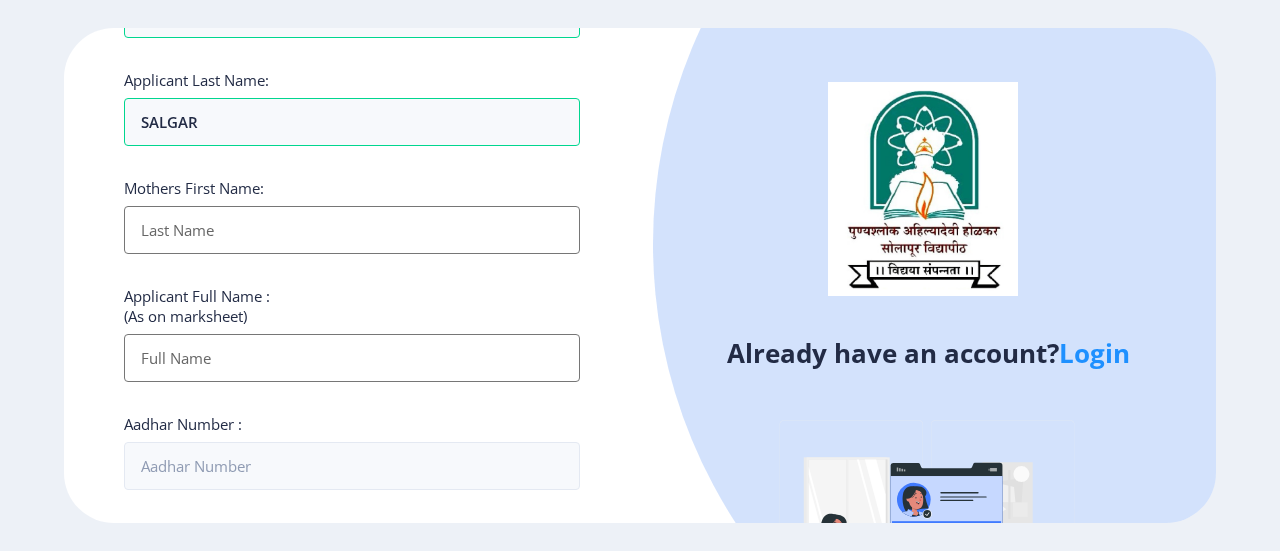 click on "Applicant First Name:" at bounding box center (352, 230) 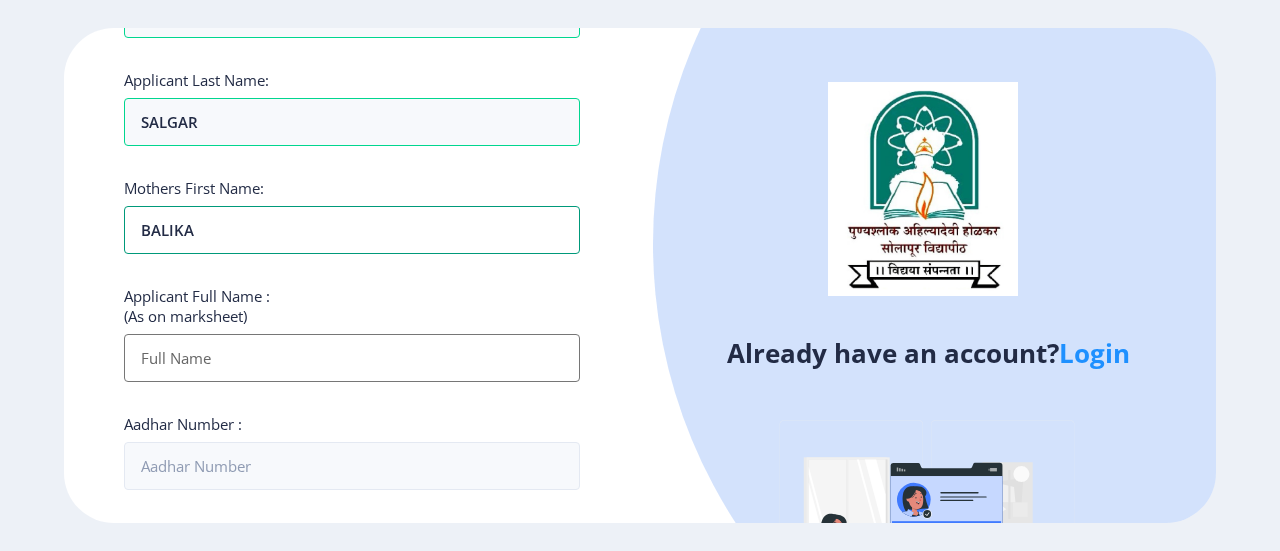 type on "BALIKA" 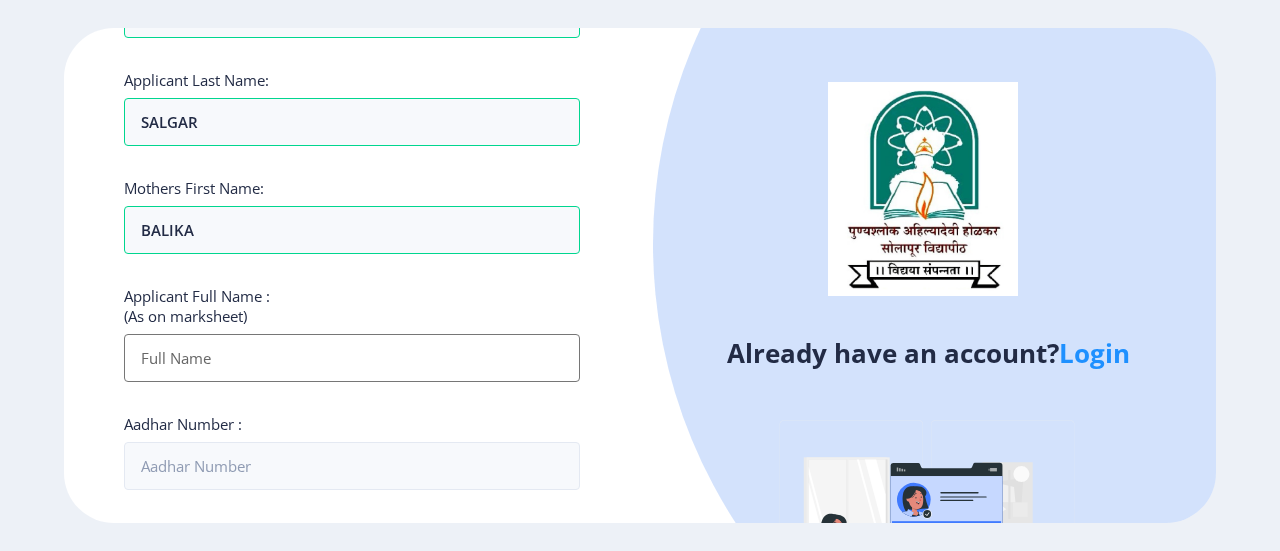 click on "Applicant First Name:" at bounding box center (352, 358) 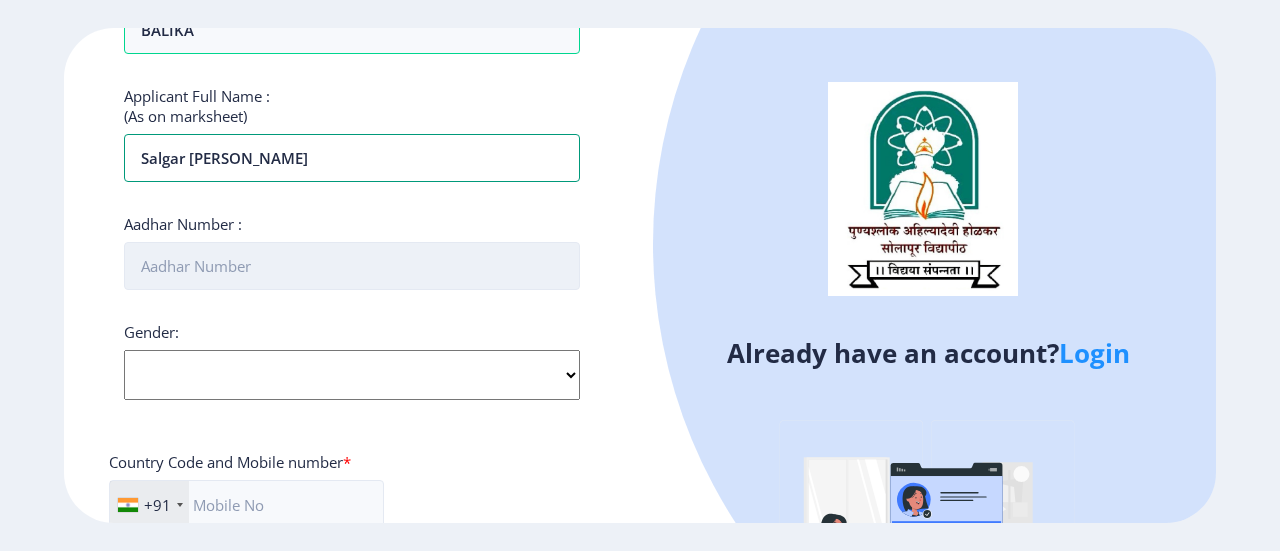 scroll, scrollTop: 600, scrollLeft: 0, axis: vertical 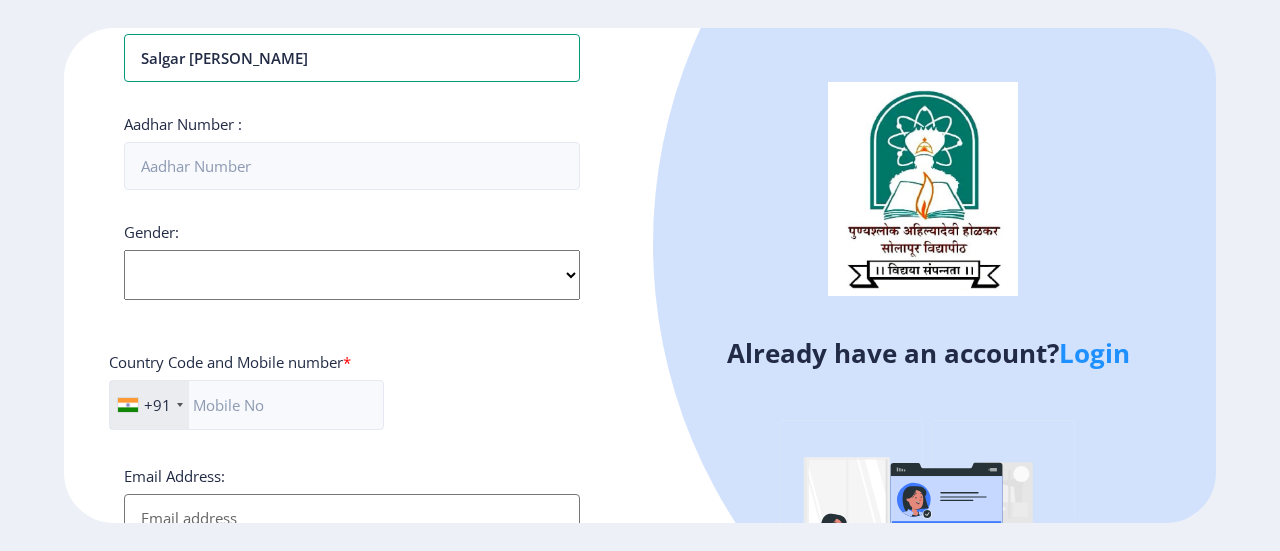 type on "Salgar Umesh Dhanaji" 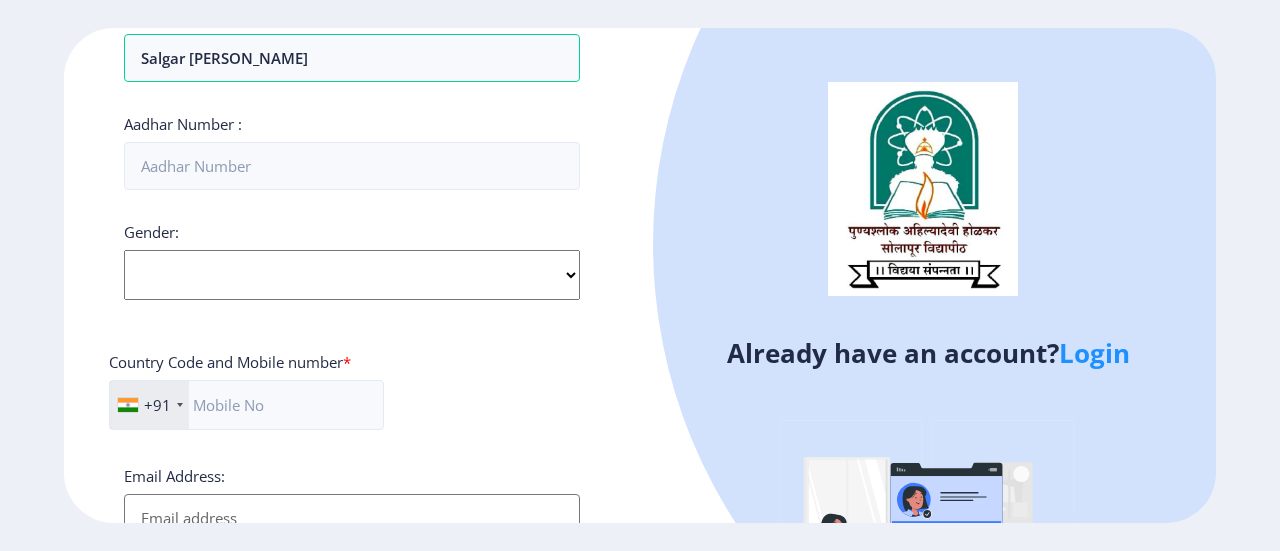 click on "Select Gender Male Female Other" 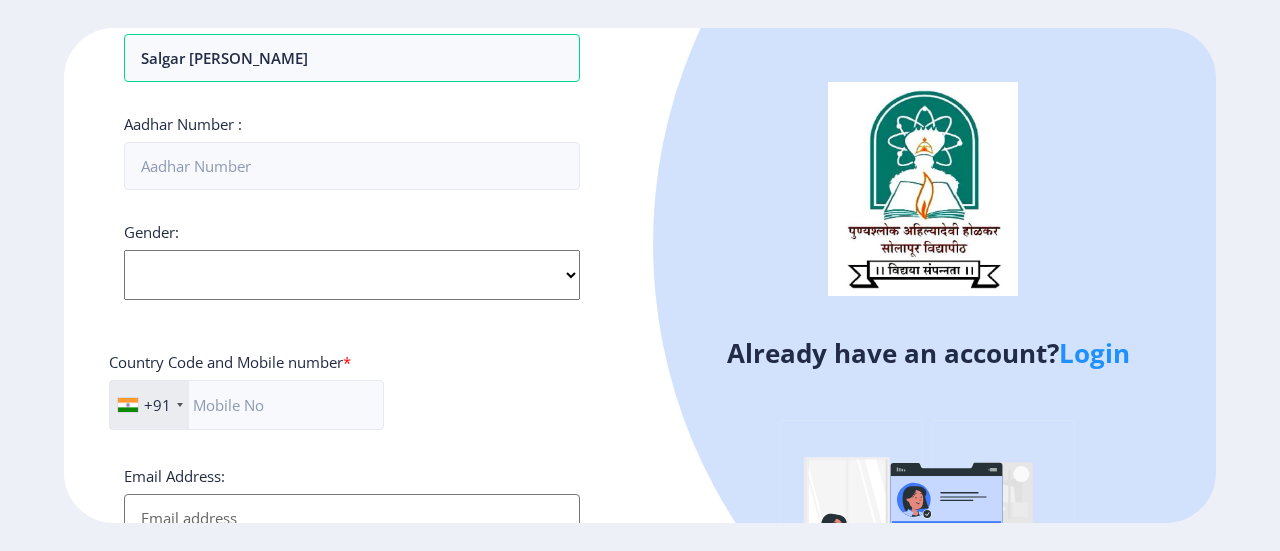 select on "[DEMOGRAPHIC_DATA]" 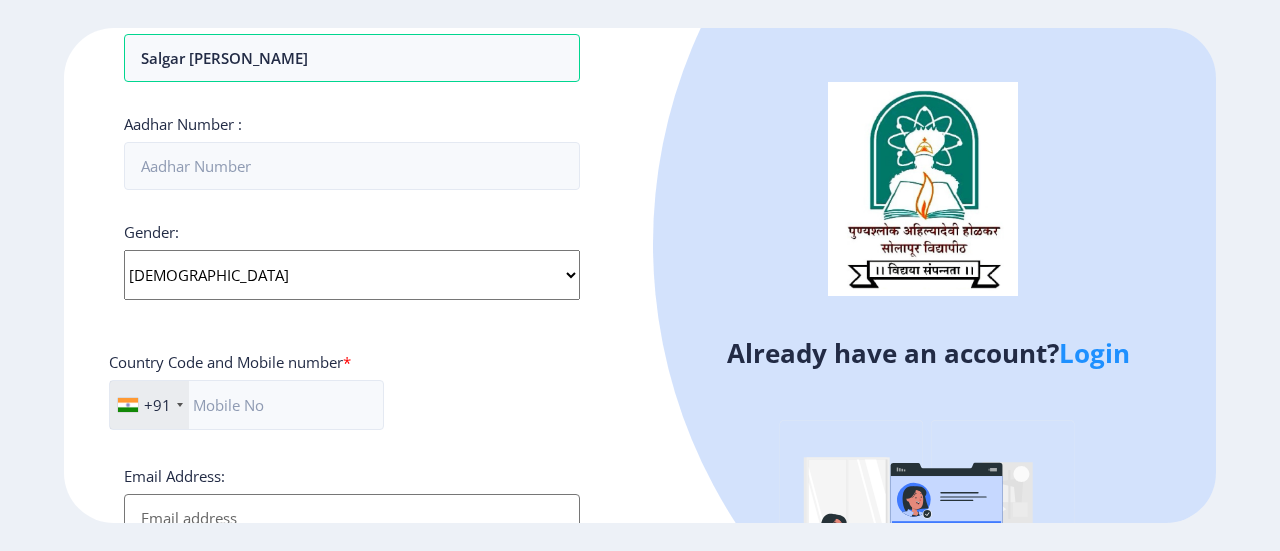 click on "Select Gender Male Female Other" 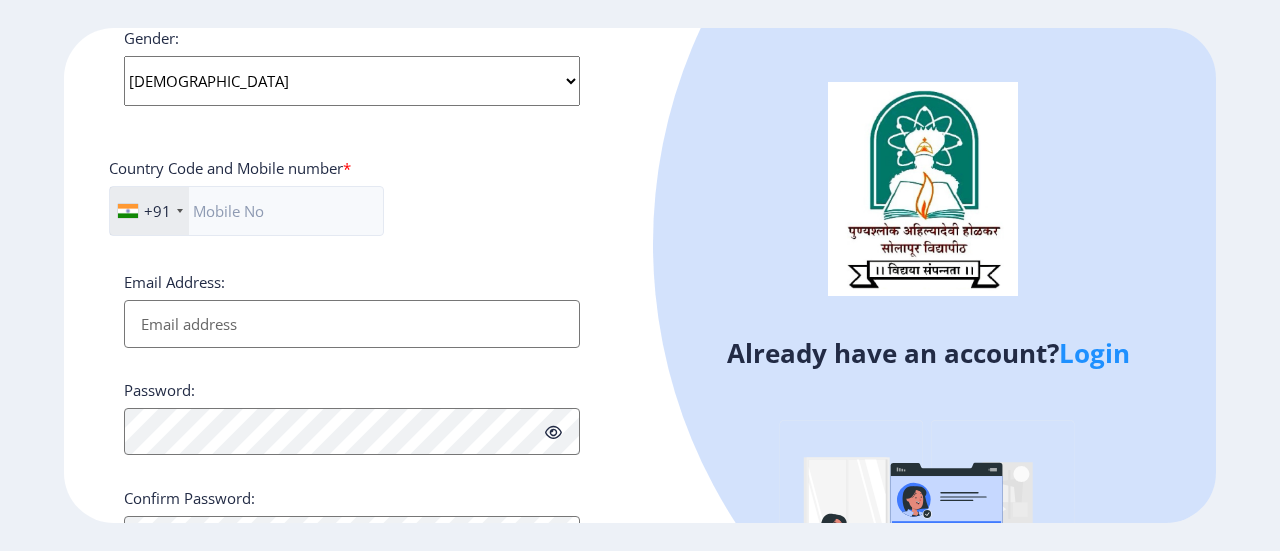 scroll, scrollTop: 800, scrollLeft: 0, axis: vertical 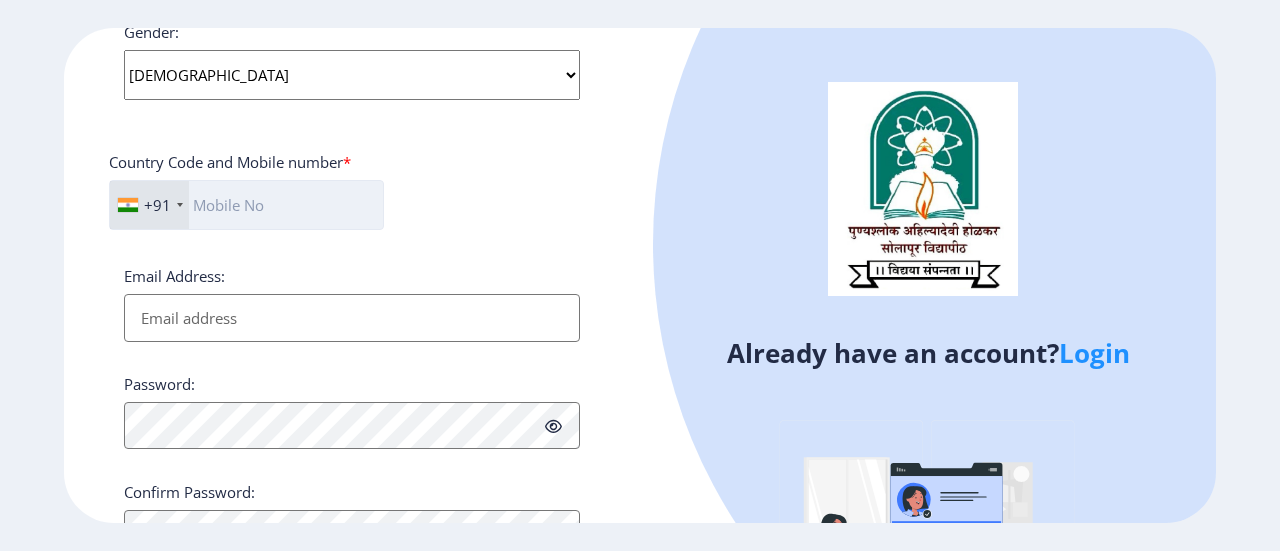 click 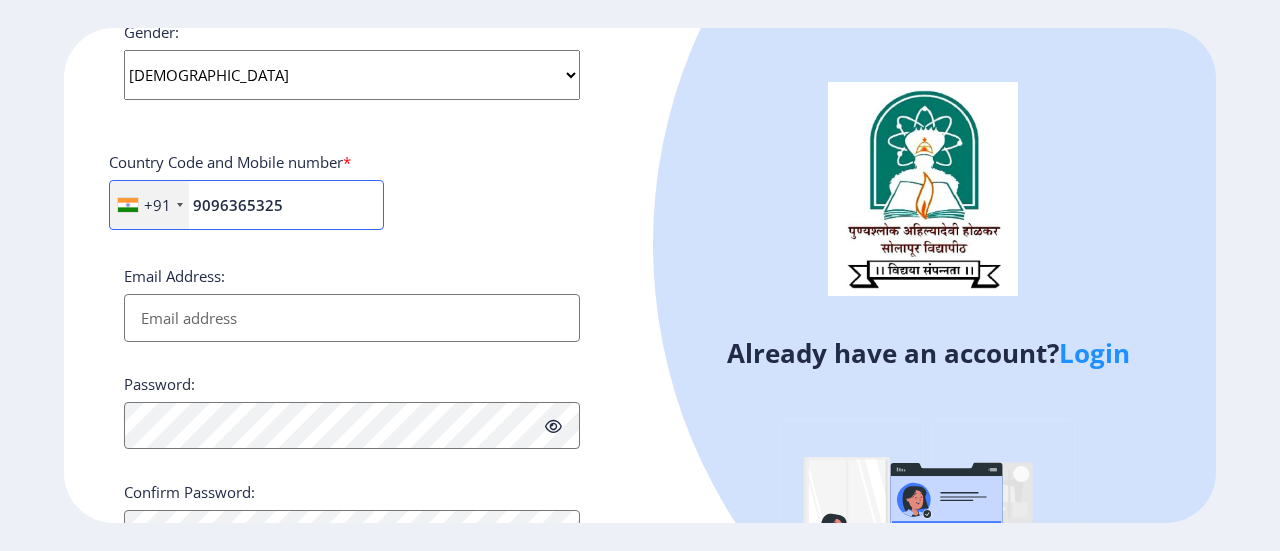 type on "9096365325" 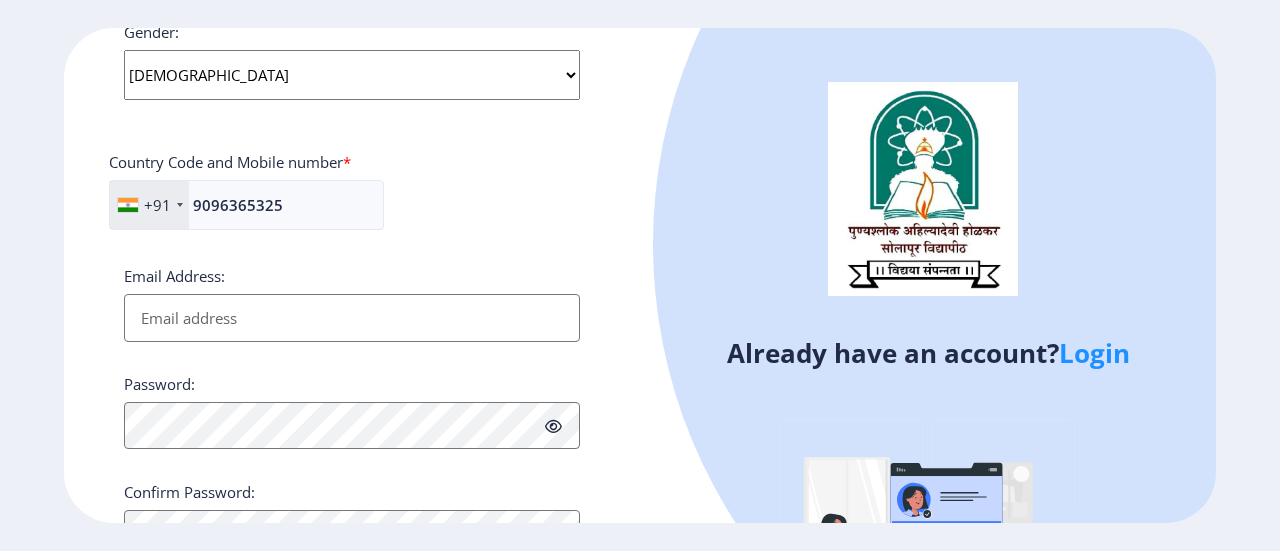 click on "+91 [GEOGRAPHIC_DATA] ([GEOGRAPHIC_DATA]) +91 [GEOGRAPHIC_DATA] (‫[GEOGRAPHIC_DATA]‬‎) +93 [GEOGRAPHIC_DATA] ([GEOGRAPHIC_DATA]) +355 [GEOGRAPHIC_DATA] (‫[GEOGRAPHIC_DATA]‬‎) +213 [US_STATE] +1 [GEOGRAPHIC_DATA] +376 [GEOGRAPHIC_DATA] +244 [GEOGRAPHIC_DATA] +1 [GEOGRAPHIC_DATA] +1 [GEOGRAPHIC_DATA] +54 [GEOGRAPHIC_DATA] ([GEOGRAPHIC_DATA]) +374 [GEOGRAPHIC_DATA] +297 [GEOGRAPHIC_DATA] +61 [GEOGRAPHIC_DATA] ([GEOGRAPHIC_DATA]) +43 [GEOGRAPHIC_DATA] ([GEOGRAPHIC_DATA]) +994 [GEOGRAPHIC_DATA] +1 [GEOGRAPHIC_DATA] (‫[GEOGRAPHIC_DATA]‬‎) +973 [GEOGRAPHIC_DATA] ([GEOGRAPHIC_DATA]) +880 [GEOGRAPHIC_DATA] +1 [GEOGRAPHIC_DATA] ([GEOGRAPHIC_DATA]) +375 [GEOGRAPHIC_DATA] ([GEOGRAPHIC_DATA]) +32 [GEOGRAPHIC_DATA] +501 [GEOGRAPHIC_DATA] ([GEOGRAPHIC_DATA]) +229 [GEOGRAPHIC_DATA] +1 [GEOGRAPHIC_DATA] (འབྲུག) +975 [GEOGRAPHIC_DATA] +591 [GEOGRAPHIC_DATA] ([GEOGRAPHIC_DATA]) +387 [GEOGRAPHIC_DATA] +267 [GEOGRAPHIC_DATA] ([GEOGRAPHIC_DATA]) +55 [GEOGRAPHIC_DATA] +246 [GEOGRAPHIC_DATA] +1 [GEOGRAPHIC_DATA] +673 [GEOGRAPHIC_DATA] ([GEOGRAPHIC_DATA]) +359 [GEOGRAPHIC_DATA] +226 [GEOGRAPHIC_DATA] ([GEOGRAPHIC_DATA]) +257 [GEOGRAPHIC_DATA] ([GEOGRAPHIC_DATA]) +855 [GEOGRAPHIC_DATA] ([GEOGRAPHIC_DATA]) +237 [GEOGRAPHIC_DATA] +1 [GEOGRAPHIC_DATA] ([GEOGRAPHIC_DATA]) +238 [GEOGRAPHIC_DATA] [GEOGRAPHIC_DATA] +599 [GEOGRAPHIC_DATA] +1 +236 [GEOGRAPHIC_DATA] ([GEOGRAPHIC_DATA]) +235 [GEOGRAPHIC_DATA] +56 +86" 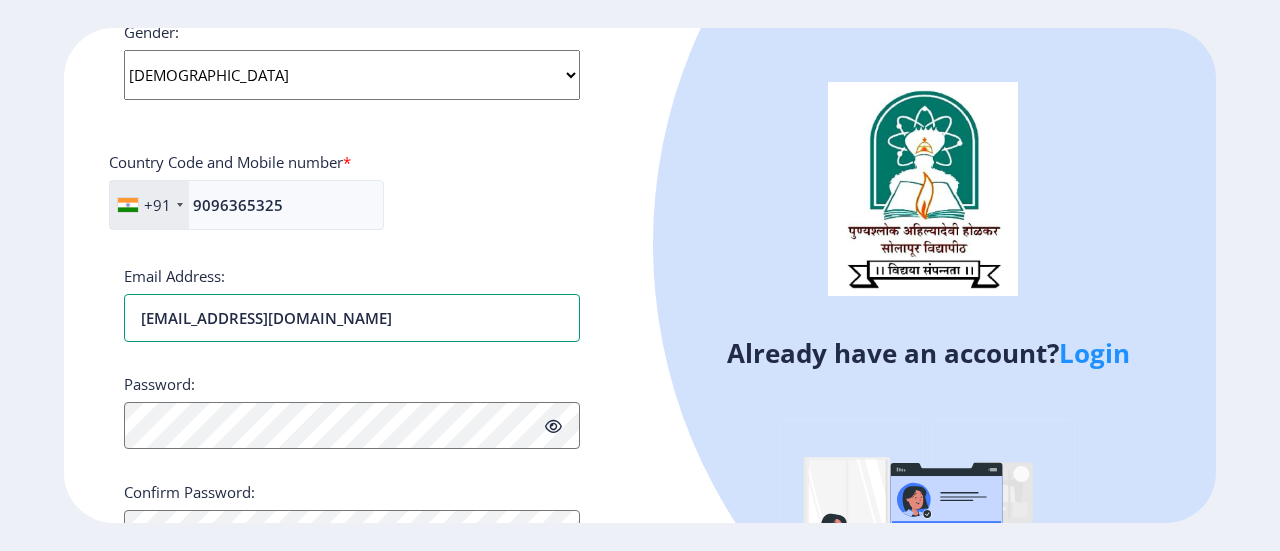 scroll, scrollTop: 891, scrollLeft: 0, axis: vertical 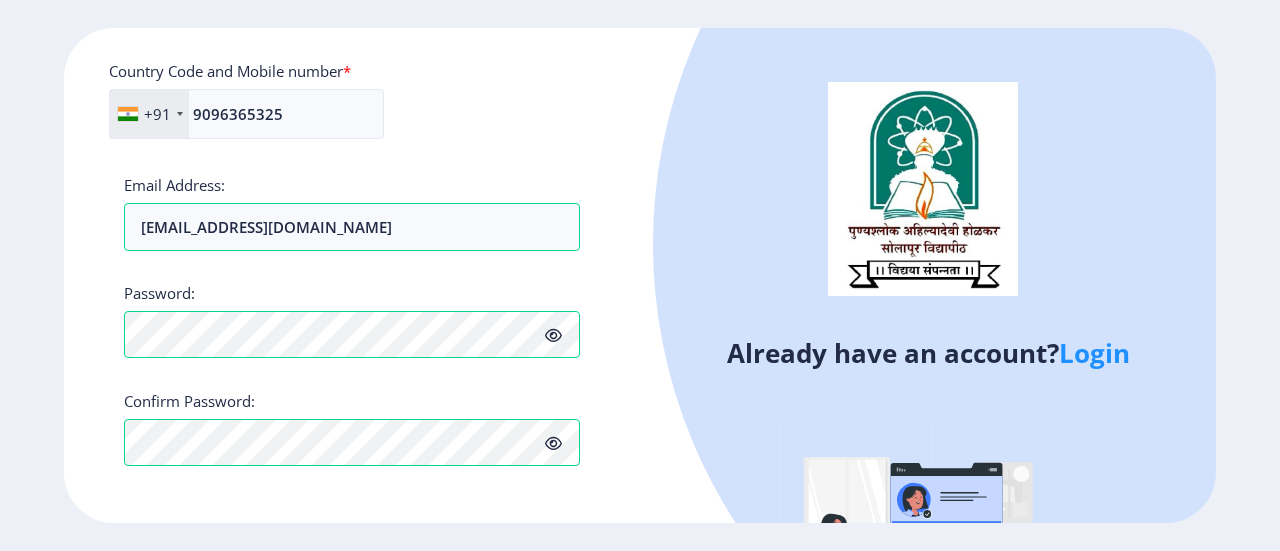 click on "Register Applicant First Name: UMESH Applicant Middle Name: DHANAJI Applicant Last Name: SALGAR Mothers First Name: BALIKA Applicant Full Name : (As on marksheet) Salgar Umesh Dhanaji Aadhar Number :  Gender: Select Gender Male Female Other  Country Code and Mobile number  *  +91 India (भारत) +91 Afghanistan (‫افغانستان‬‎) +93 Albania (Shqipëri) +355 Algeria (‫الجزائر‬‎) +213 American Samoa +1 Andorra +376 Angola +244 Anguilla +1 Antigua and Barbuda +1 Argentina +54 Armenia (Հայաստան) +374 Aruba +297 Australia +61 Austria (Österreich) +43 Azerbaijan (Azərbaycan) +994 Bahamas +1 Bahrain (‫البحرين‬‎) +973 Bangladesh (বাংলাদেশ) +880 Barbados +1 Belarus (Беларусь) +375 Belgium (België) +32 Belize +501 Benin (Bénin) +229 Bermuda +1 Bhutan (འབྲུག) +975 Bolivia +591 Bosnia and Herzegovina (Босна и Херцеговина) +387 Botswana +267 Brazil (Brasil) +55 British Indian Ocean Territory +246 +1 Brunei +673 +359" 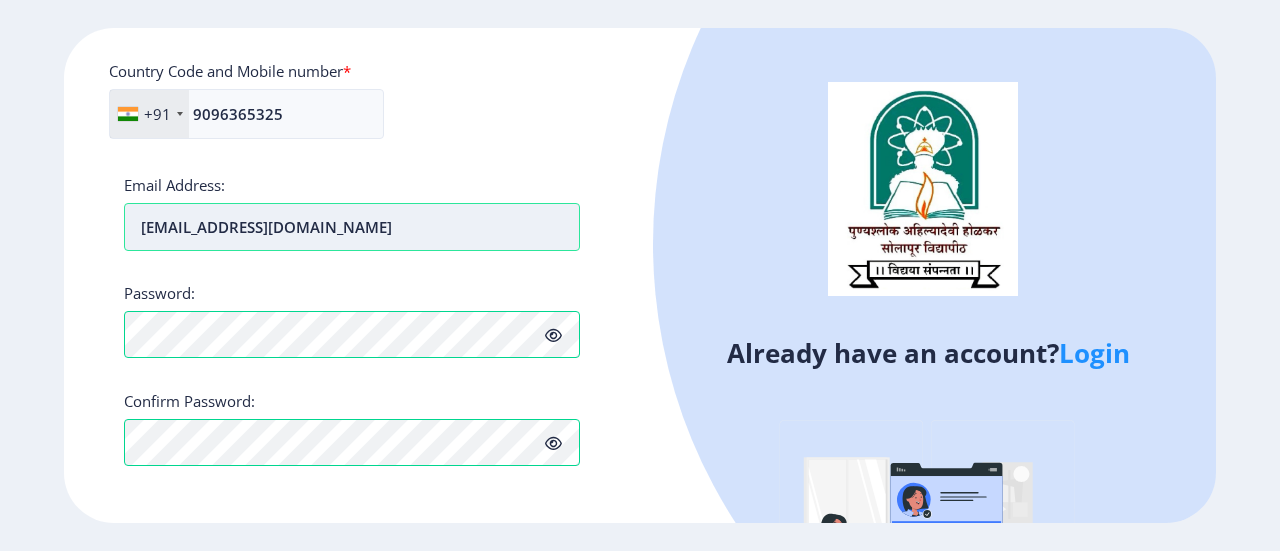 click on "salgarumesh28@gmail.com" at bounding box center [352, 227] 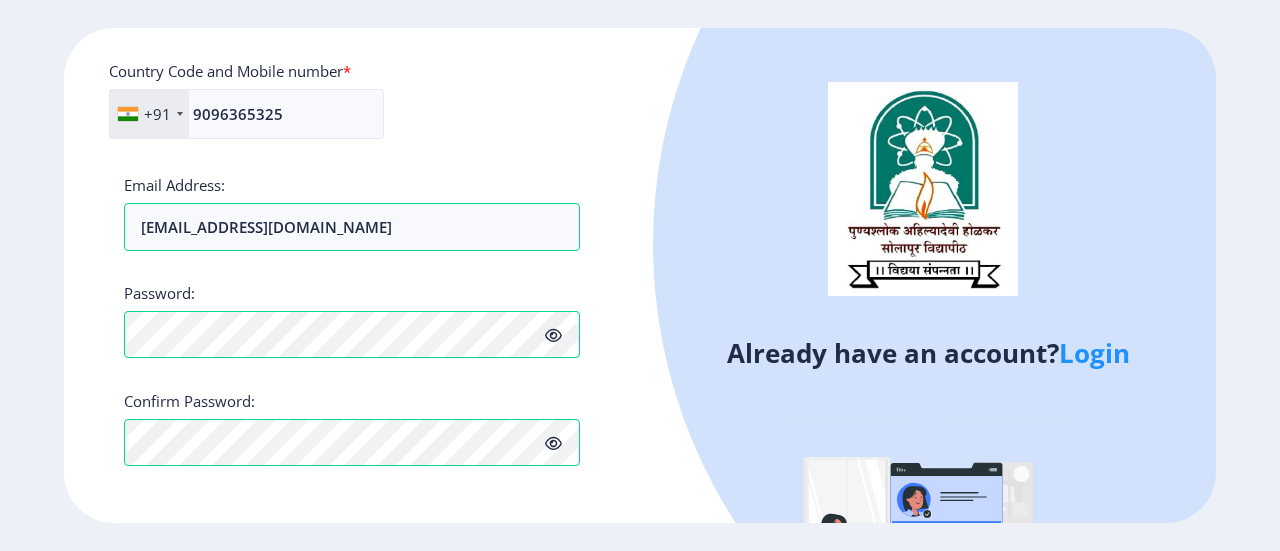 click on "+91 India (भारत) +91 Afghanistan (‫افغانستان‬‎) +93 Albania (Shqipëri) +355 Algeria (‫الجزائر‬‎) +213 American Samoa +1 Andorra +376 Angola +244 Anguilla +1 Antigua and Barbuda +1 Argentina +54 Armenia (Հայաստան) +374 Aruba +297 Australia +61 Austria (Österreich) +43 Azerbaijan (Azərbaycan) +994 Bahamas +1 Bahrain (‫البحرين‬‎) +973 Bangladesh (বাংলাদেশ) +880 Barbados +1 Belarus (Беларусь) +375 Belgium (België) +32 Belize +501 Benin (Bénin) +229 Bermuda +1 Bhutan (འབྲུག) +975 Bolivia +591 Bosnia and Herzegovina (Босна и Херцеговина) +387 Botswana +267 Brazil (Brasil) +55 British Indian Ocean Territory +246 British Virgin Islands +1 Brunei +673 Bulgaria (България) +359 Burkina Faso +226 Burundi (Uburundi) +257 Cambodia (កម្ពុជា) +855 Cameroon (Cameroun) +237 Canada +1 Cape Verde (Kabu Verdi) +238 Caribbean Netherlands +599 Cayman Islands +1 +236 Chad (Tchad) +235 Chile +56 +86" 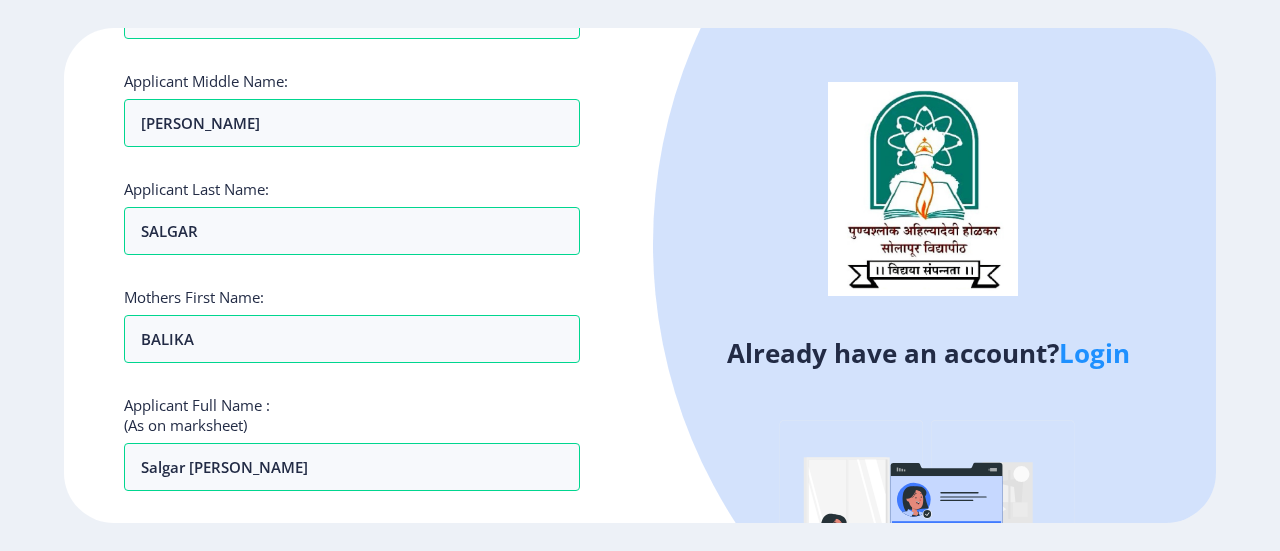 scroll, scrollTop: 0, scrollLeft: 0, axis: both 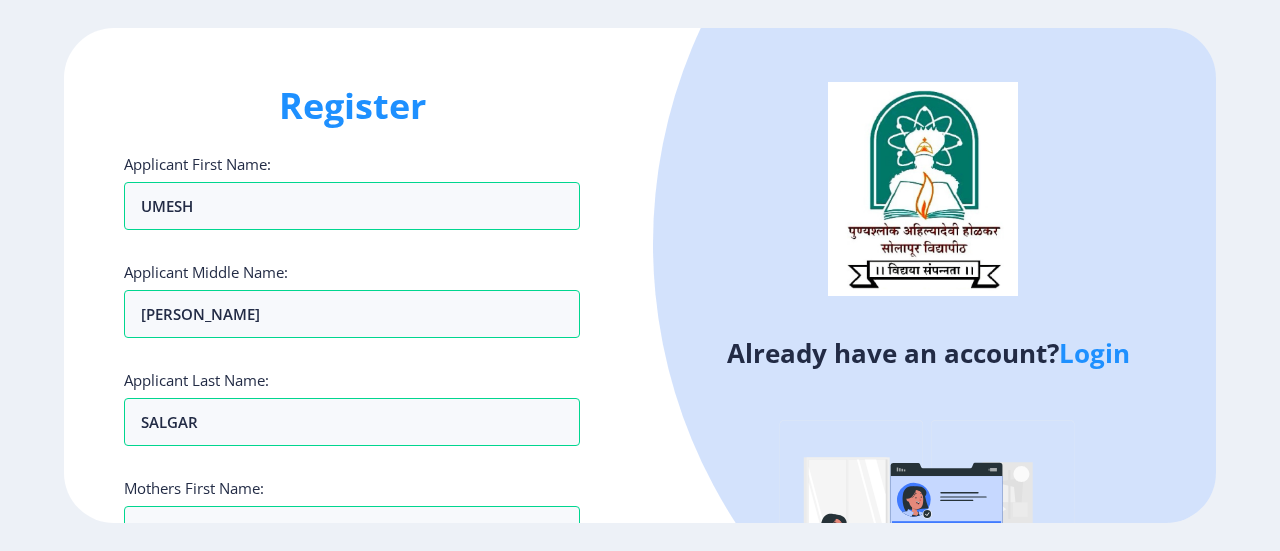 click on "Register" 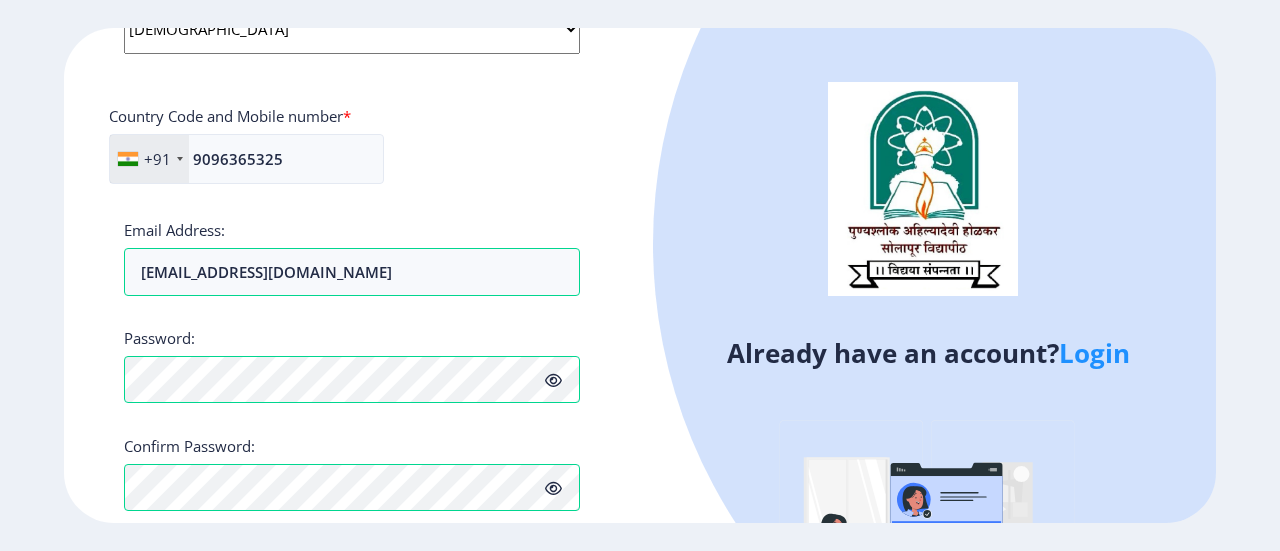 scroll, scrollTop: 891, scrollLeft: 0, axis: vertical 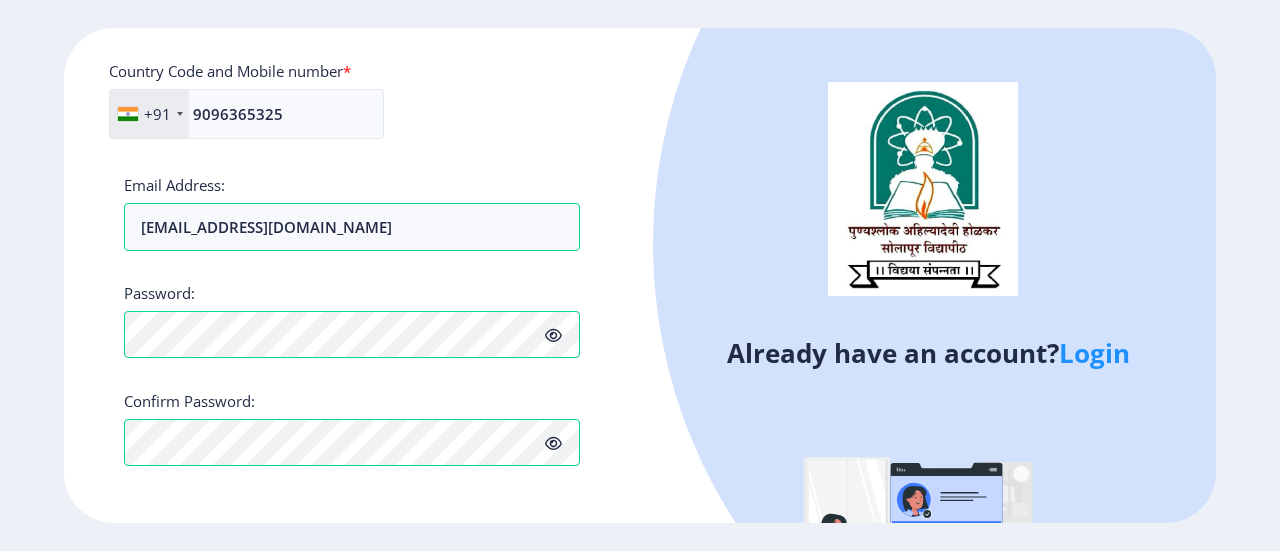 click on "Login" 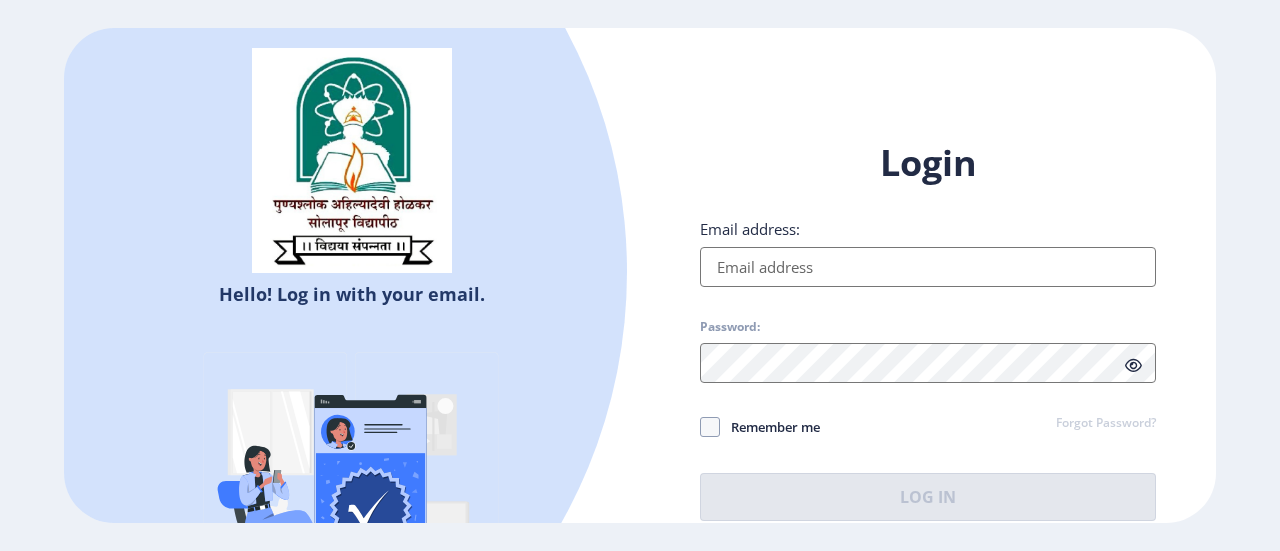 type on "salgarumesh28@gmail.com" 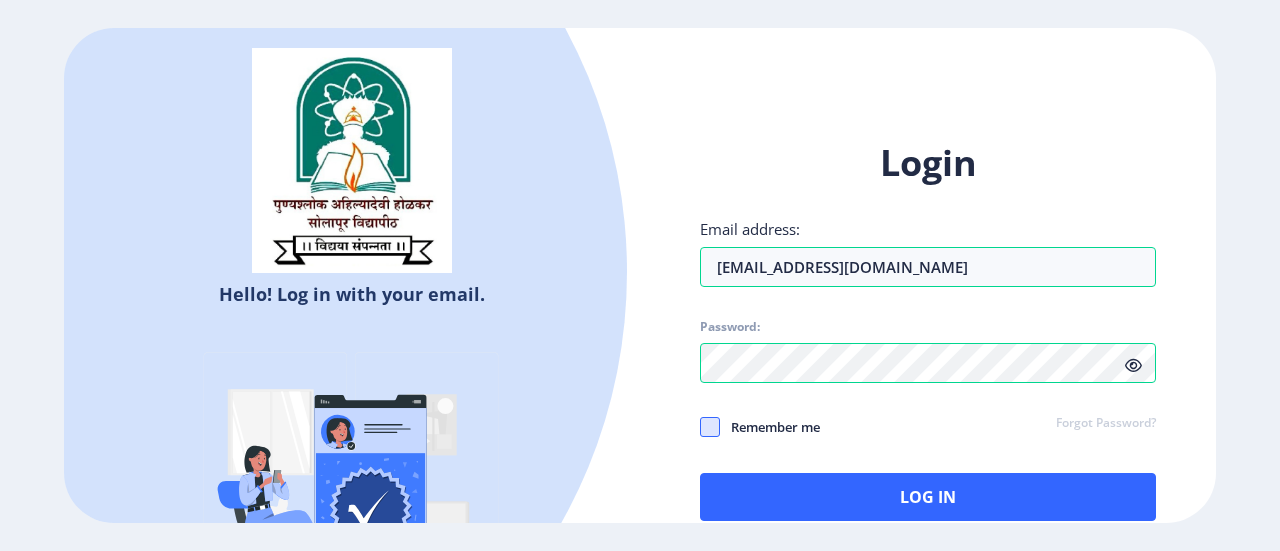 click 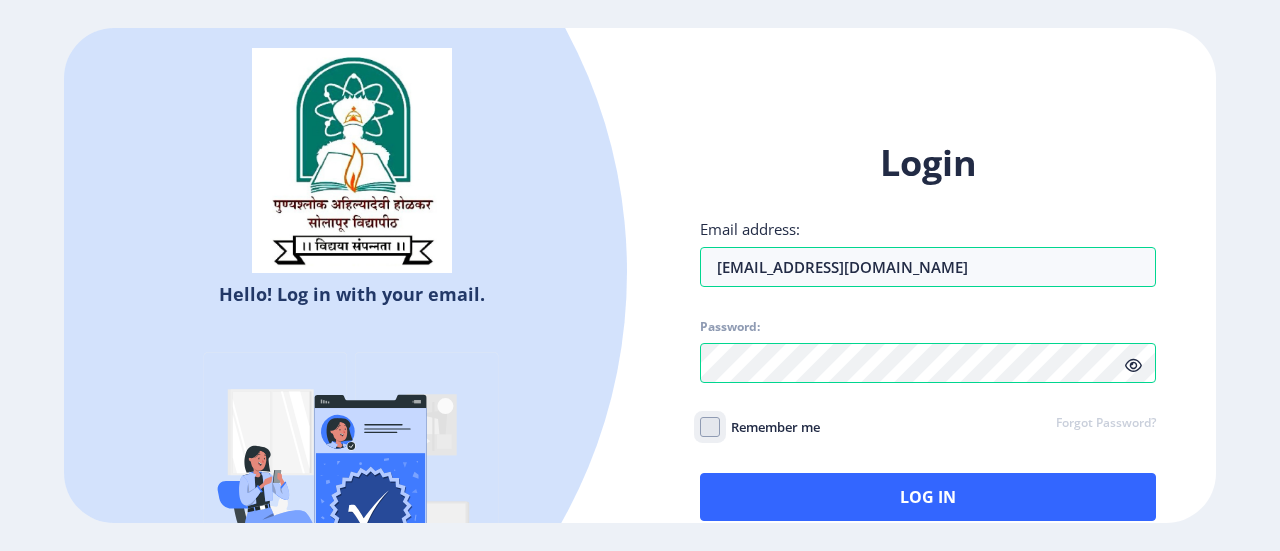 click on "Remember me" 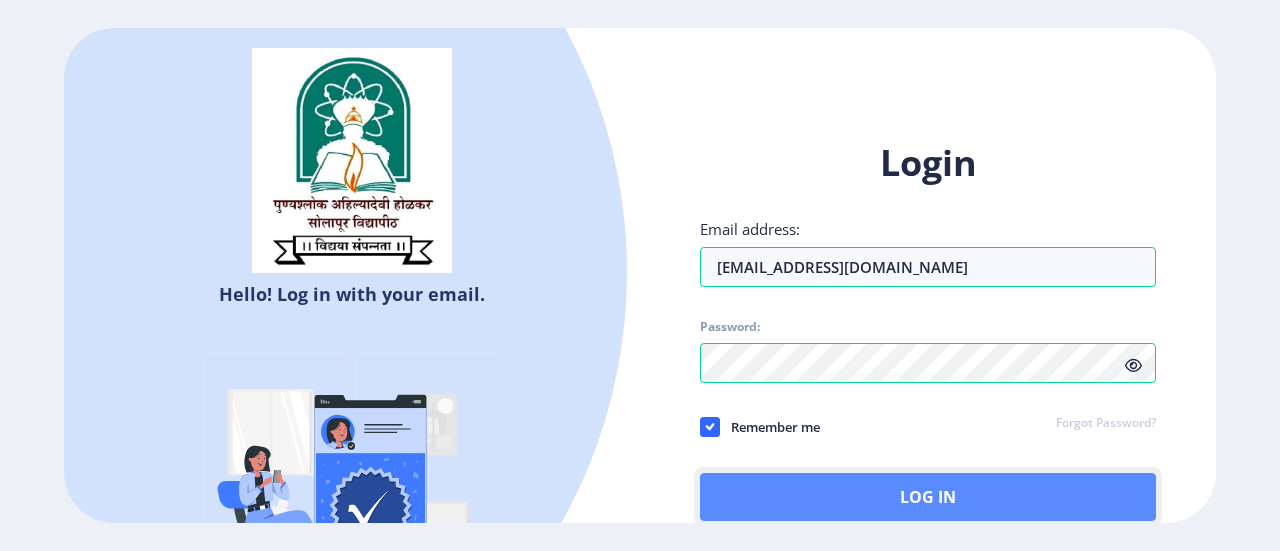 click on "Log In" 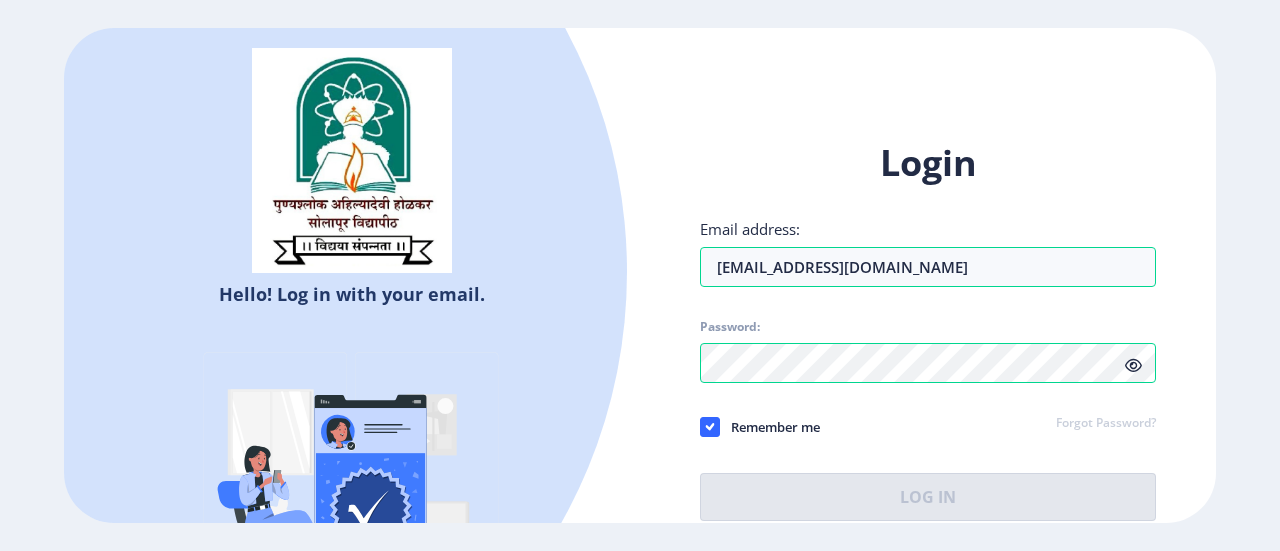 click on "Login" at bounding box center (928, 163) 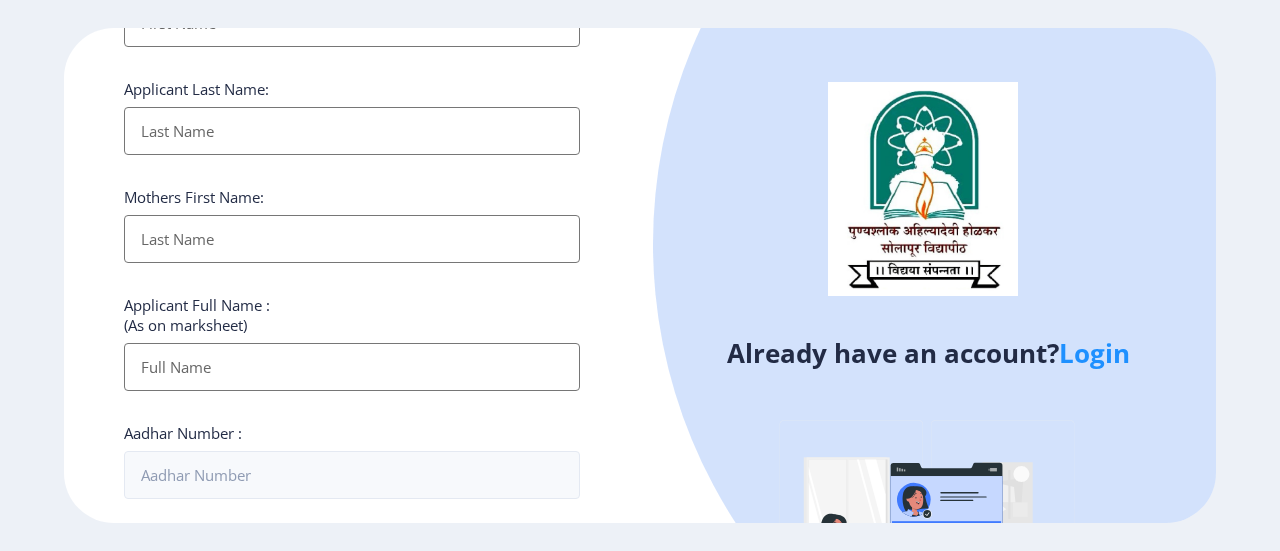 scroll, scrollTop: 0, scrollLeft: 0, axis: both 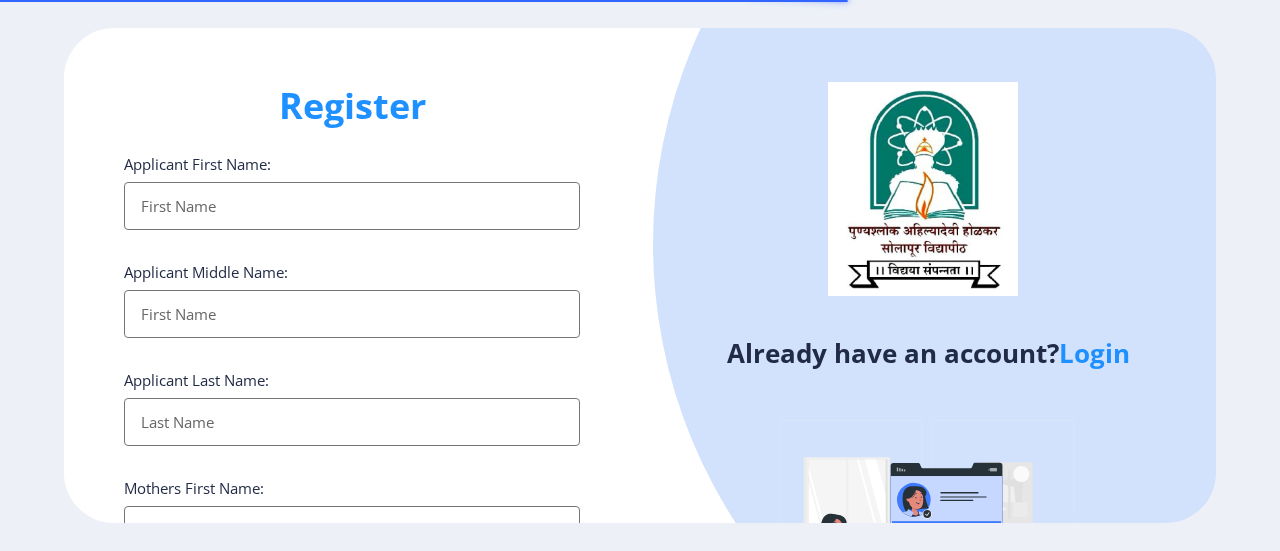 select 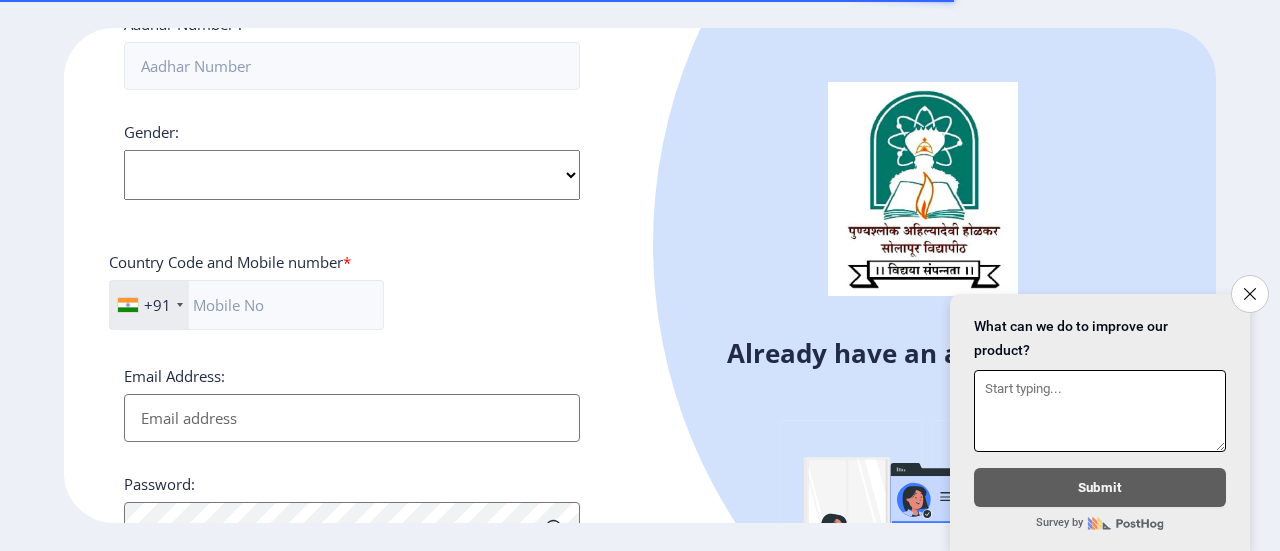 scroll, scrollTop: 891, scrollLeft: 0, axis: vertical 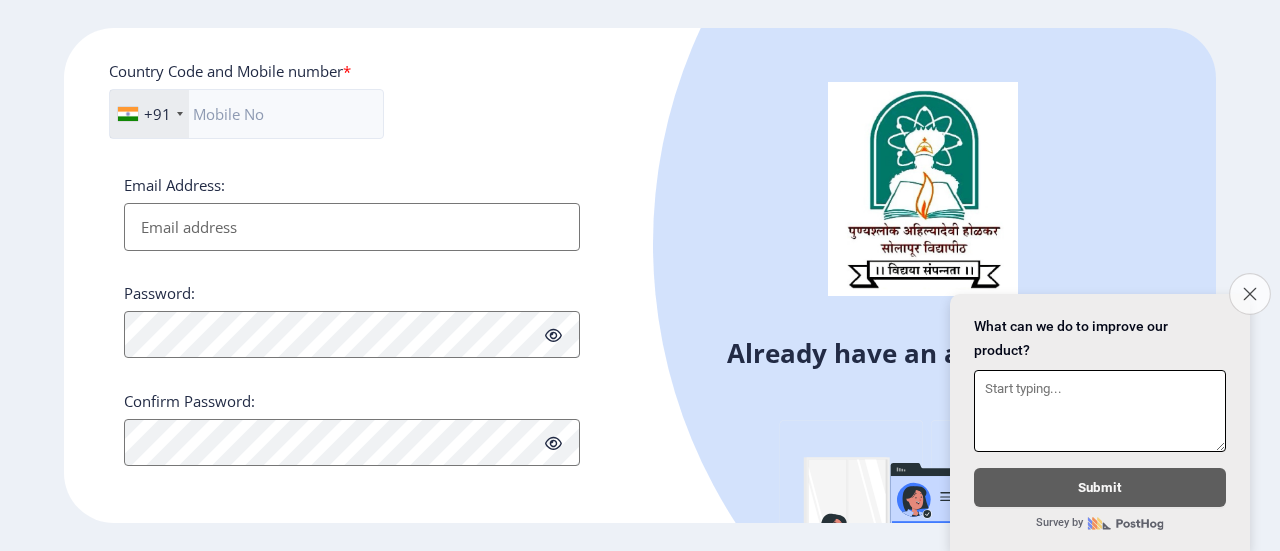 click on "Close survey" 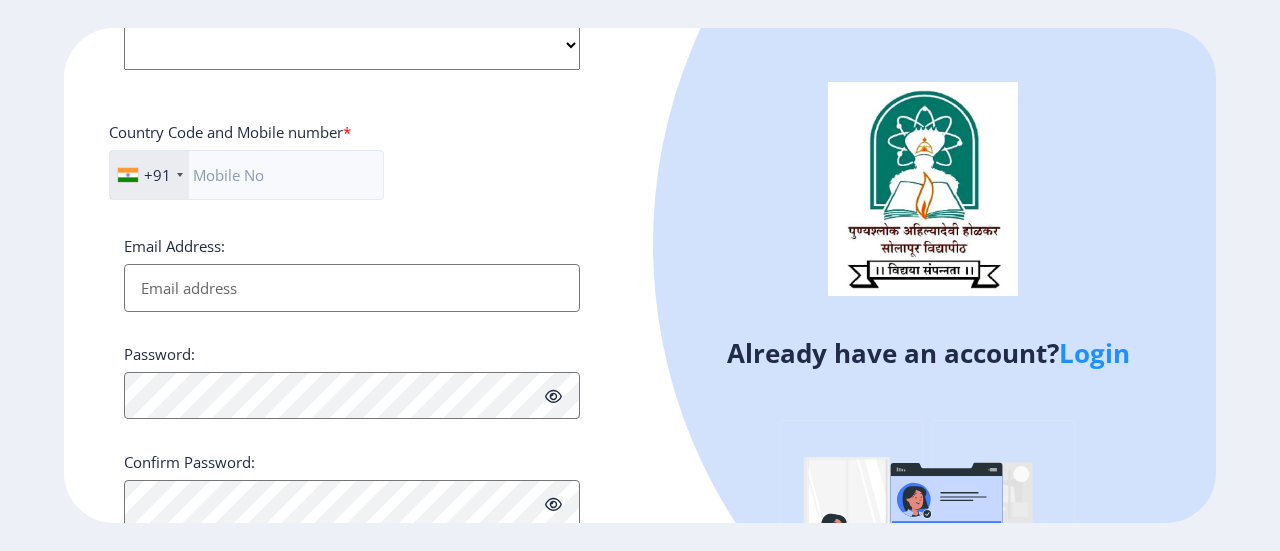 scroll, scrollTop: 891, scrollLeft: 0, axis: vertical 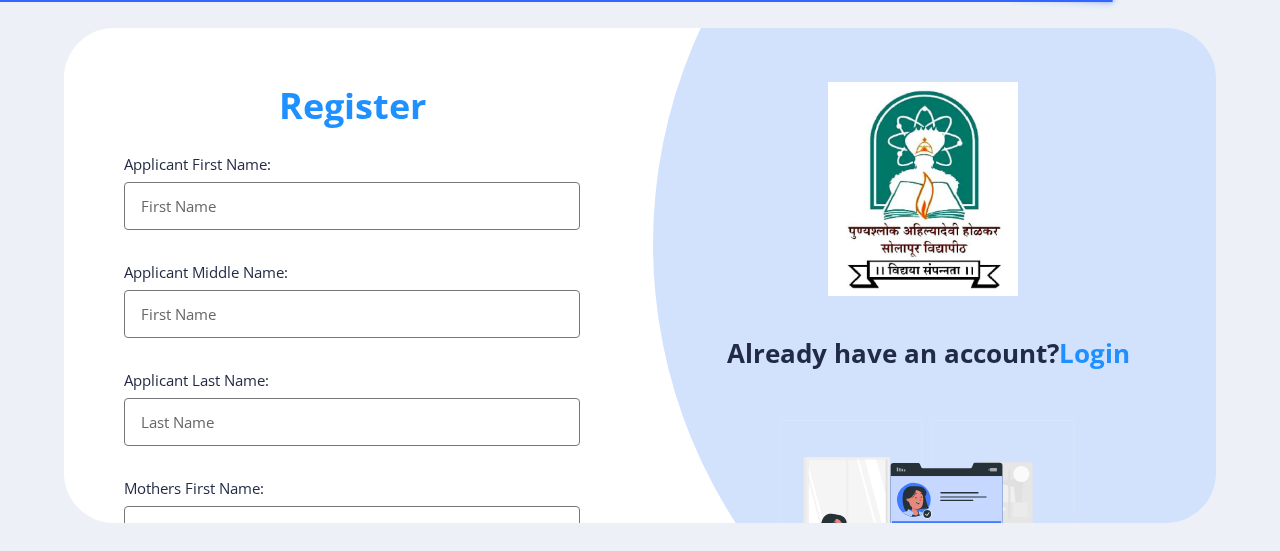select 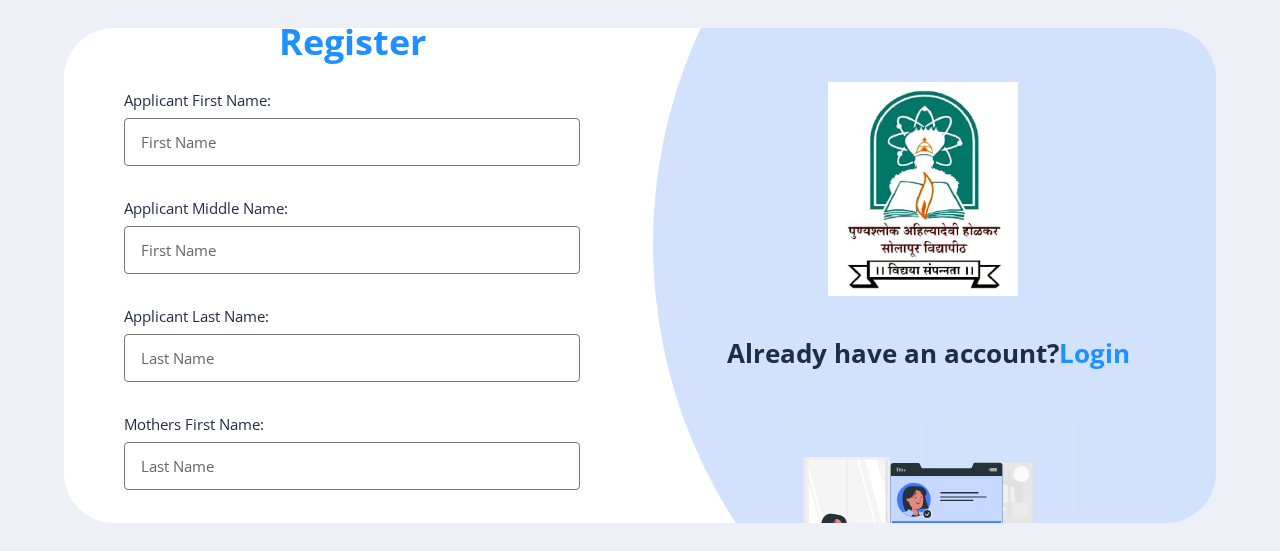 scroll, scrollTop: 100, scrollLeft: 0, axis: vertical 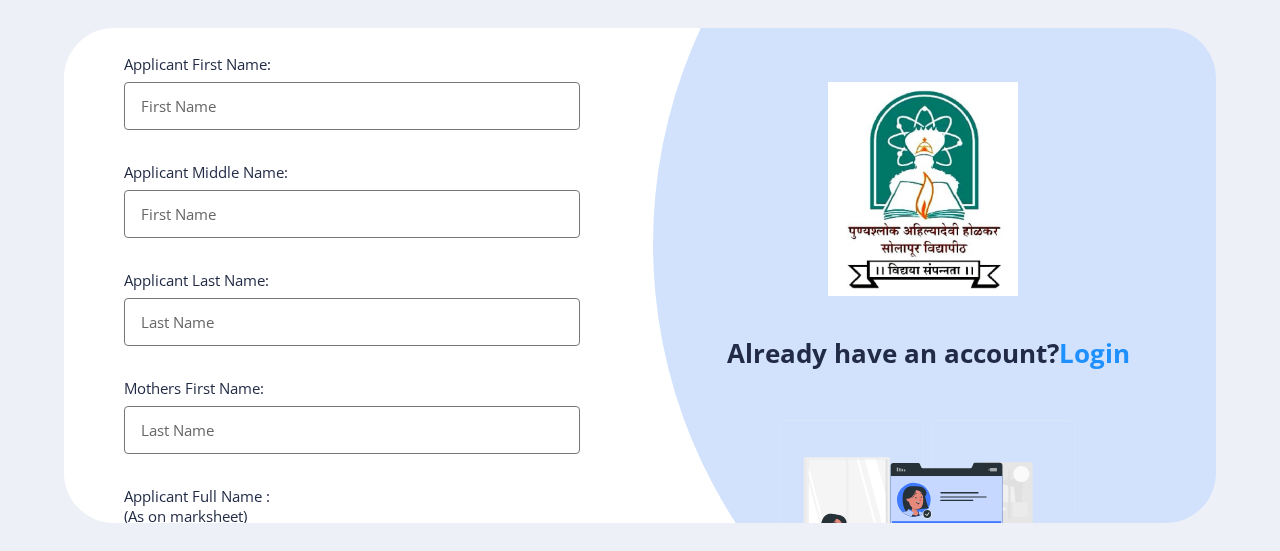 click on "Applicant First Name:" at bounding box center (352, 106) 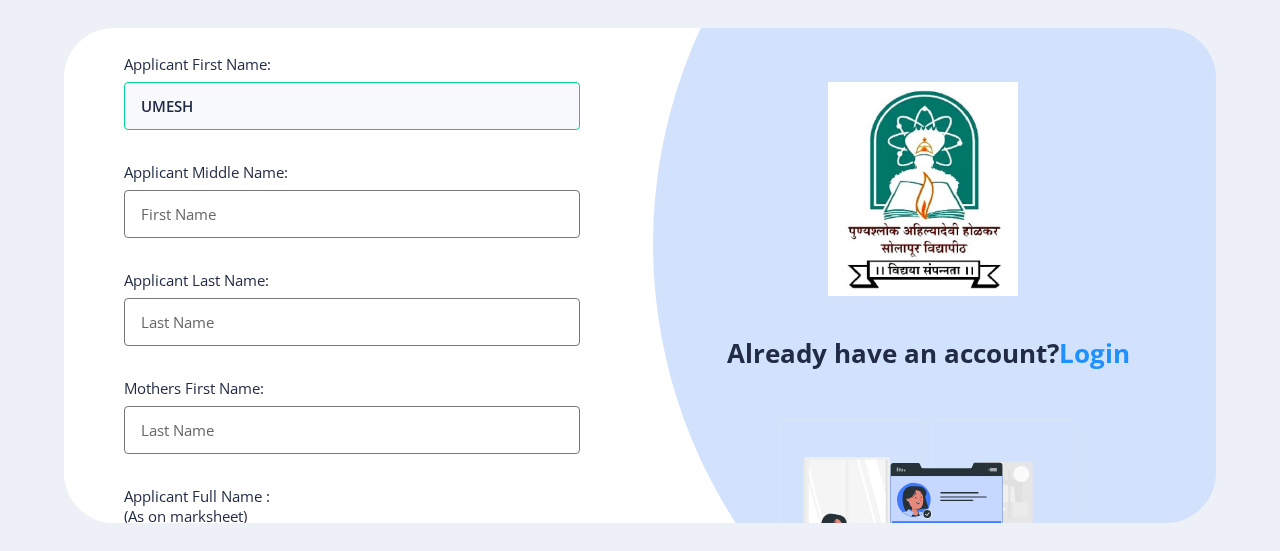 type on "UMESH" 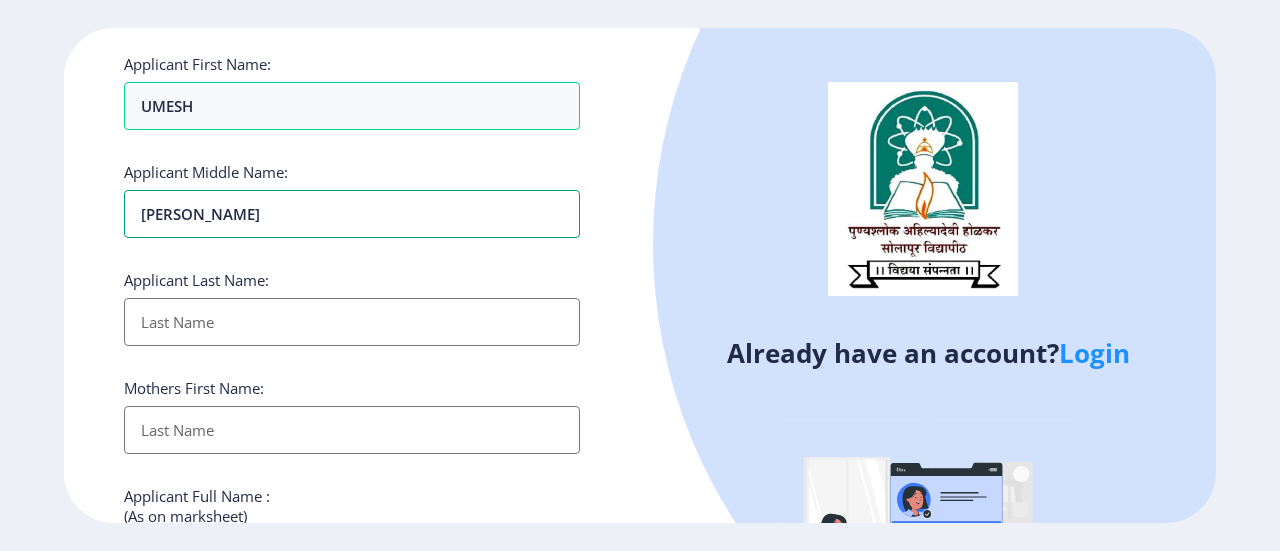 type on "DHANAJI" 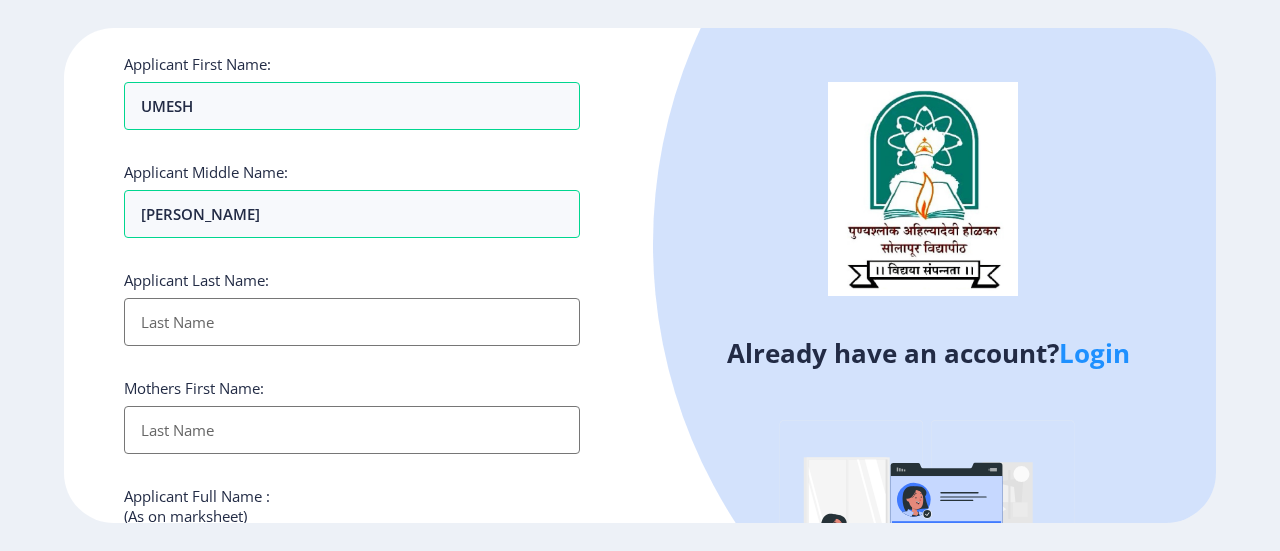 click on "Applicant First Name:" at bounding box center [352, 322] 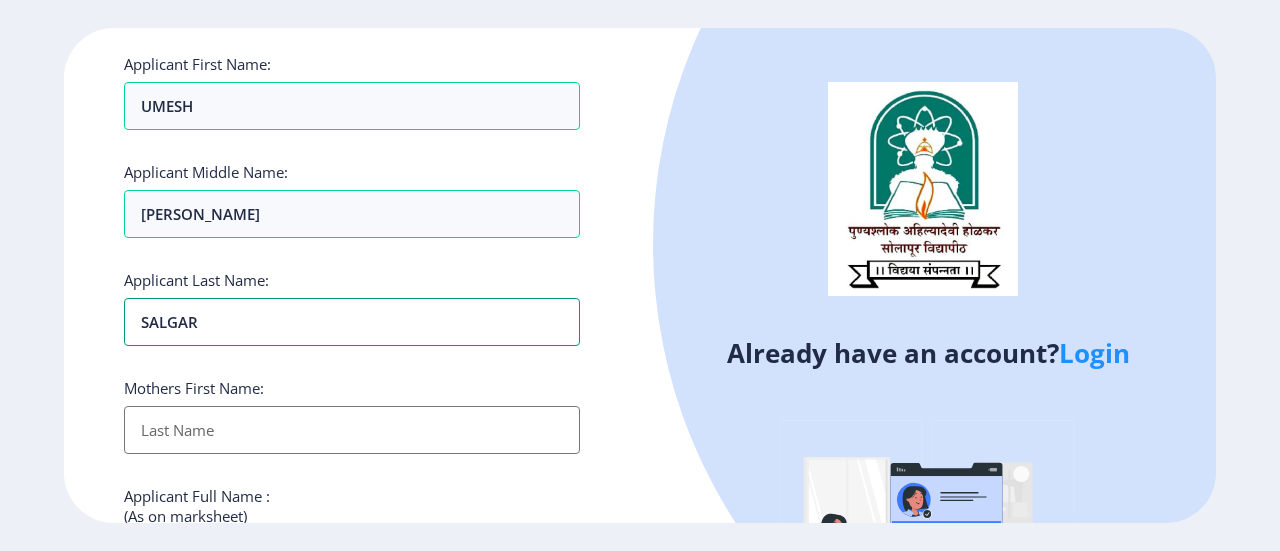 type on "SALGAR" 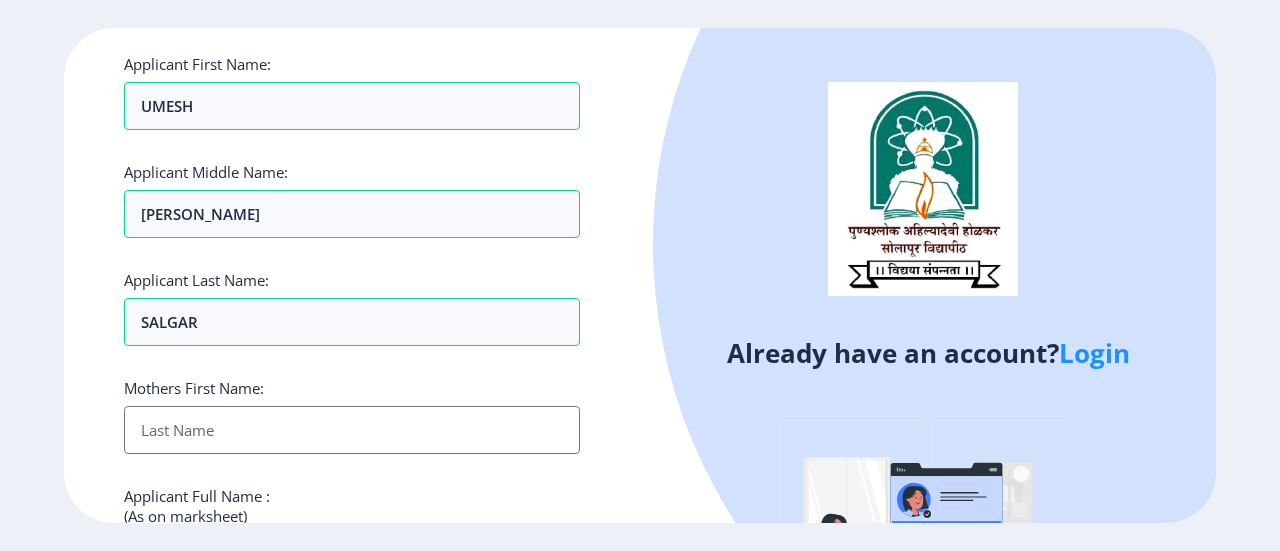 click on "Applicant First Name:" at bounding box center (352, 430) 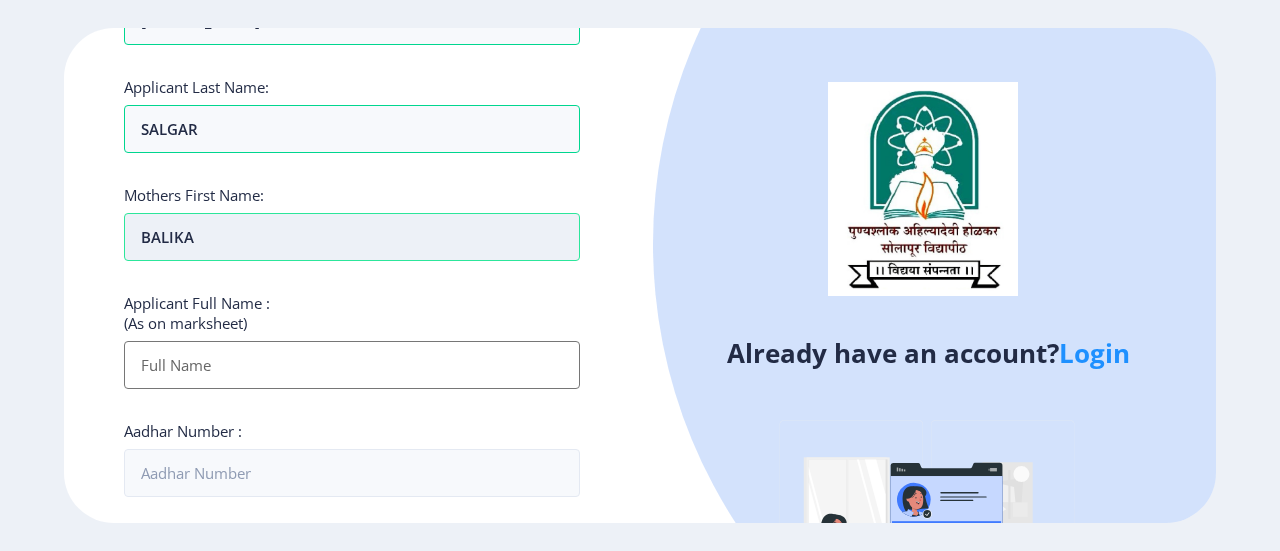 scroll, scrollTop: 300, scrollLeft: 0, axis: vertical 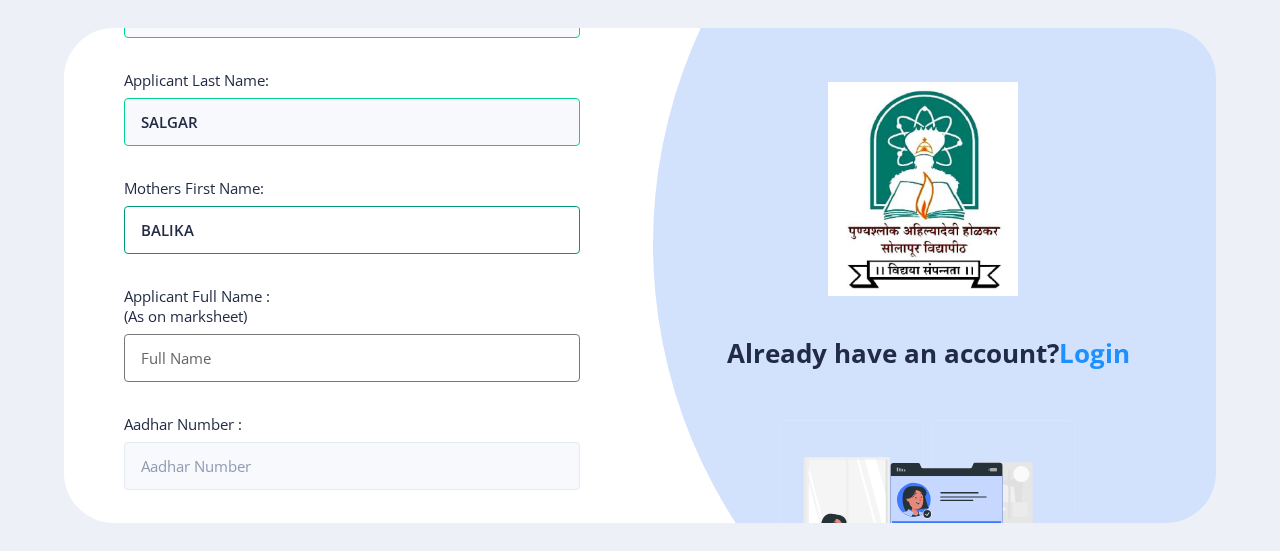 type on "BALIKA" 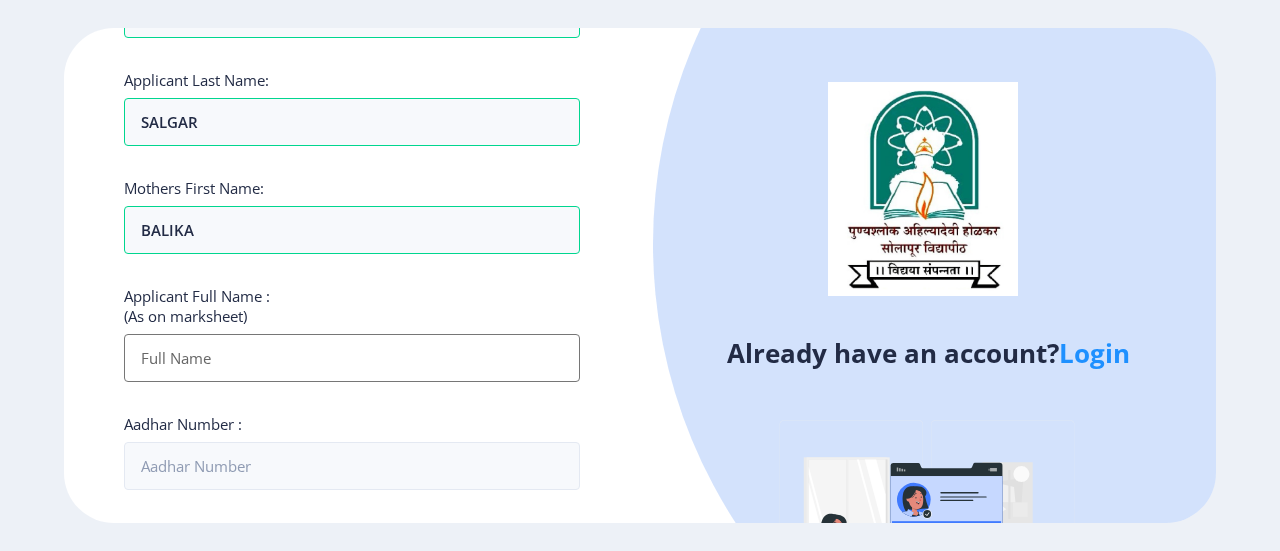 click on "Applicant First Name:" at bounding box center (352, 358) 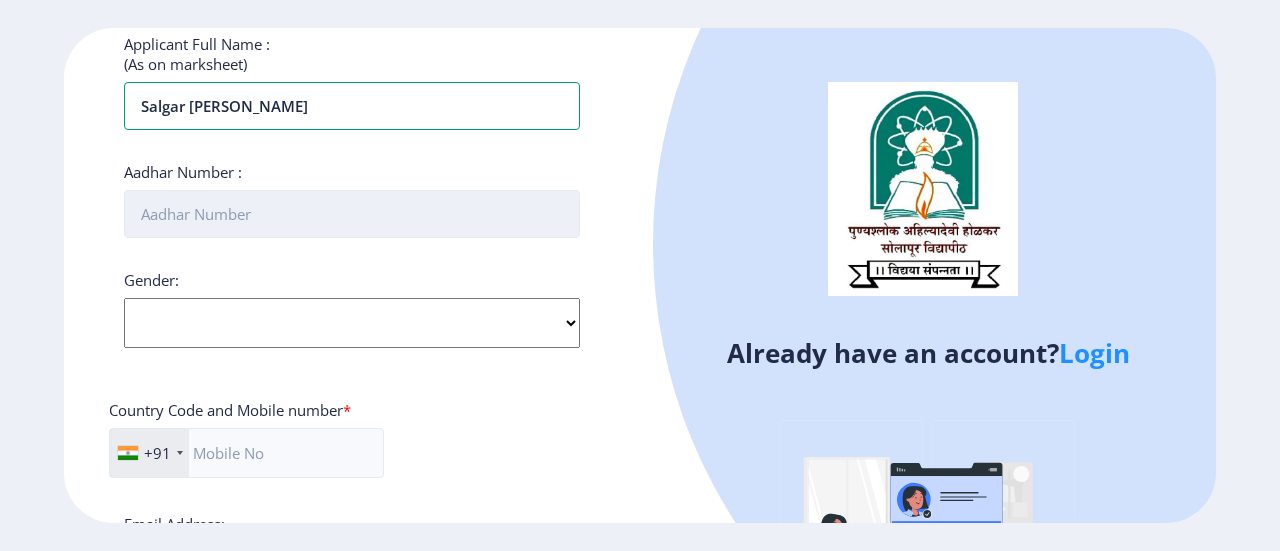scroll, scrollTop: 600, scrollLeft: 0, axis: vertical 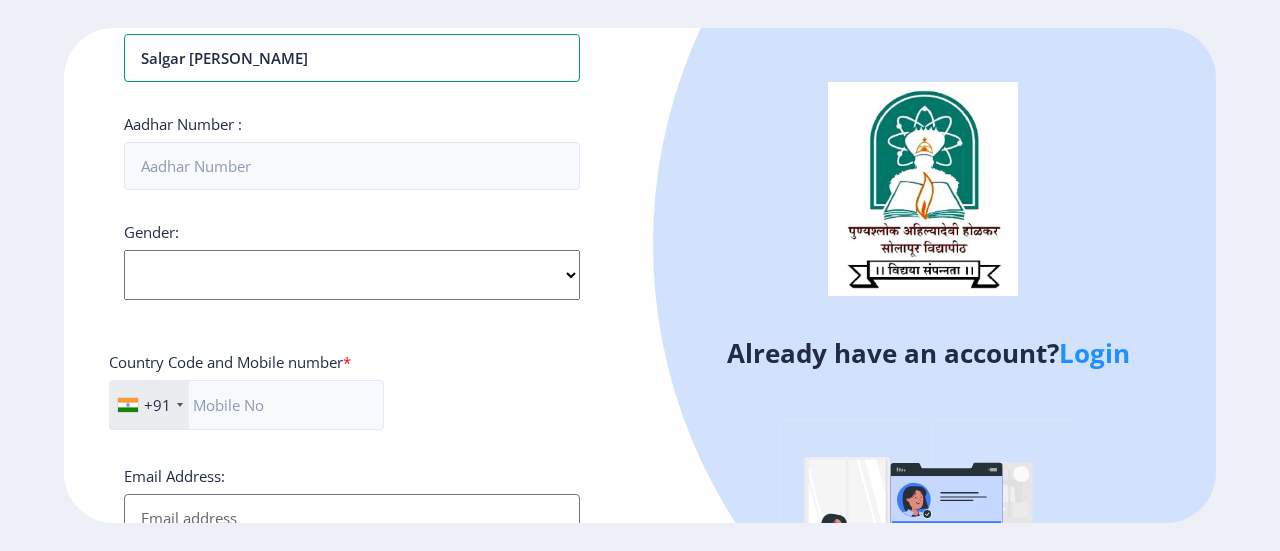 type on "Salgar Umesh Dhanaji" 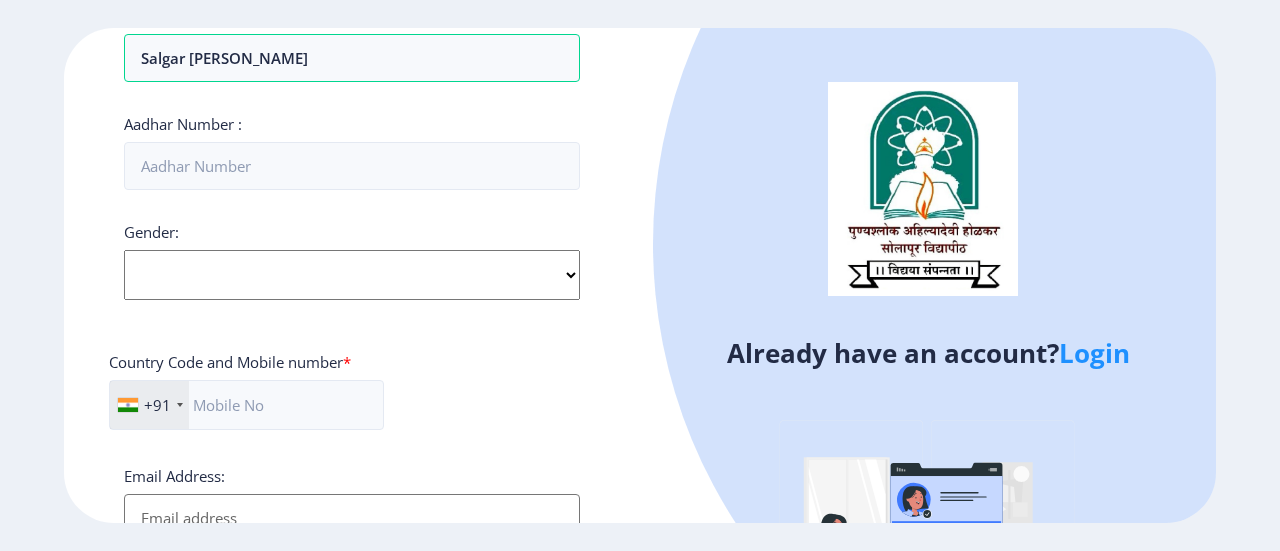 click on "Select Gender Male Female Other" 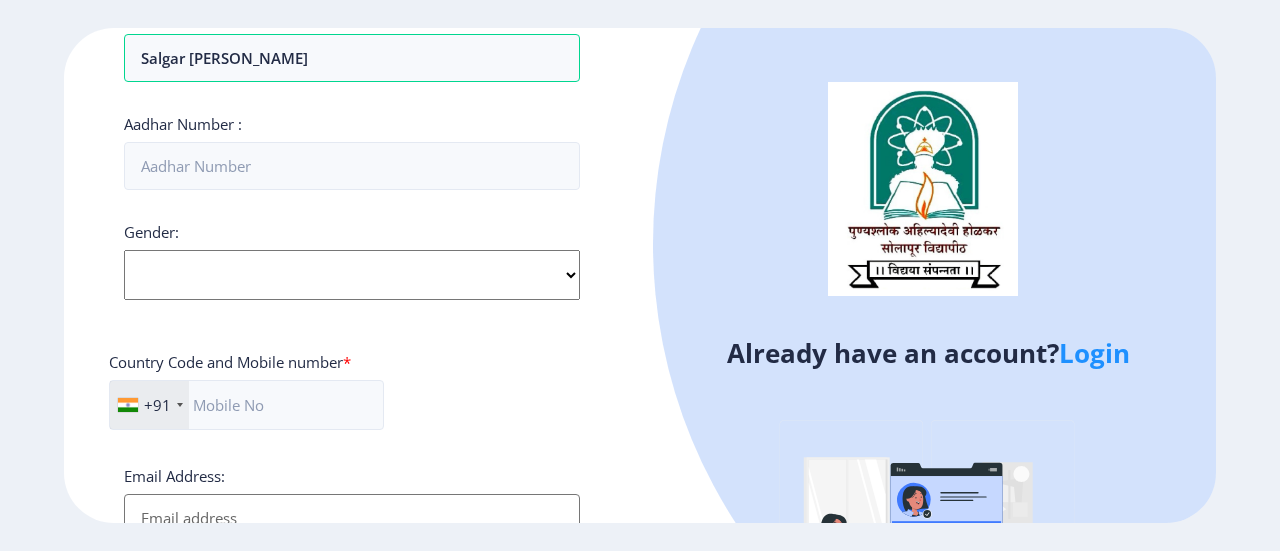 select on "[DEMOGRAPHIC_DATA]" 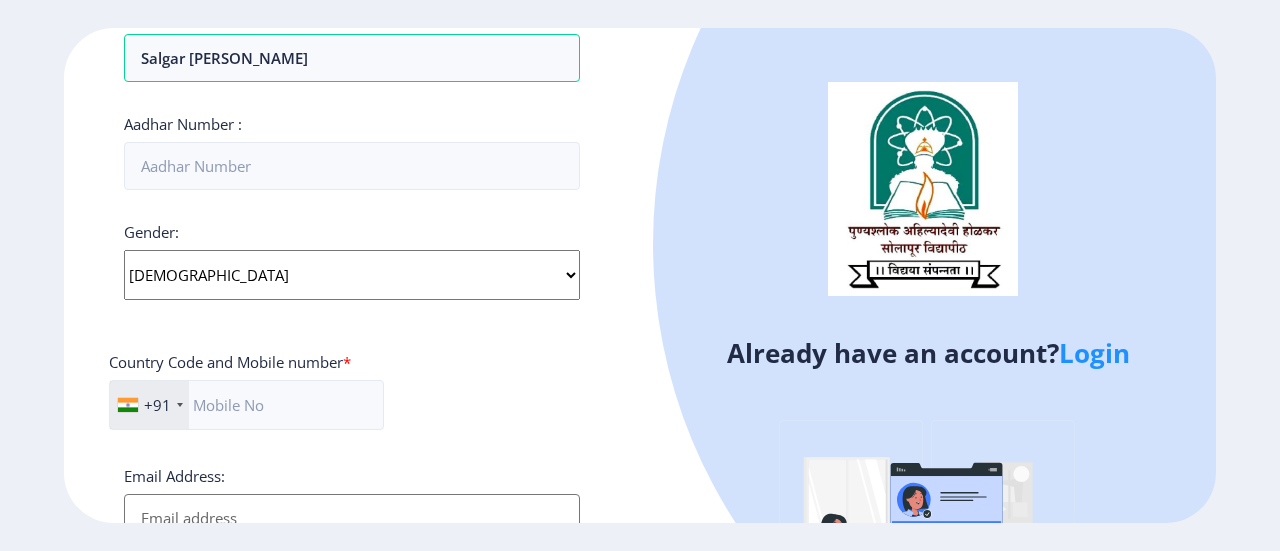 click on "Select Gender Male Female Other" 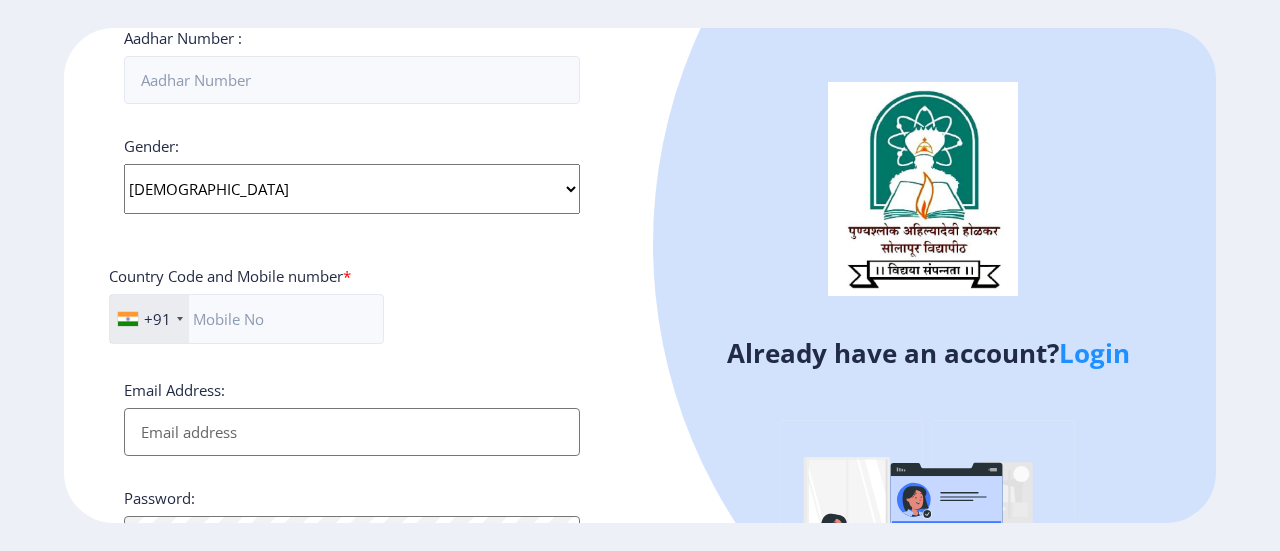 scroll, scrollTop: 800, scrollLeft: 0, axis: vertical 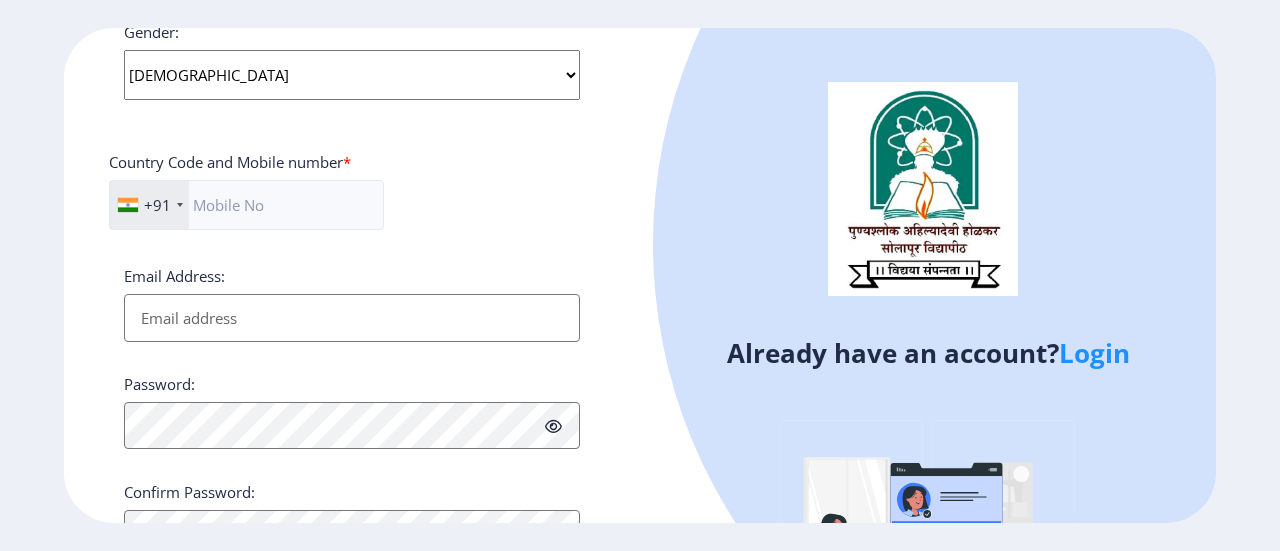 click on "Email Address:" at bounding box center [352, 318] 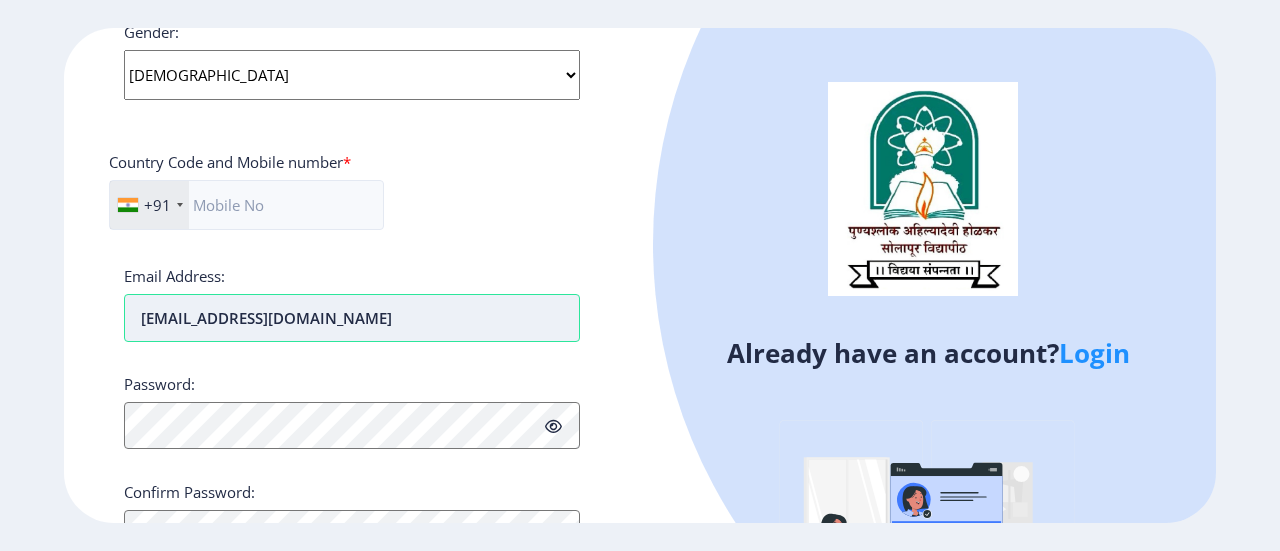 type on "salgarumesh28@gmail.com" 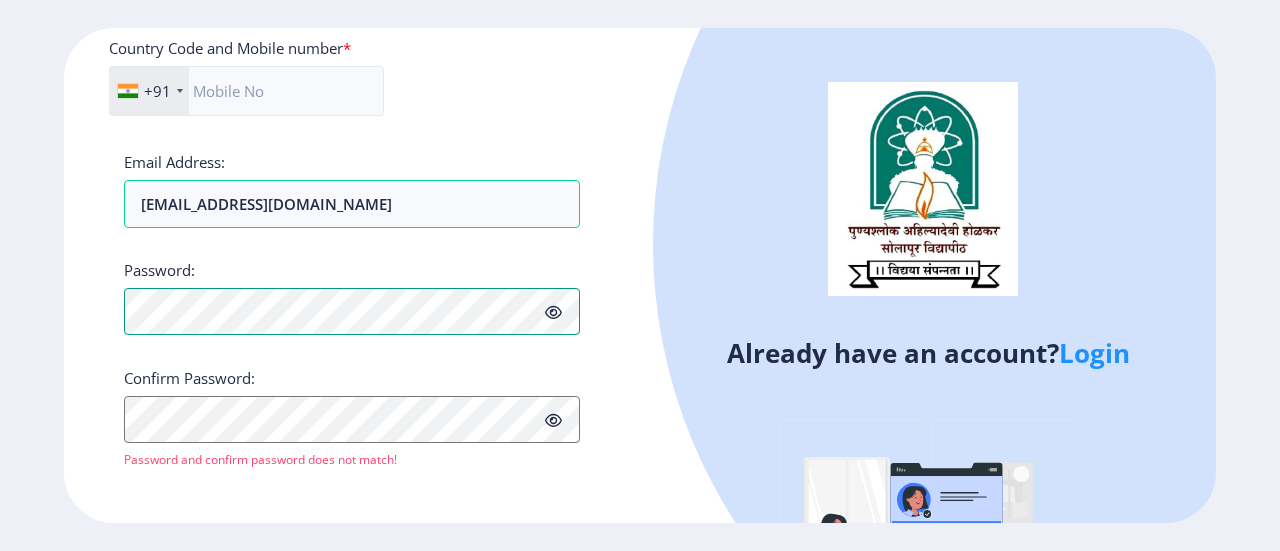 scroll, scrollTop: 915, scrollLeft: 0, axis: vertical 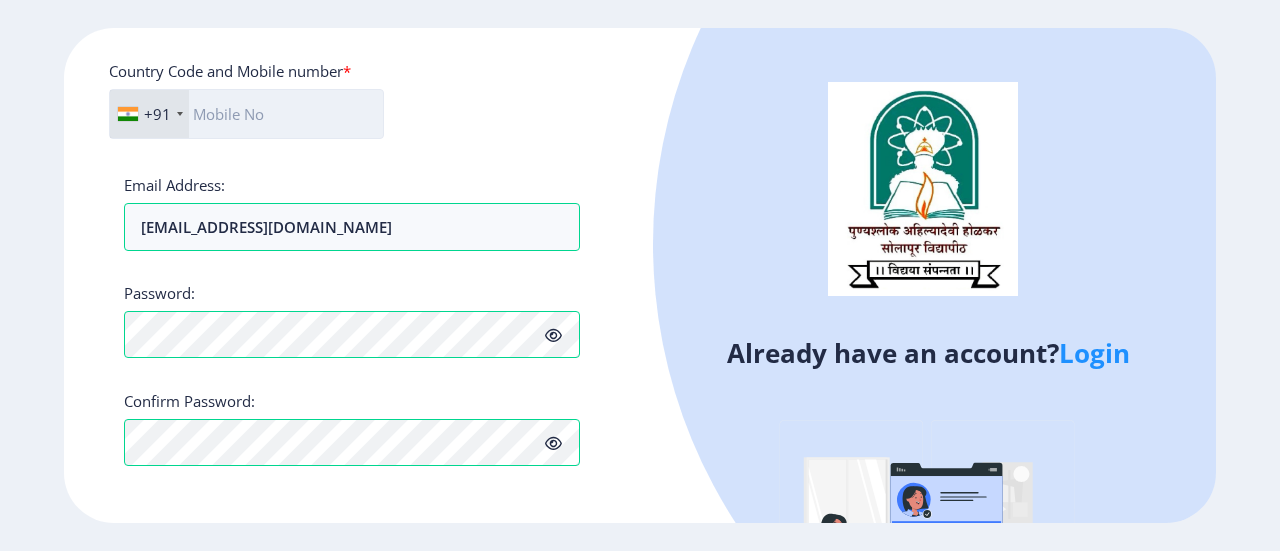 click 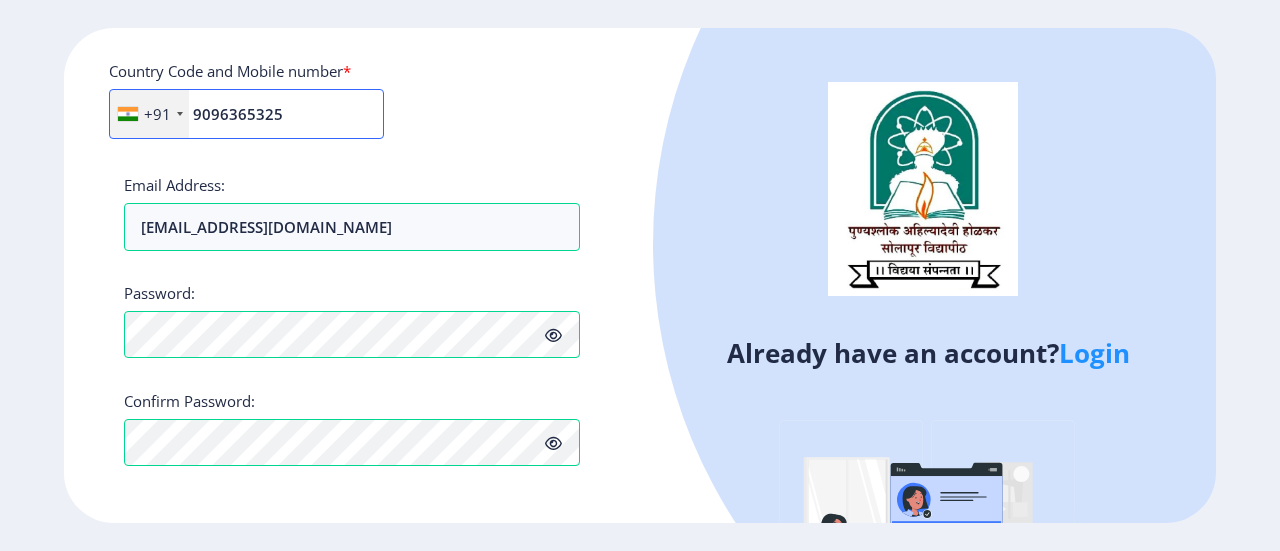 type on "9096365325" 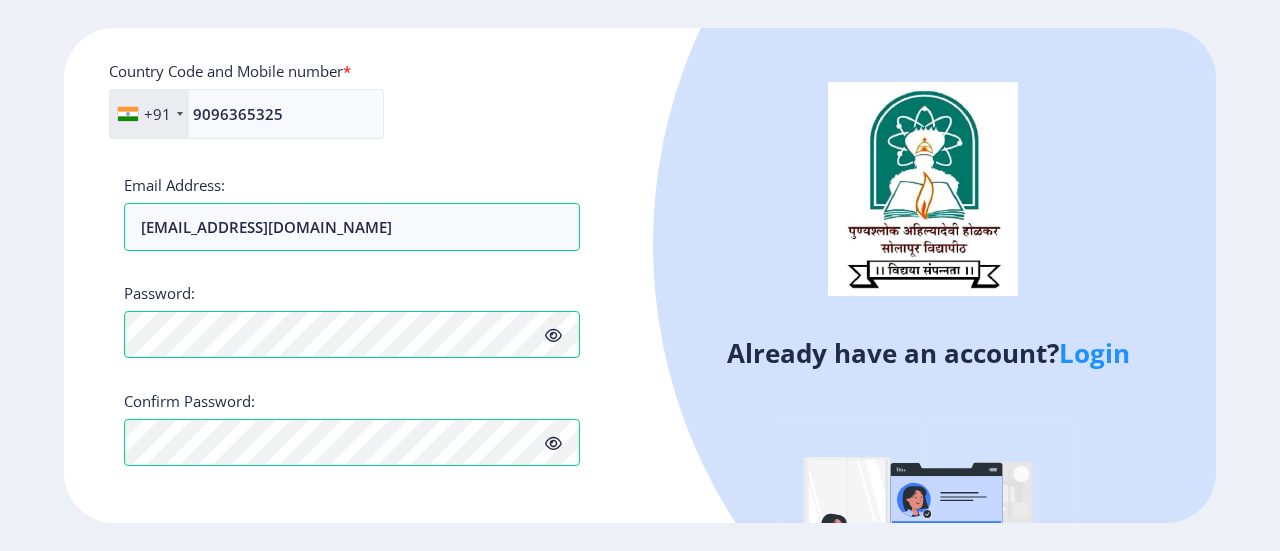 click on "+91 India (भारत) +91 Afghanistan (‫افغانستان‬‎) +93 Albania (Shqipëri) +355 Algeria (‫الجزائر‬‎) +213 American Samoa +1 Andorra +376 Angola +244 Anguilla +1 Antigua and Barbuda +1 Argentina +54 Armenia (Հայաստան) +374 Aruba +297 Australia +61 Austria (Österreich) +43 Azerbaijan (Azərbaycan) +994 Bahamas +1 Bahrain (‫البحرين‬‎) +973 Bangladesh (বাংলাদেশ) +880 Barbados +1 Belarus (Беларусь) +375 Belgium (België) +32 Belize +501 Benin (Bénin) +229 Bermuda +1 Bhutan (འབྲུག) +975 Bolivia +591 Bosnia and Herzegovina (Босна и Херцеговина) +387 Botswana +267 Brazil (Brasil) +55 British Indian Ocean Territory +246 British Virgin Islands +1 Brunei +673 Bulgaria (България) +359 Burkina Faso +226 Burundi (Uburundi) +257 Cambodia (កម្ពុជា) +855 Cameroon (Cameroun) +237 Canada +1 Cape Verde (Kabu Verdi) +238 Caribbean Netherlands +599 Cayman Islands +1 +236 Chad (Tchad) +235 Chile +56 +86" 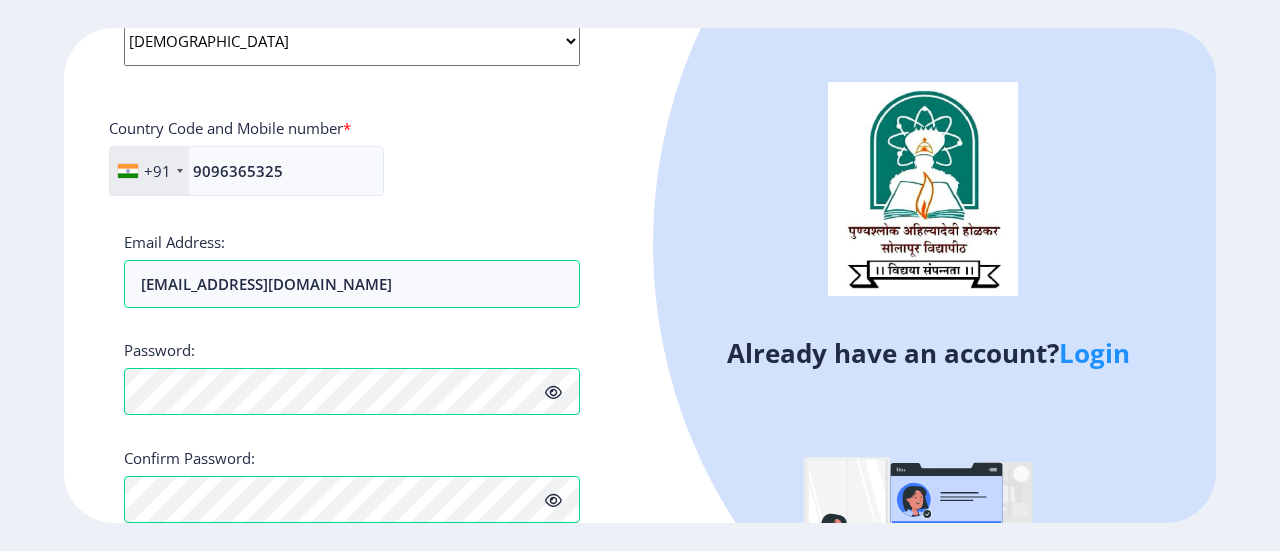 scroll, scrollTop: 891, scrollLeft: 0, axis: vertical 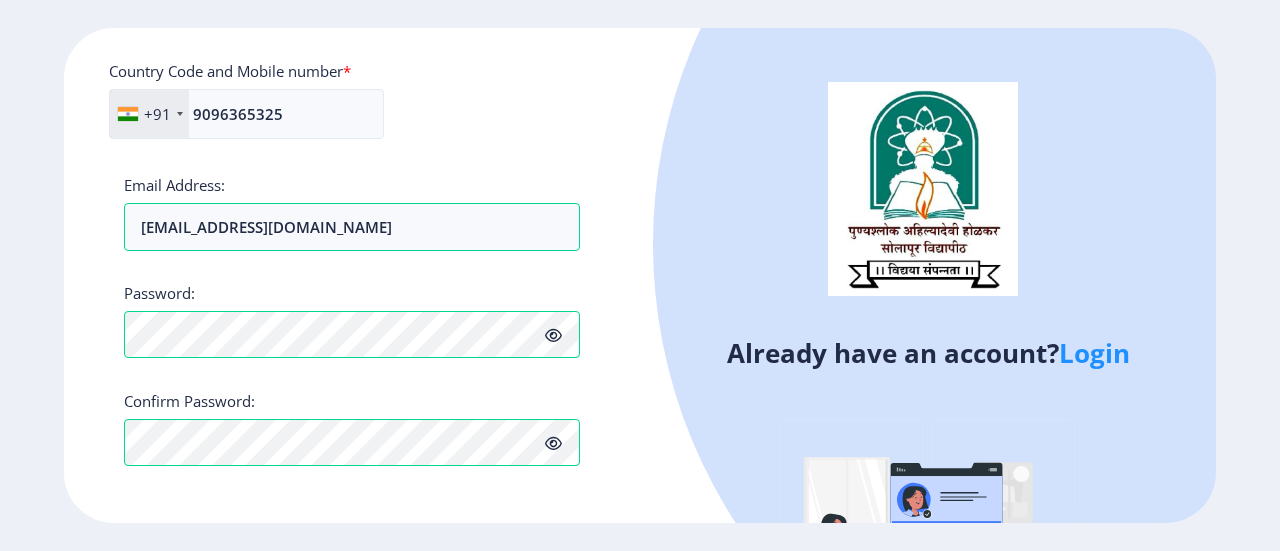 click 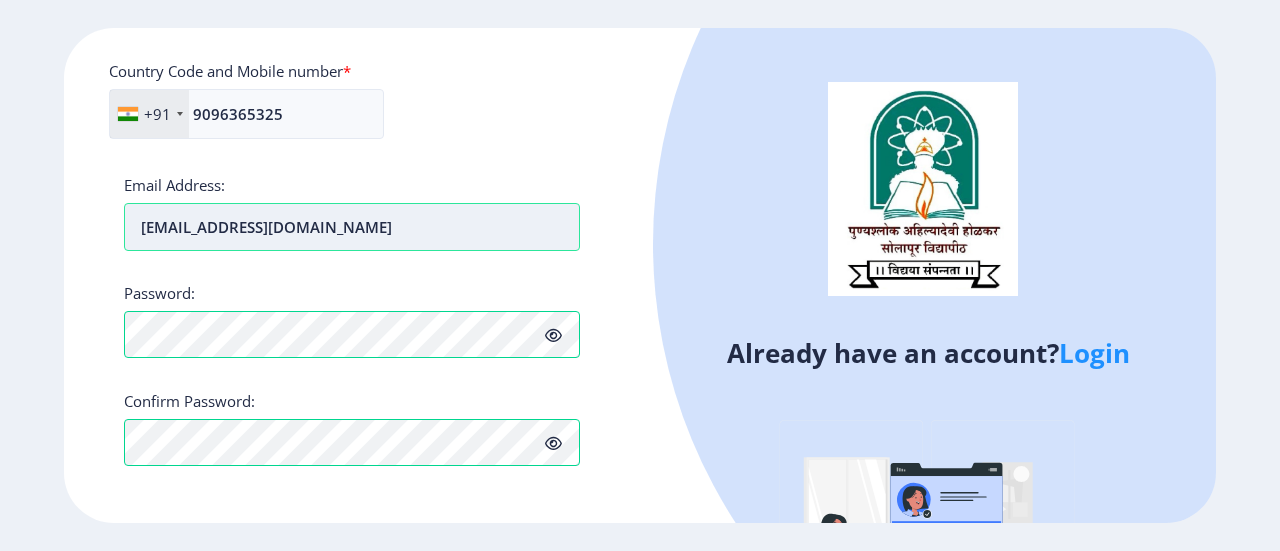 click on "[EMAIL_ADDRESS][DOMAIN_NAME]" at bounding box center (352, 227) 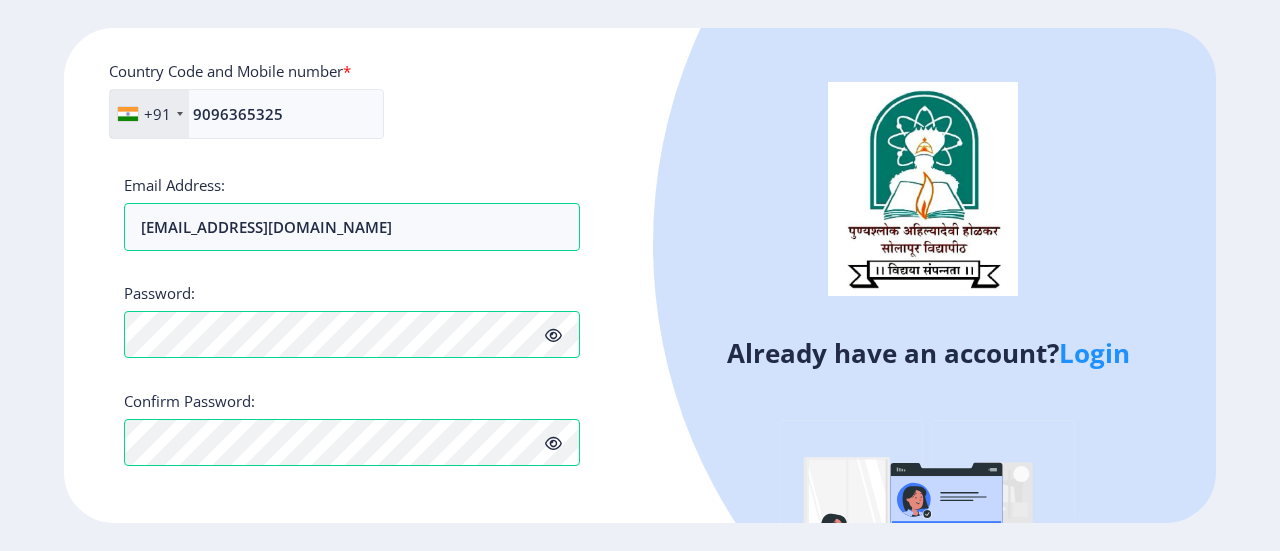 click 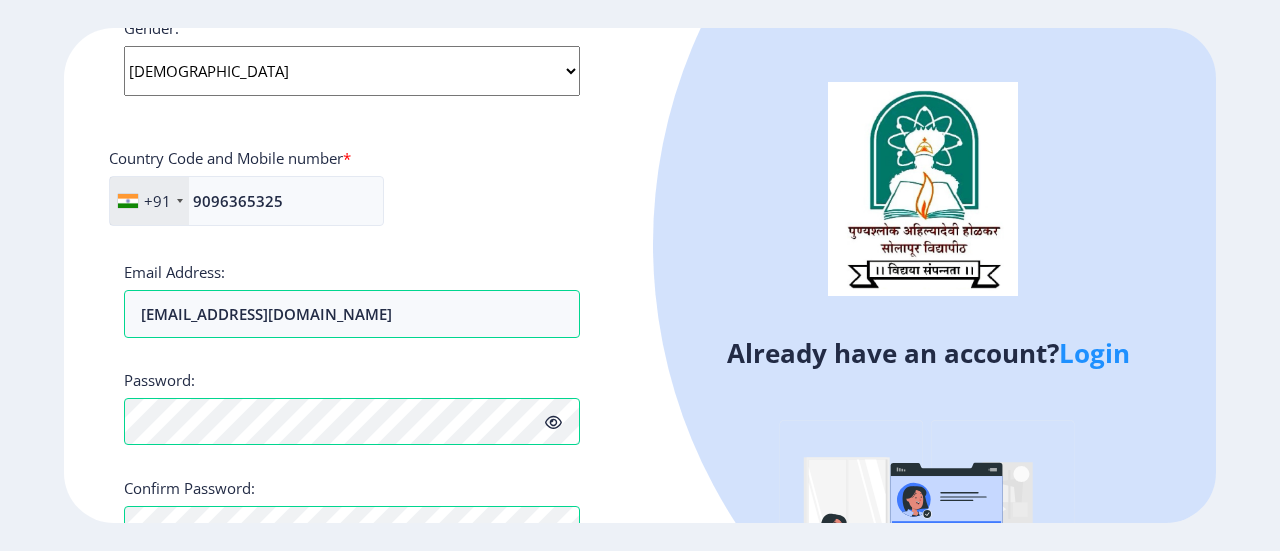 scroll, scrollTop: 891, scrollLeft: 0, axis: vertical 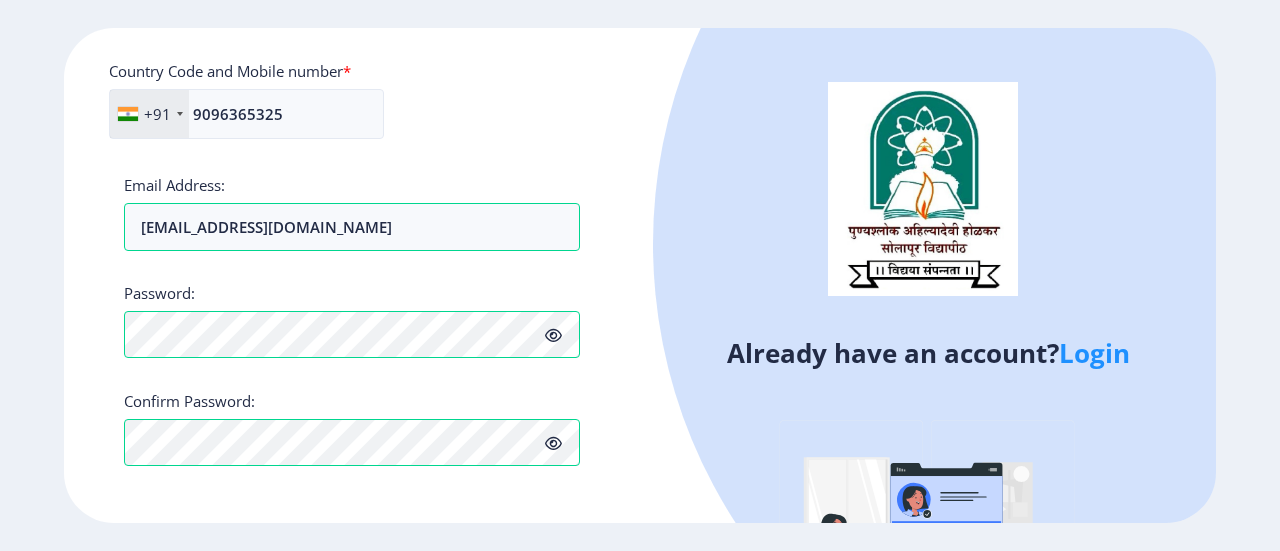 click on "Login" 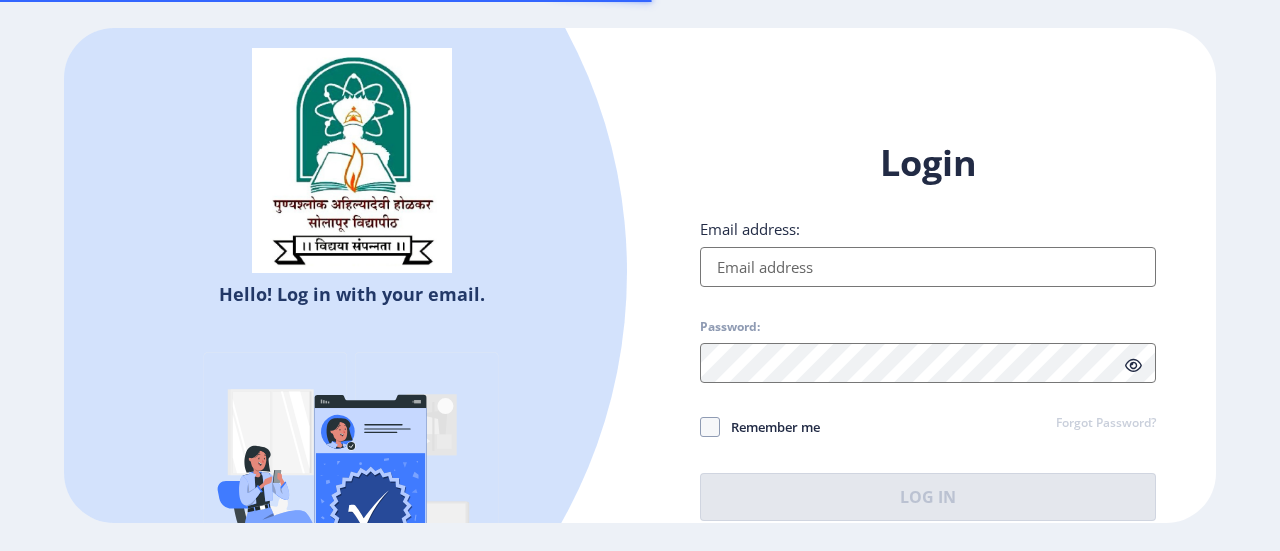 type on "[EMAIL_ADDRESS][DOMAIN_NAME]" 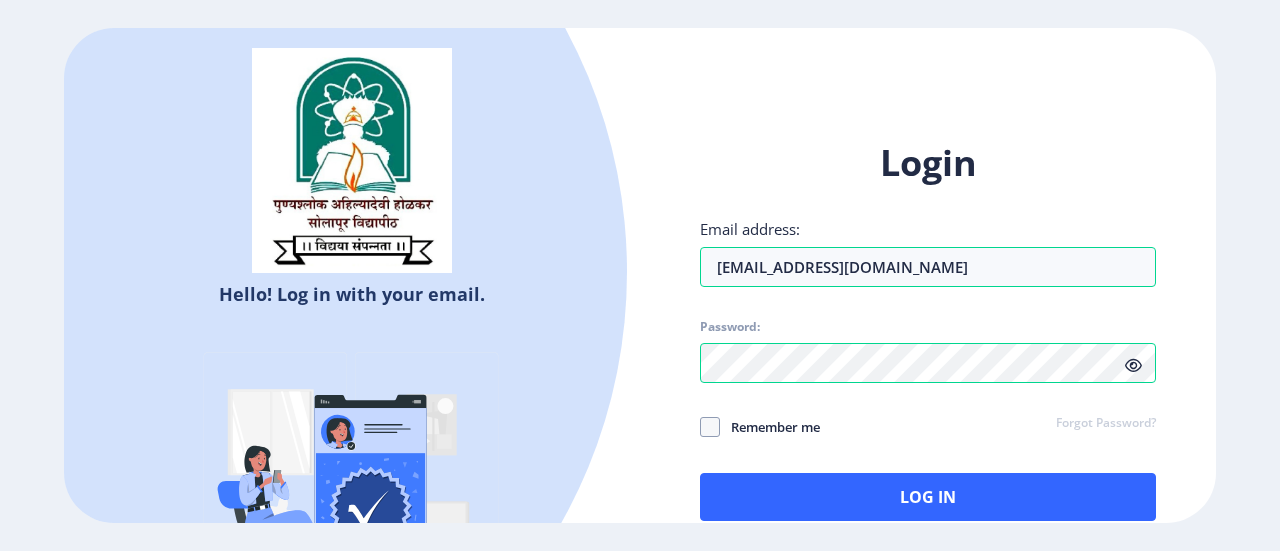 click 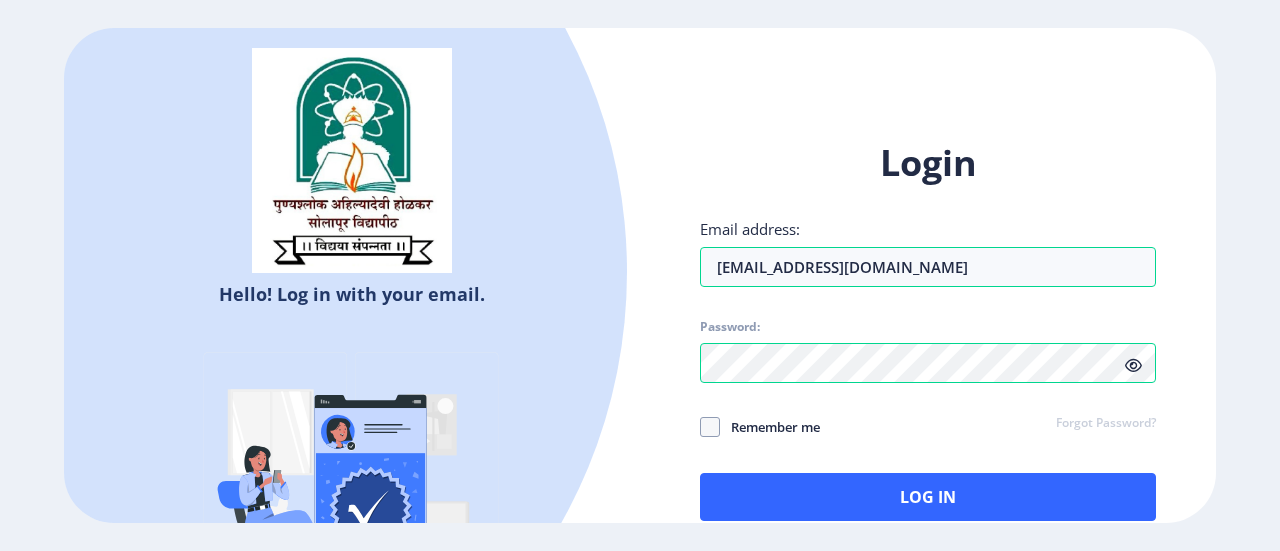 click 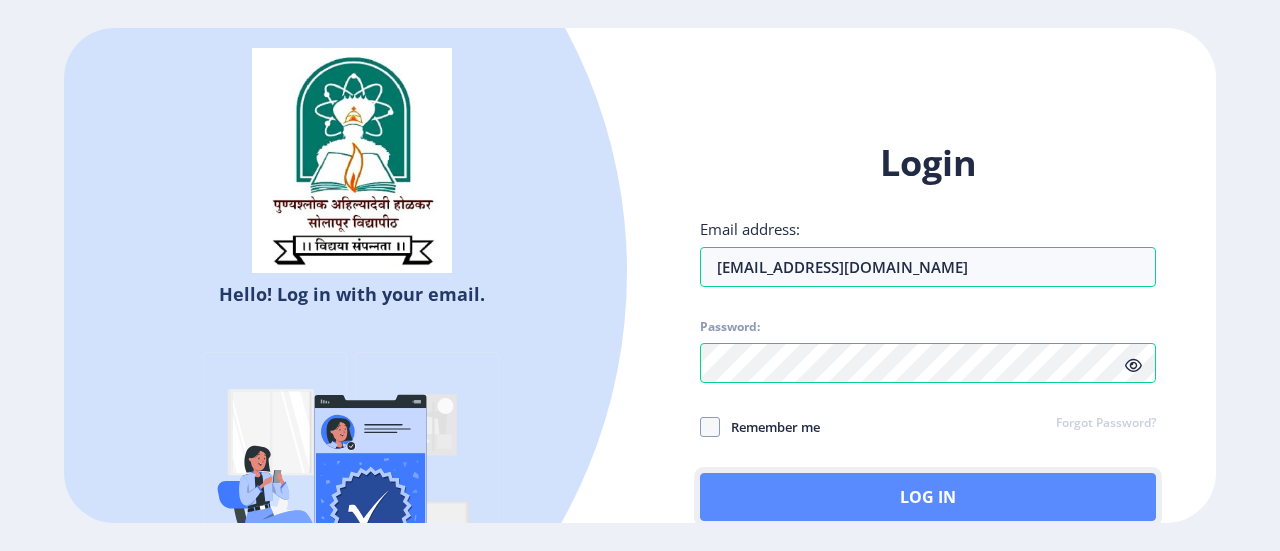 click on "Log In" 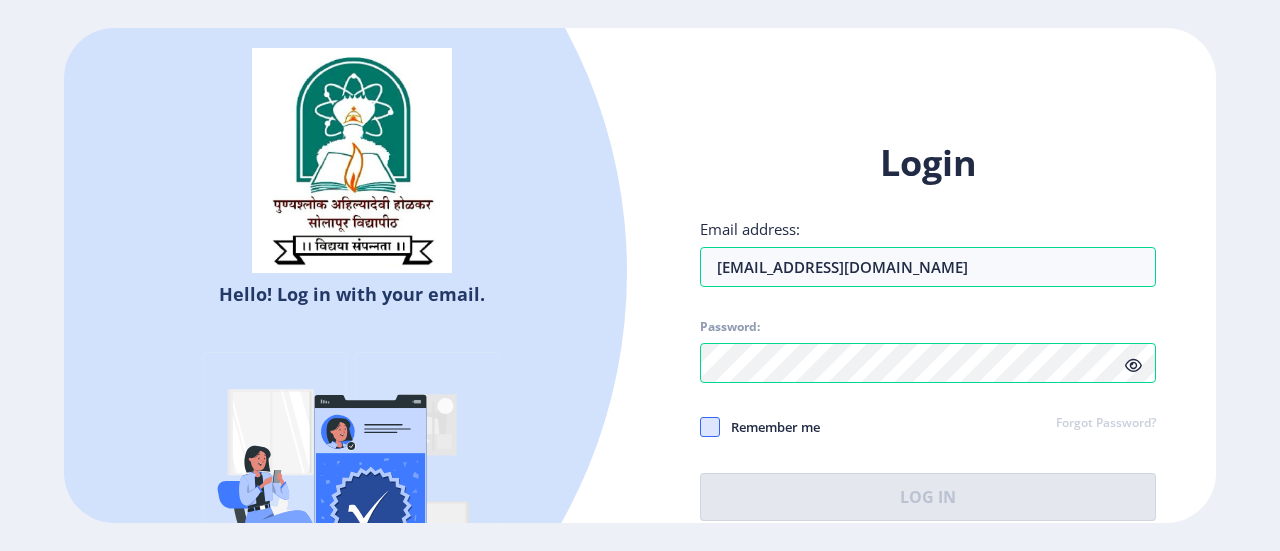 click 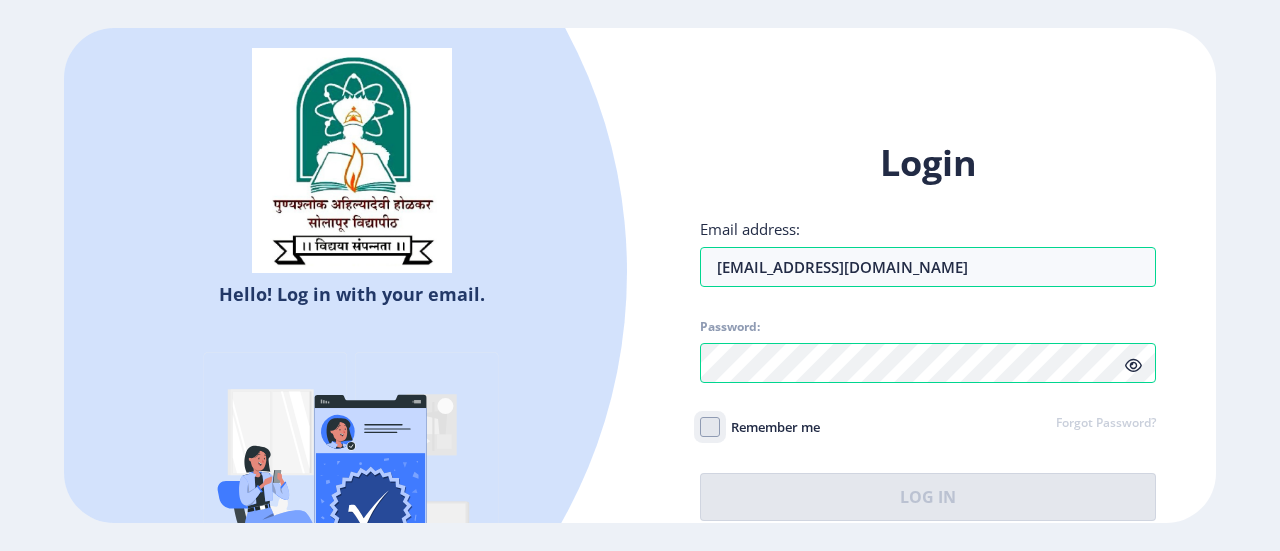 click on "Remember me" 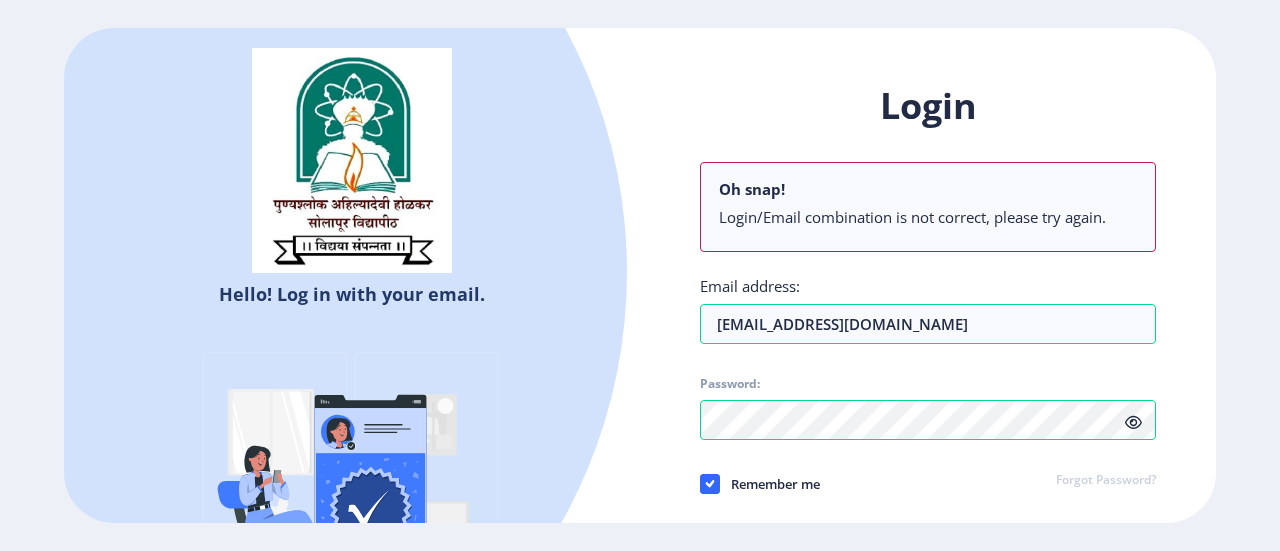 select 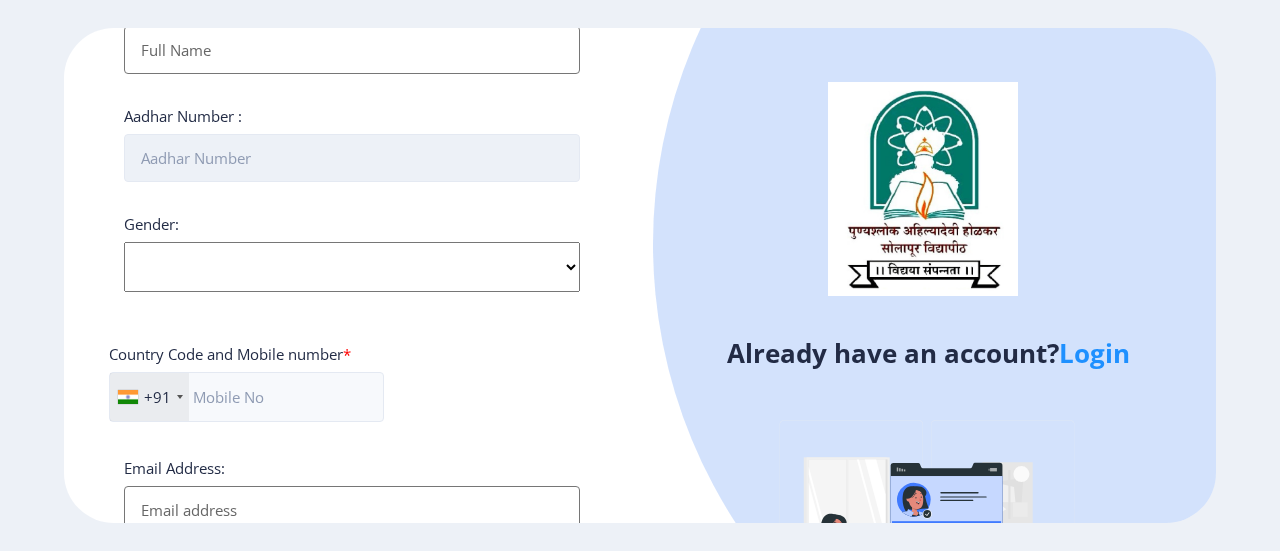 scroll, scrollTop: 891, scrollLeft: 0, axis: vertical 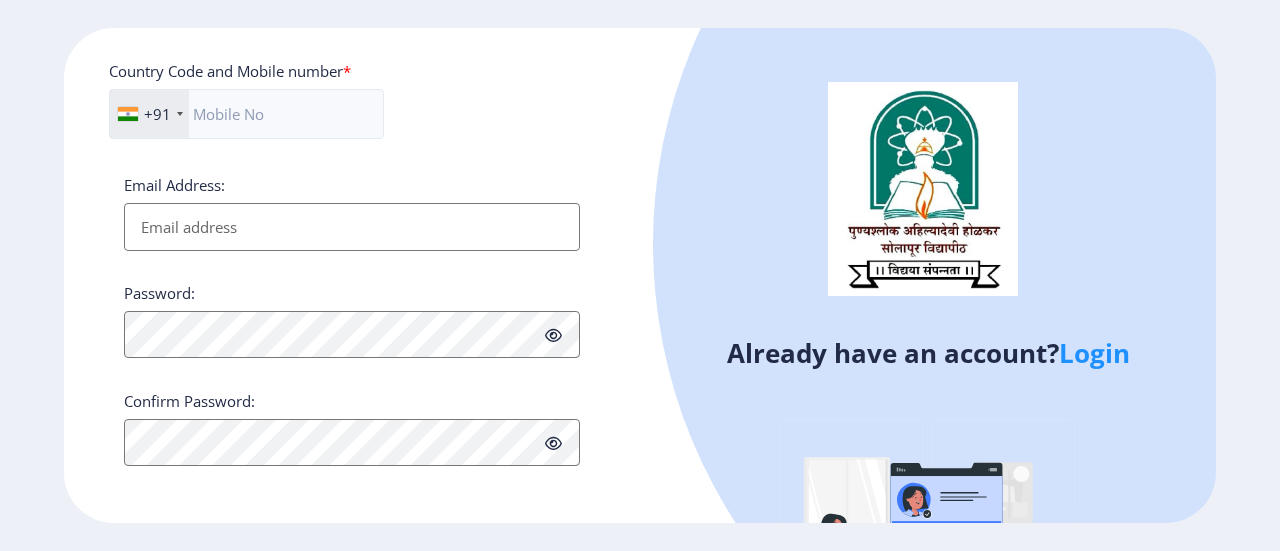 click on "Register Applicant First Name: Applicant Middle Name: Applicant Last Name: Mothers First Name: Applicant Full Name : (As on marksheet) Aadhar Number :  Gender: Select Gender Male Female Other  Country Code and Mobile number  *  +91 India (भारत) +91 Afghanistan (‫افغانستان‬‎) +93 Albania (Shqipëri) +355 Algeria (‫الجزائر‬‎) +213 American Samoa +1 Andorra +376 Angola +244 Anguilla +1 Antigua and Barbuda +1 Argentina +54 Armenia (Հայաստան) +374 Aruba +297 Australia +61 Austria (Österreich) +43 Azerbaijan (Azərbaycan) +994 Bahamas +1 Bahrain (‫البحرين‬‎) +973 Bangladesh (বাংলাদেশ) +880 Barbados +1 Belarus (Беларусь) +375 Belgium (België) +32 Belize +501 Benin (Bénin) +229 Bermuda +1 Bhutan (འབྲུག) +975 Bolivia +591 Bosnia and Herzegovina (Босна и Херцеговина) +387 Botswana +267 Brazil (Brasil) +55 British Indian Ocean Territory +246 British Virgin Islands +1 Brunei +673 Bulgaria (България) +359" 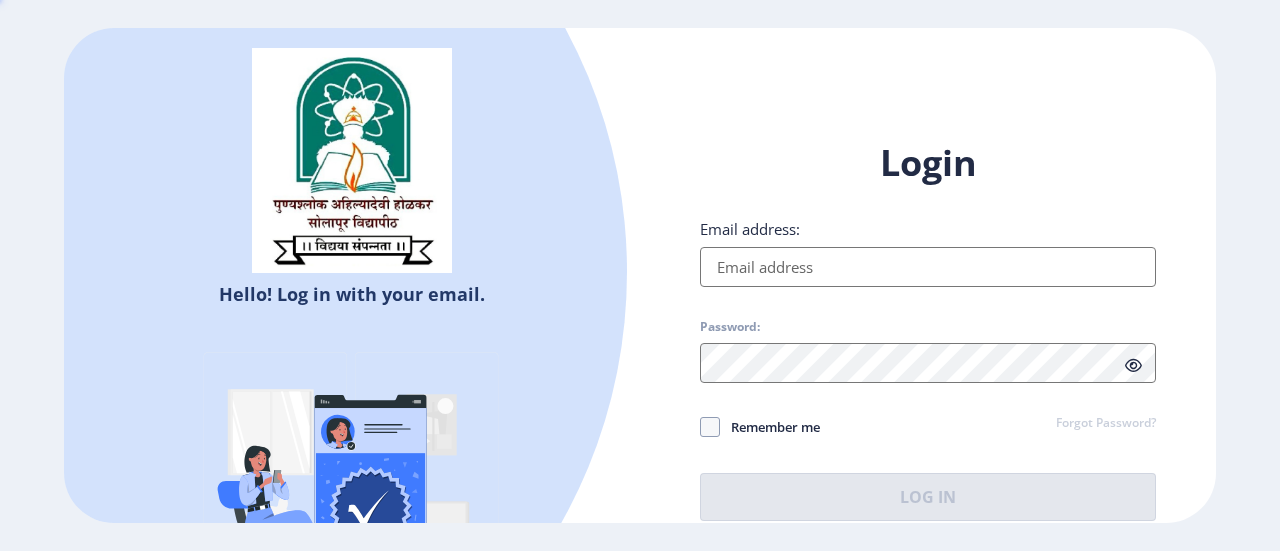 type on "[EMAIL_ADDRESS][DOMAIN_NAME]" 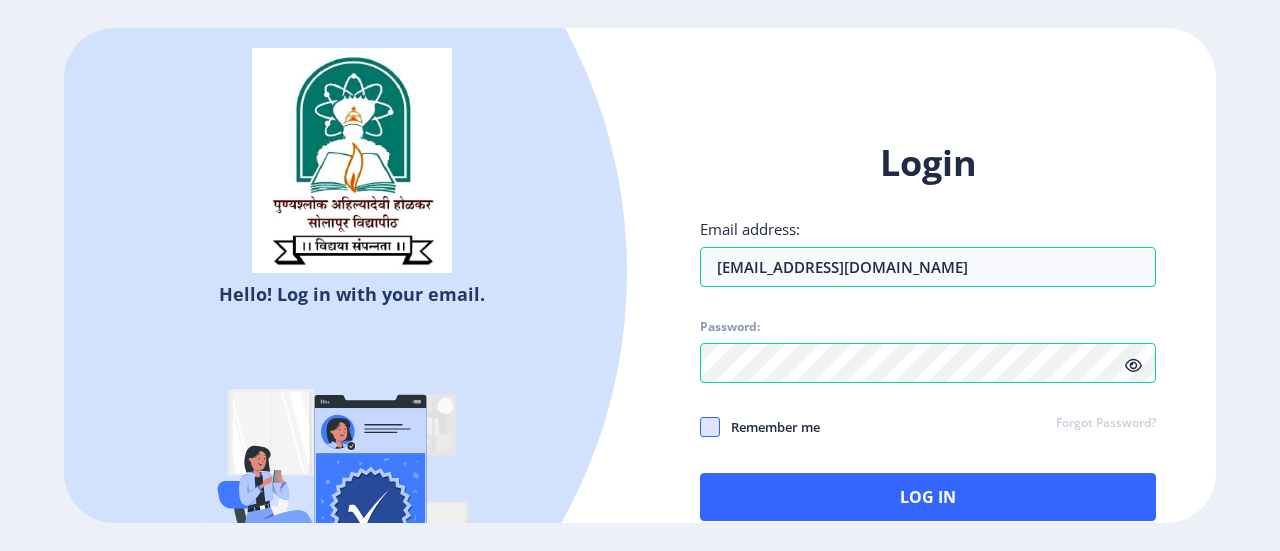 click 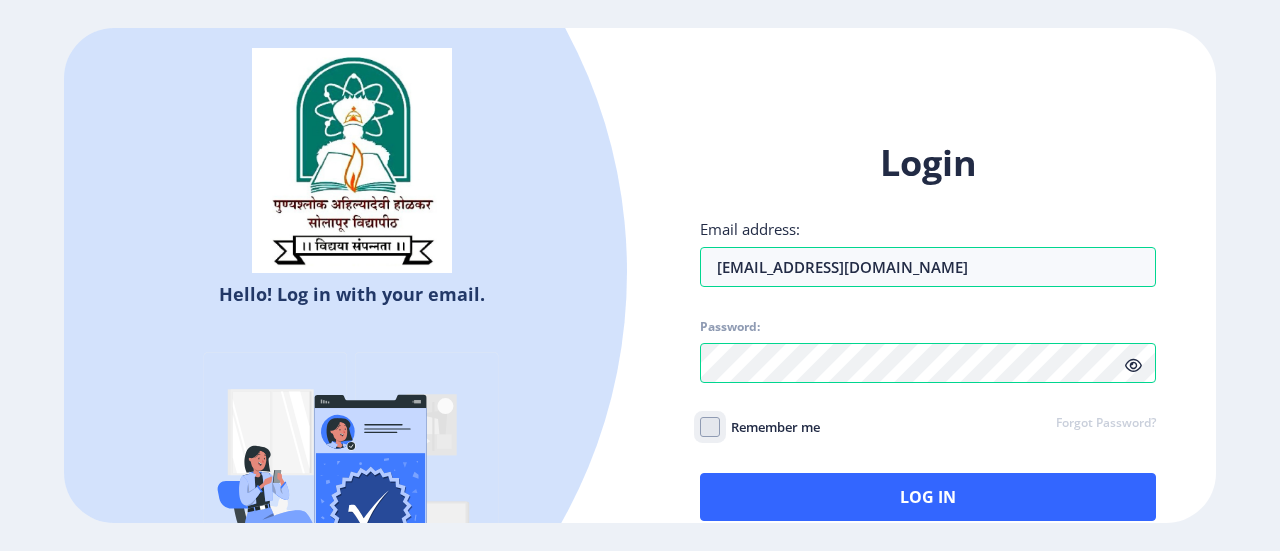 click on "Remember me" 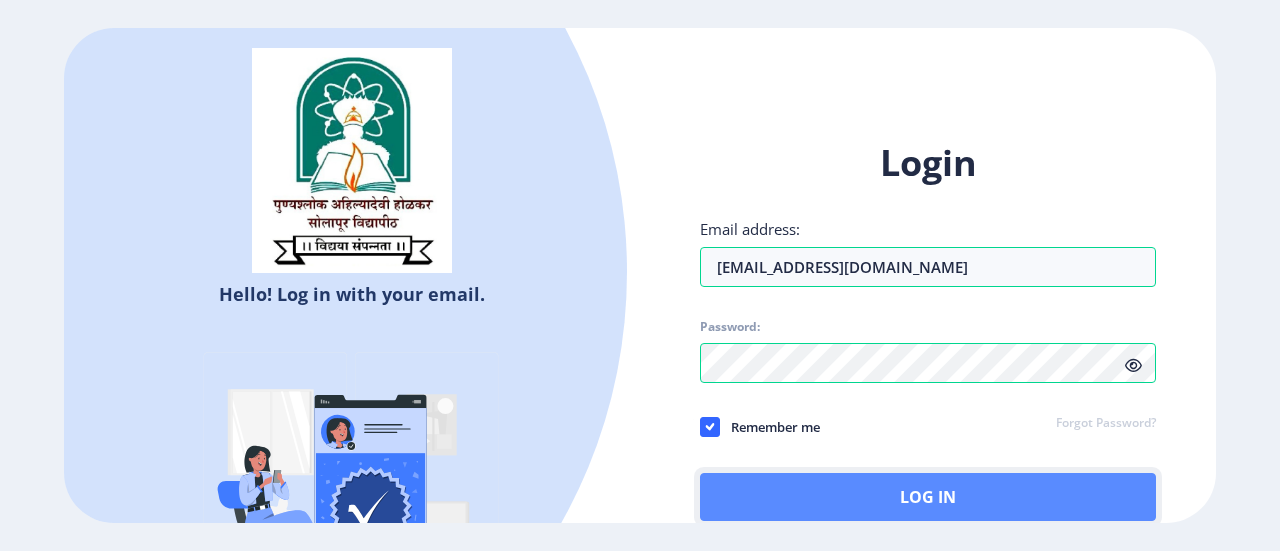 click on "Log In" 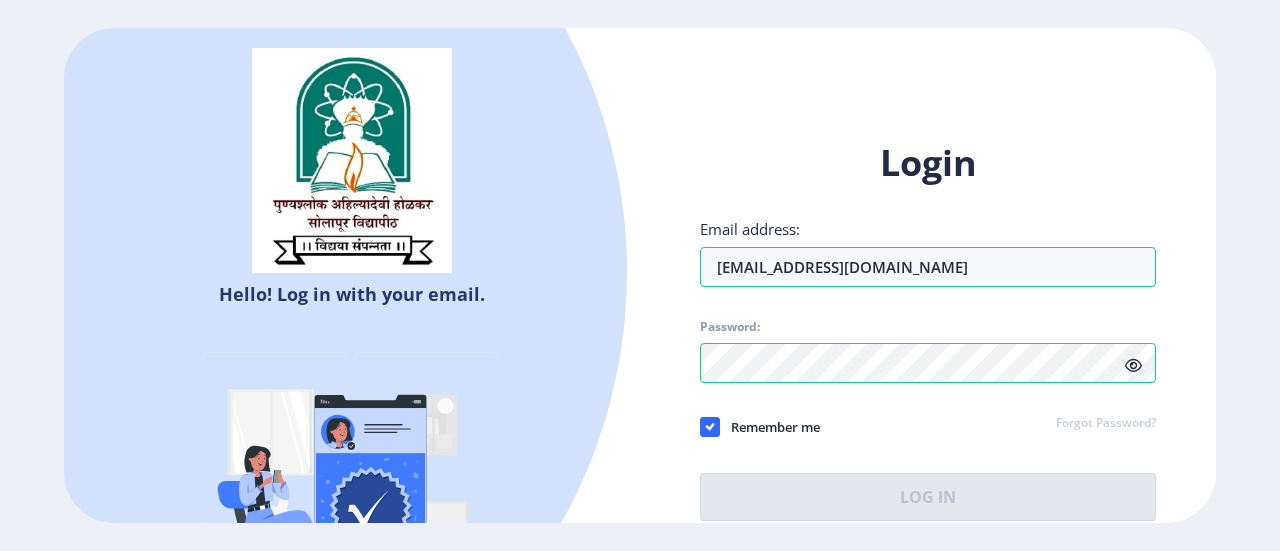 select 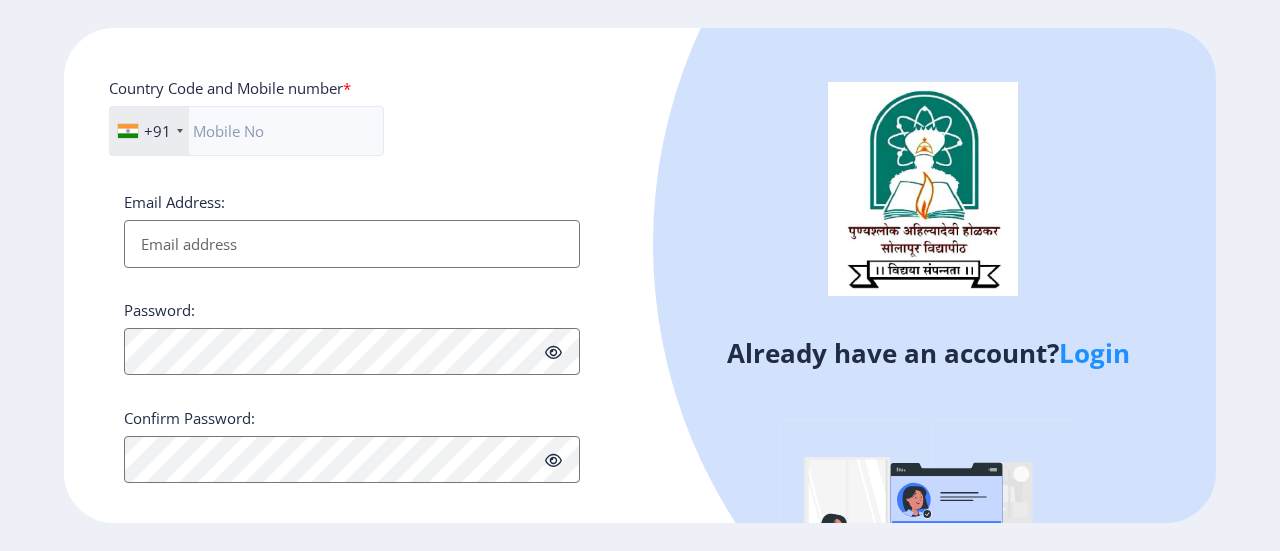 scroll, scrollTop: 891, scrollLeft: 0, axis: vertical 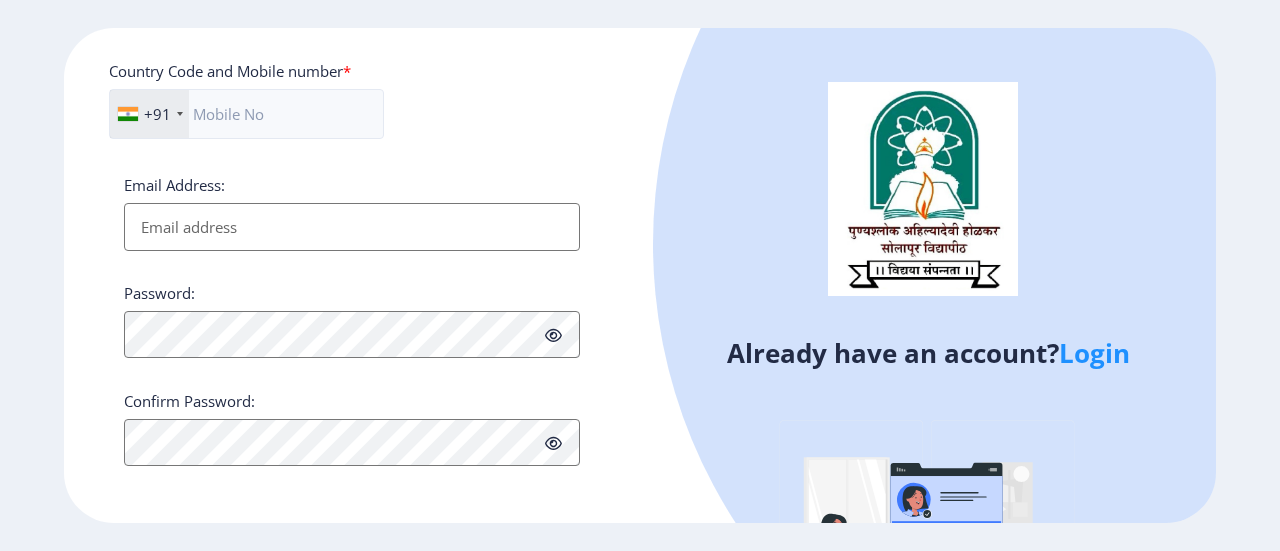 click on "Already have an account?  Login" 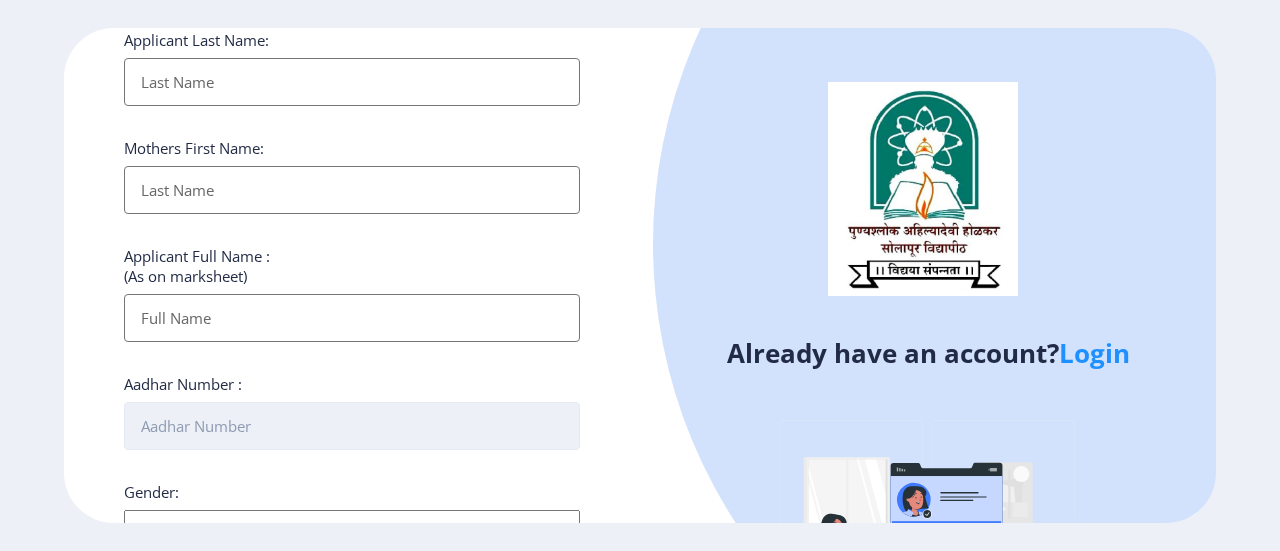 scroll, scrollTop: 0, scrollLeft: 0, axis: both 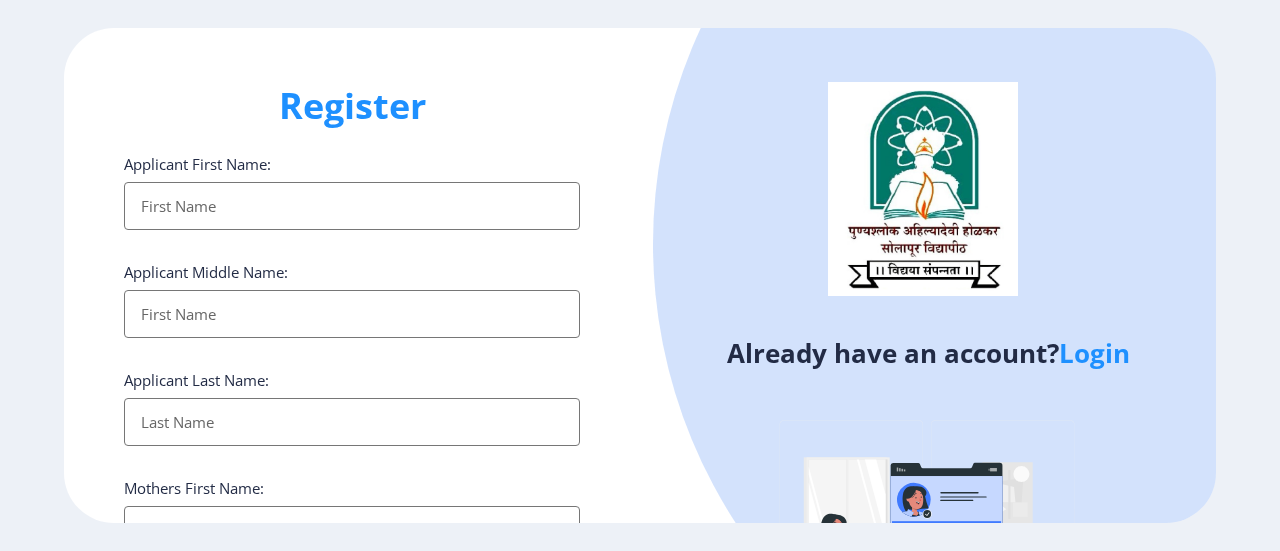 select 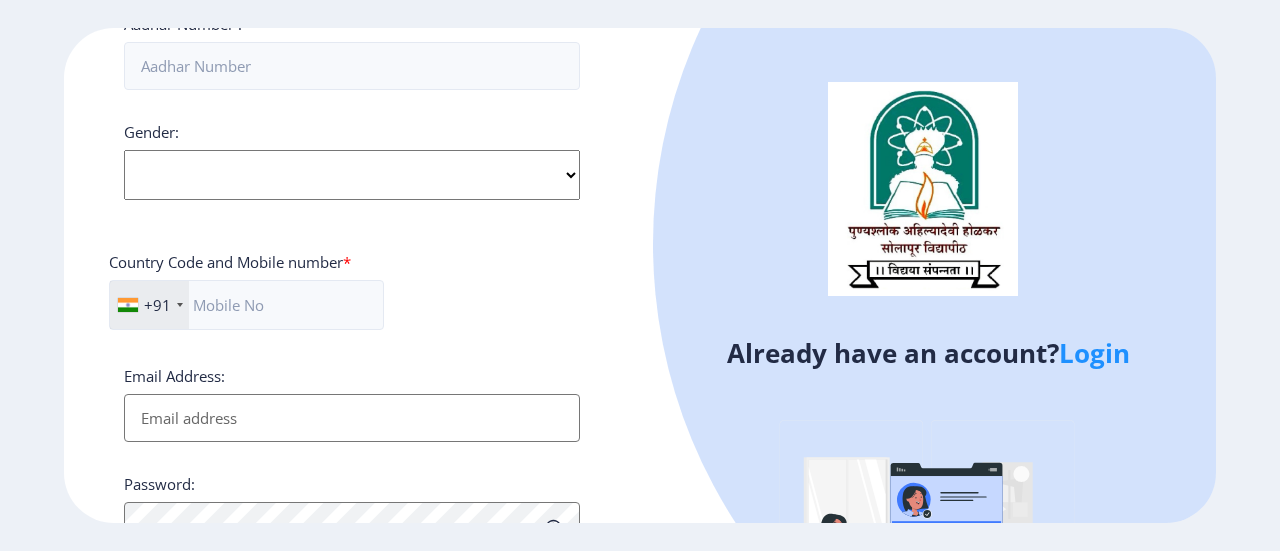 scroll, scrollTop: 891, scrollLeft: 0, axis: vertical 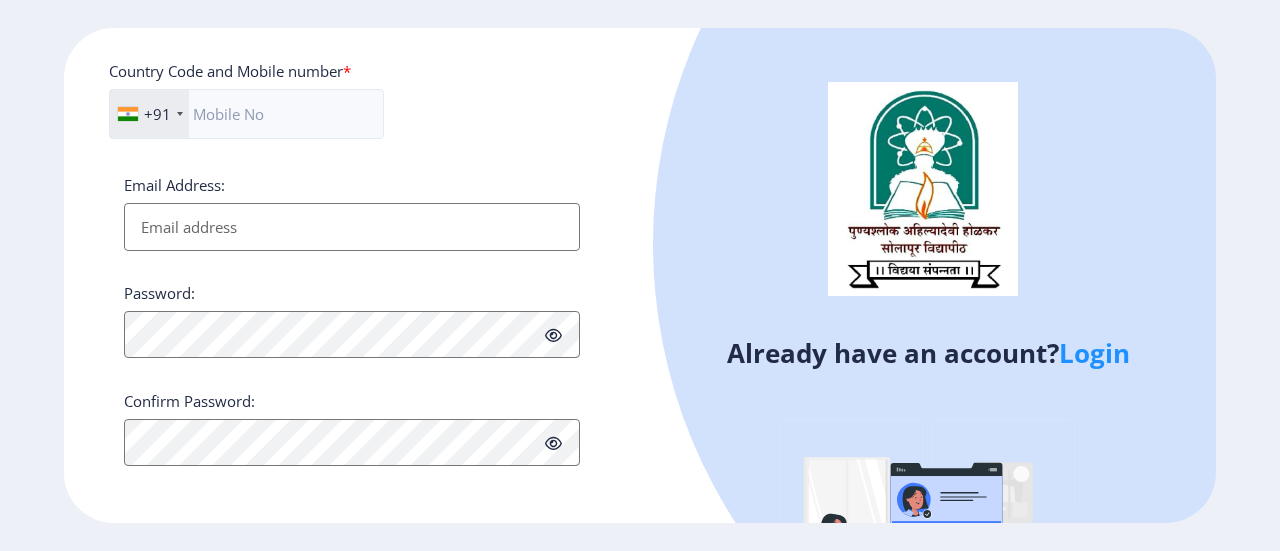click on "Register Applicant First Name: Applicant Middle Name: Applicant Last Name: Mothers First Name: Applicant Full Name : (As on marksheet) Aadhar Number :  Gender: Select Gender Male Female Other  Country Code and Mobile number  *  +91 India (भारत) +91 Afghanistan (‫افغانستان‬‎) +93 Albania (Shqipëri) +355 Algeria (‫الجزائر‬‎) +213 American Samoa +1 Andorra +376 Angola +244 Anguilla +1 Antigua and Barbuda +1 Argentina +54 Armenia (Հայաստան) +374 Aruba +297 Australia +61 Austria (Österreich) +43 Azerbaijan (Azərbaycan) +994 Bahamas +1 Bahrain (‫البحرين‬‎) +973 Bangladesh (বাংলাদেশ) +880 Barbados +1 Belarus (Беларусь) +375 Belgium (België) +32 Belize +501 Benin (Bénin) +229 Bermuda +1 Bhutan (འབྲུག) +975 Bolivia +591 Bosnia and Herzegovina (Босна и Херцеговина) +387 Botswana +267 Brazil (Brasil) +55 British Indian Ocean Territory +246 British Virgin Islands +1 Brunei +673 Bulgaria (България) +359" 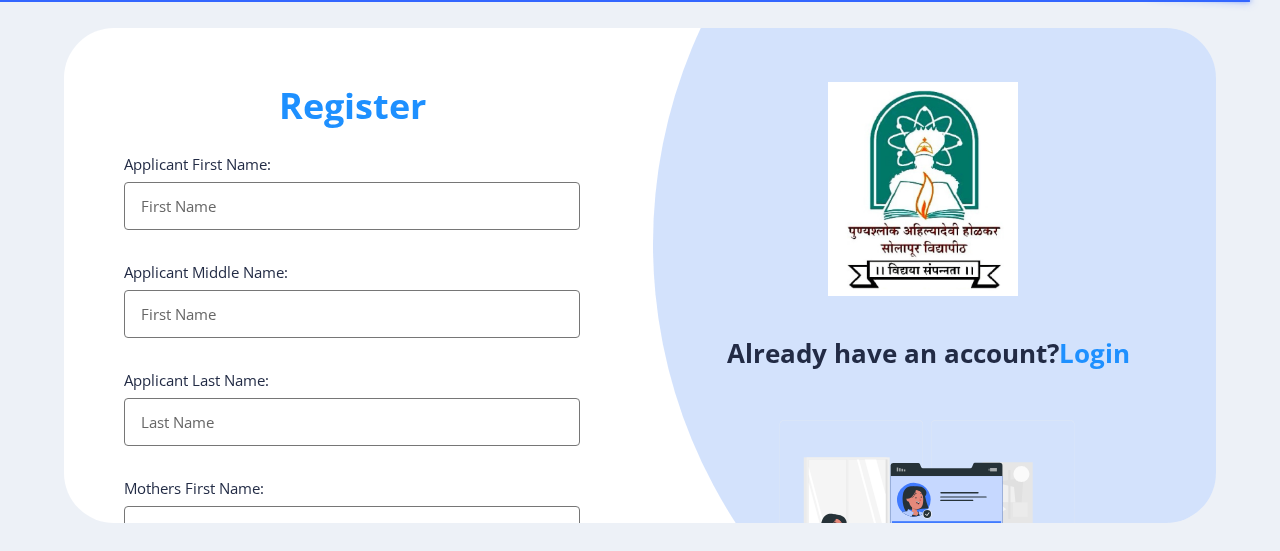select 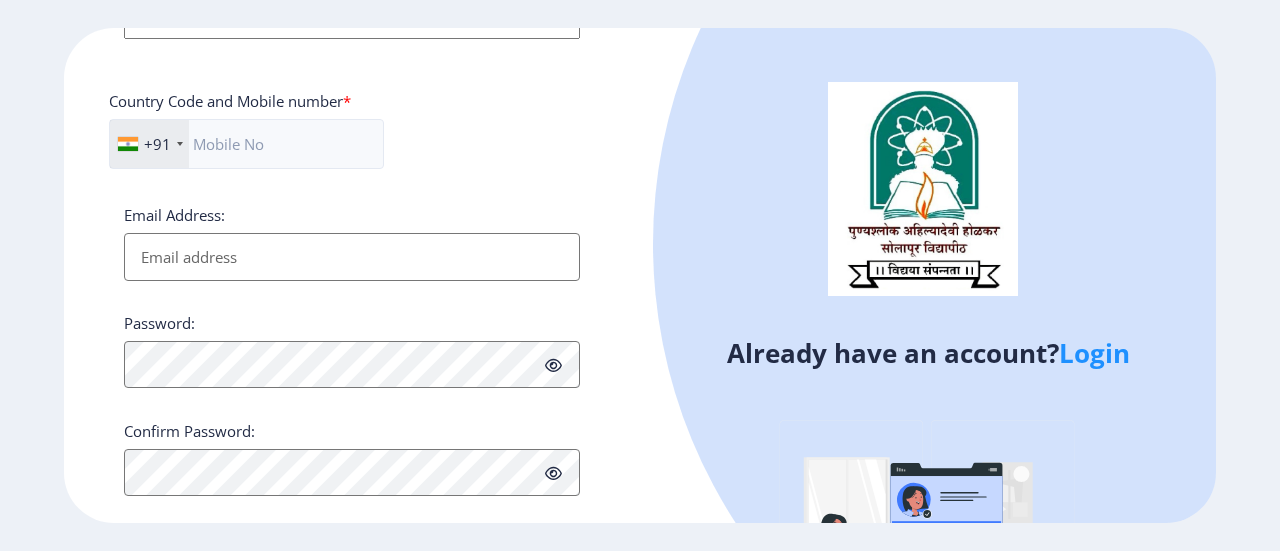 scroll, scrollTop: 891, scrollLeft: 0, axis: vertical 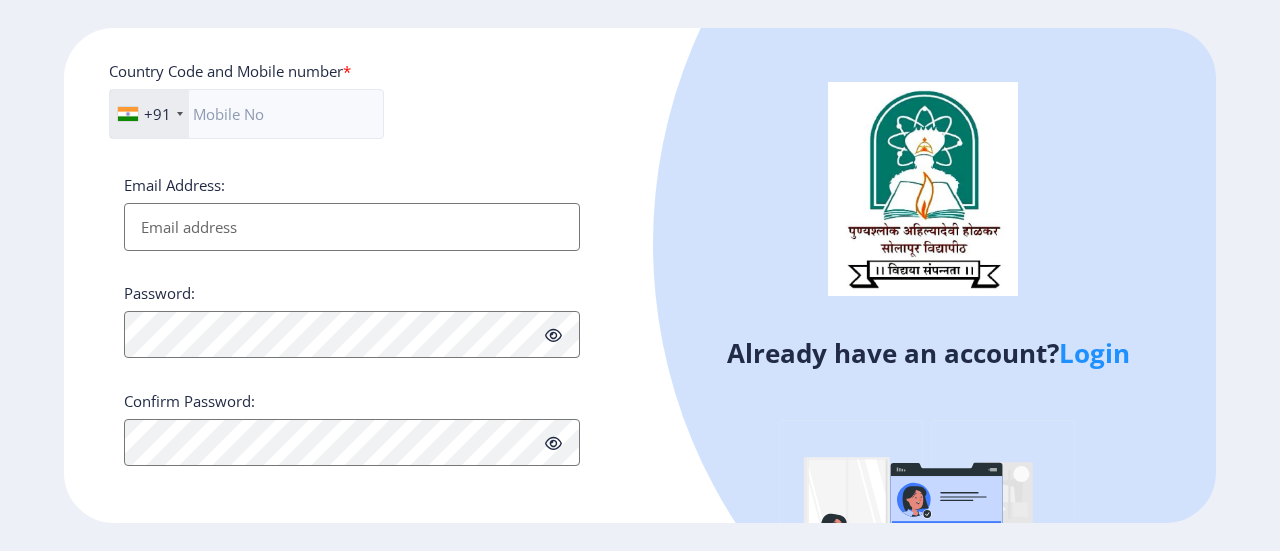 drag, startPoint x: 640, startPoint y: 287, endPoint x: 1052, endPoint y: 307, distance: 412.48514 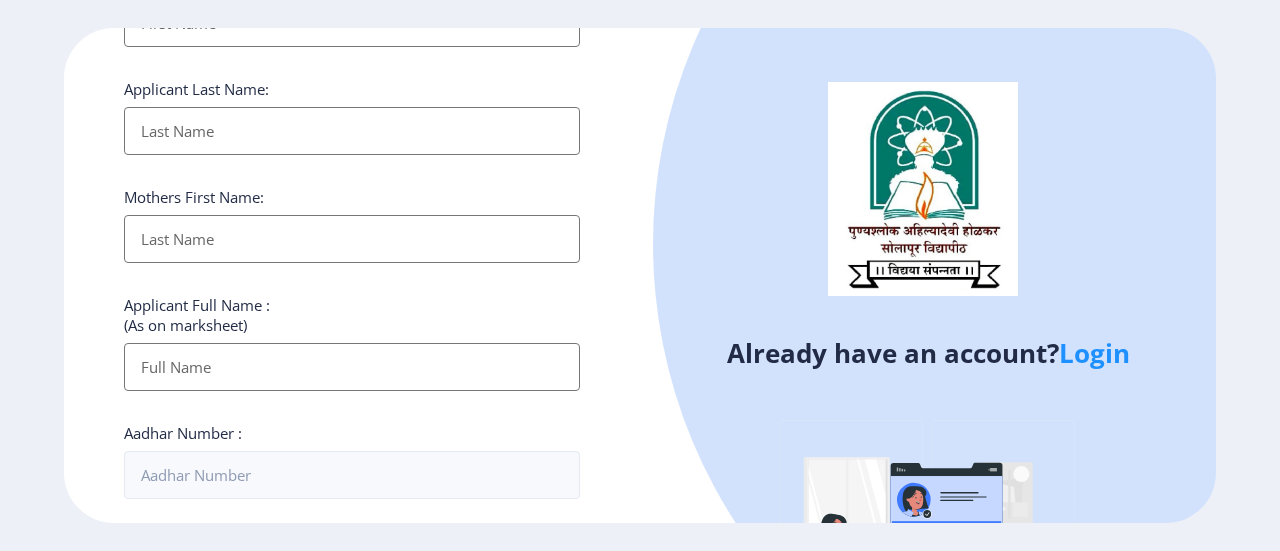 scroll, scrollTop: 0, scrollLeft: 0, axis: both 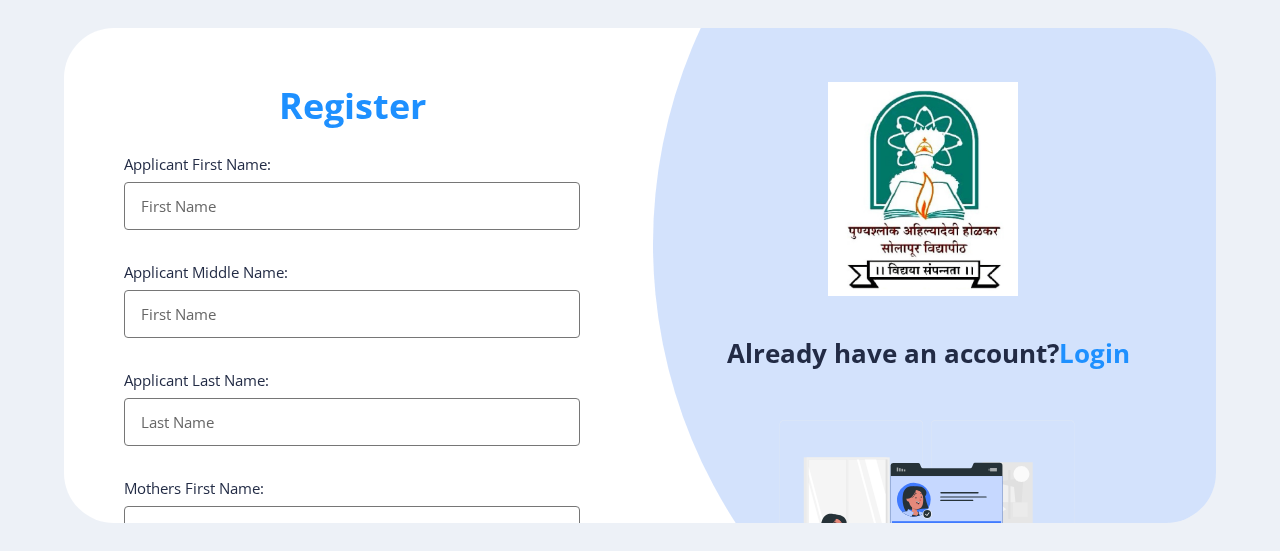click 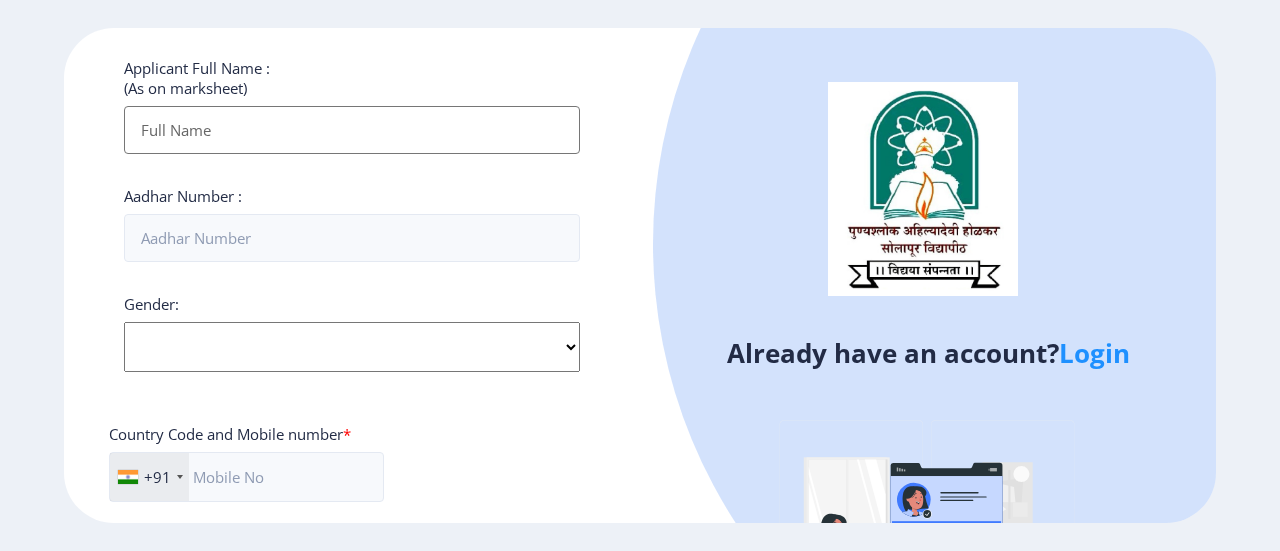 scroll, scrollTop: 600, scrollLeft: 0, axis: vertical 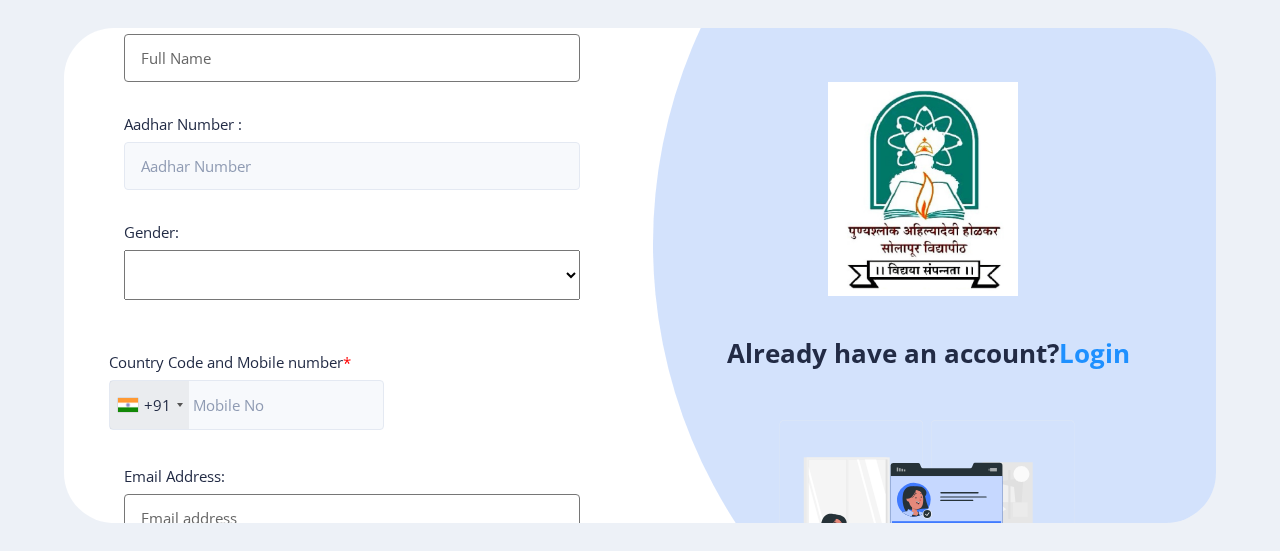 click 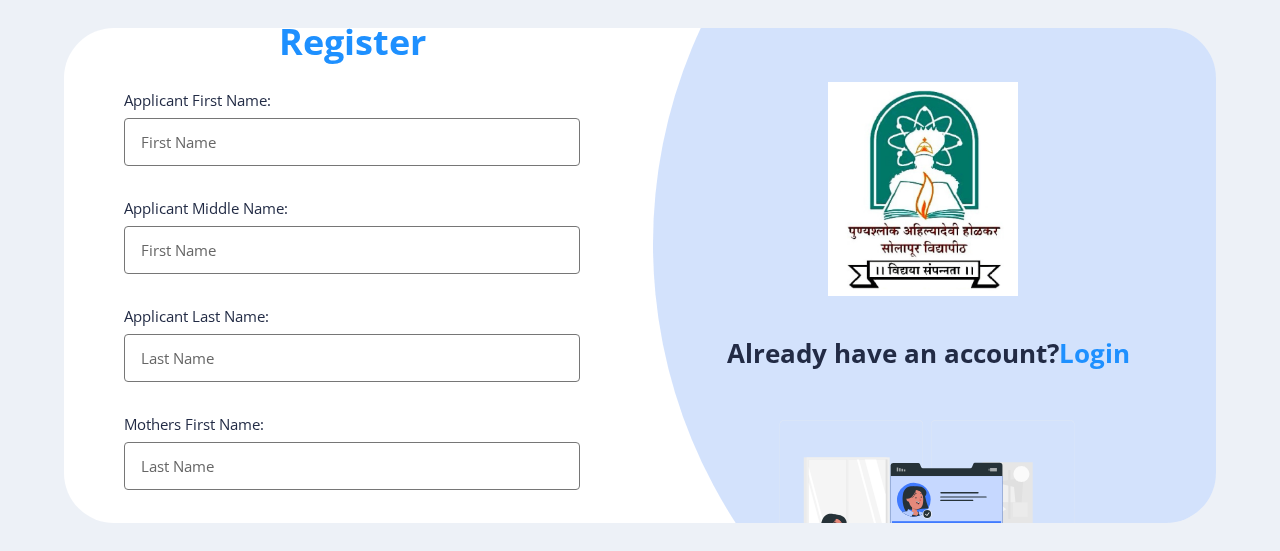 scroll, scrollTop: 0, scrollLeft: 0, axis: both 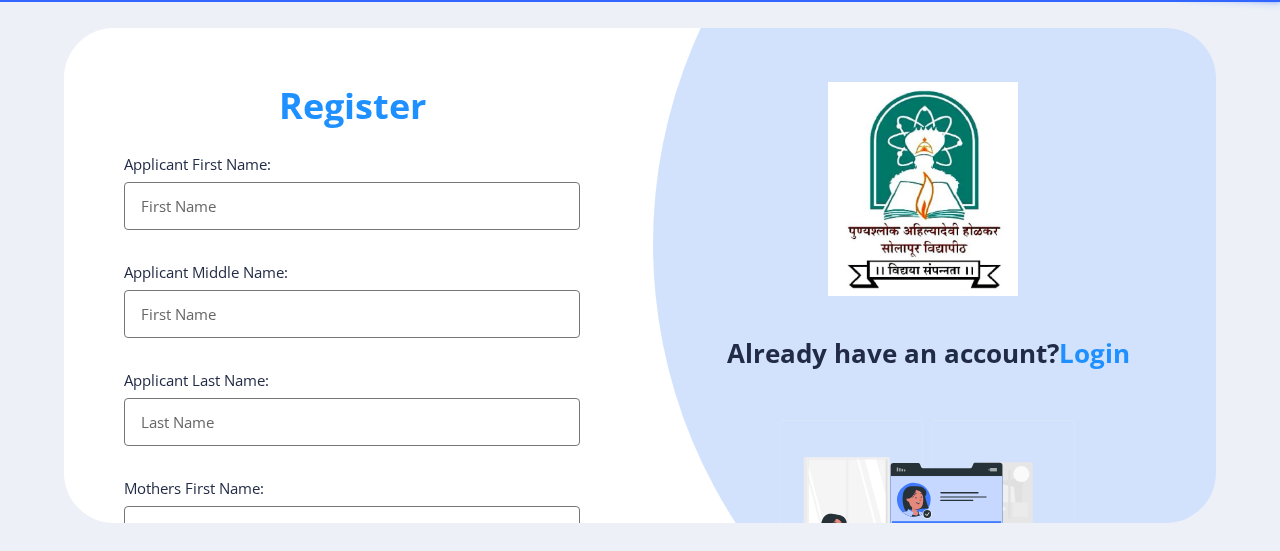 select 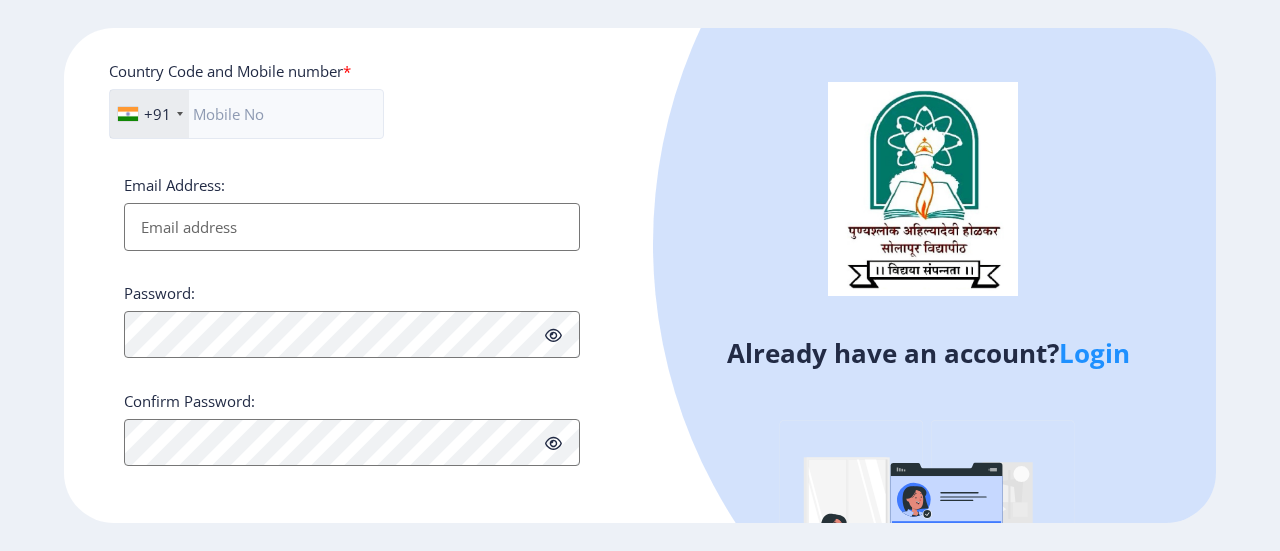 type on "[EMAIL_ADDRESS][DOMAIN_NAME]" 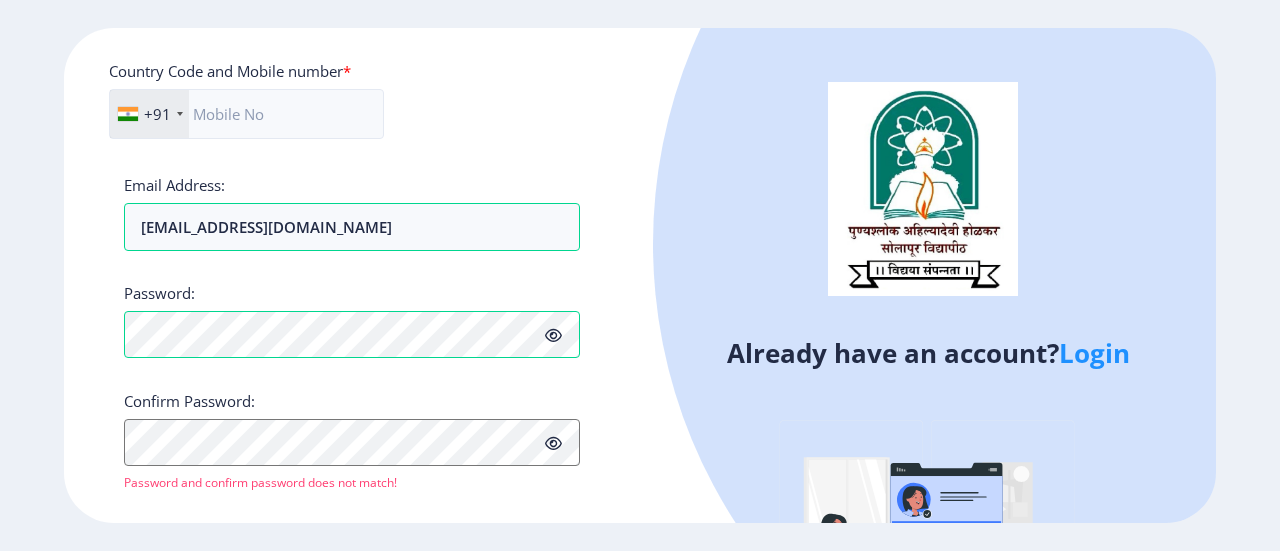click 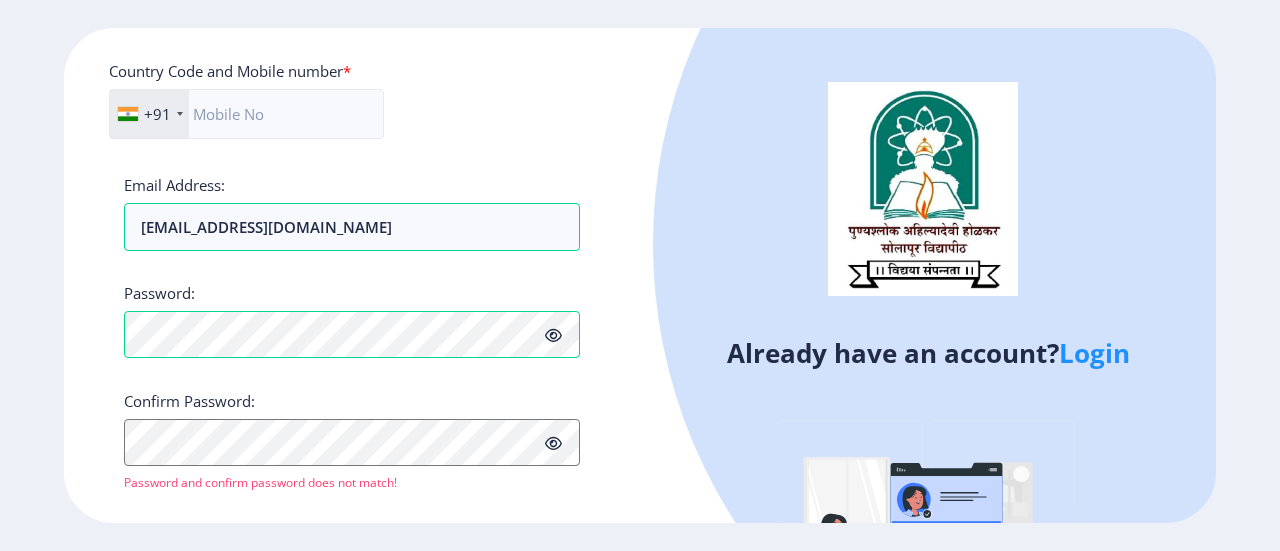 click 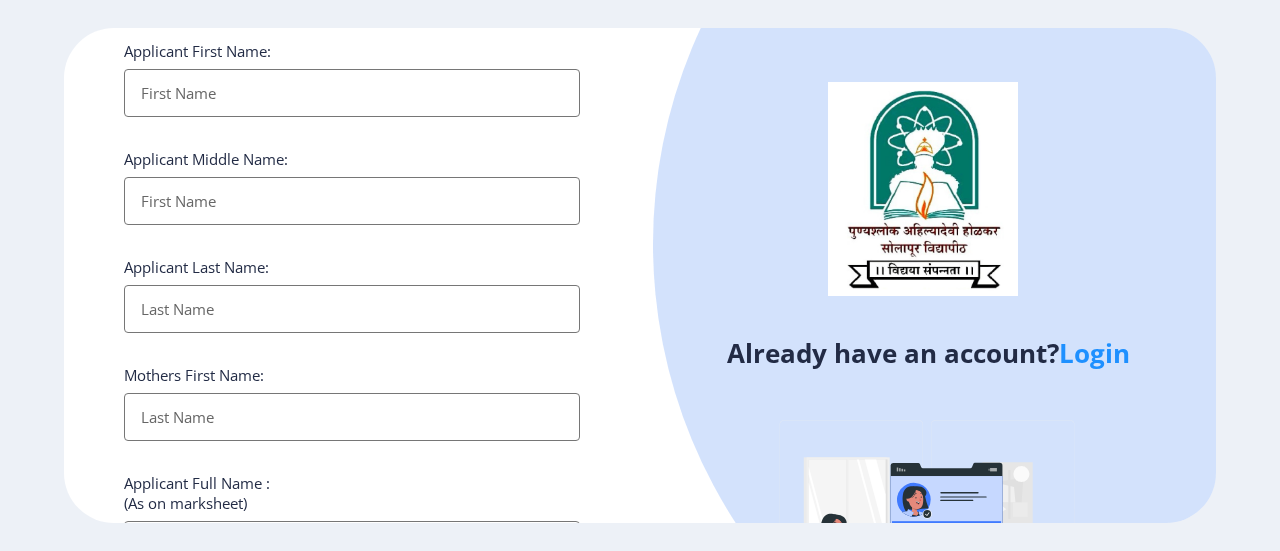 scroll, scrollTop: 0, scrollLeft: 0, axis: both 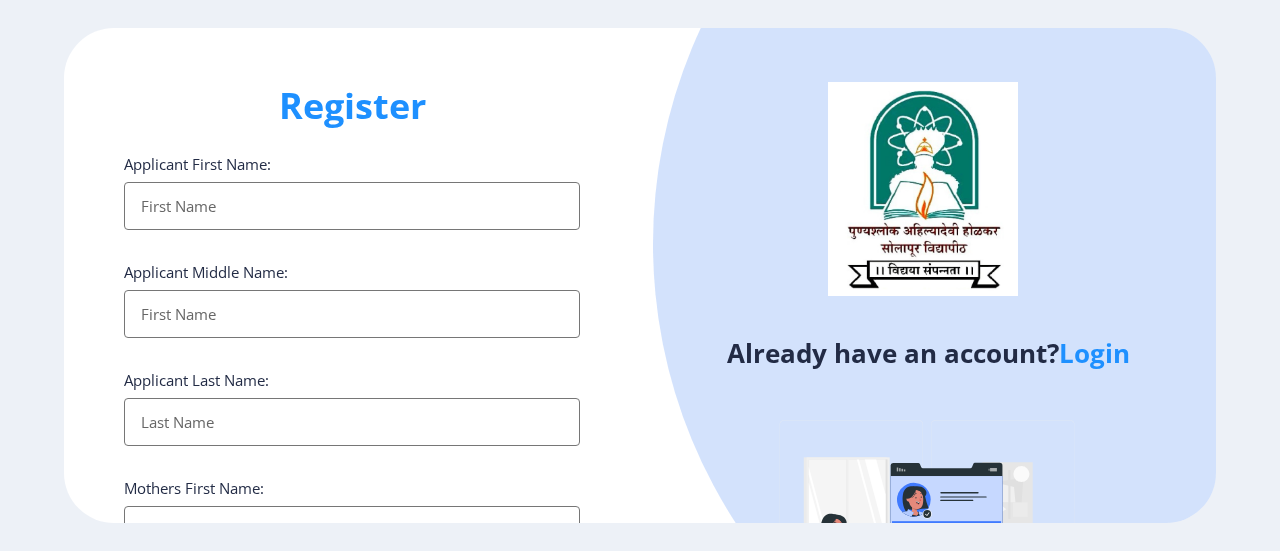 click on "Applicant First Name:" at bounding box center (352, 206) 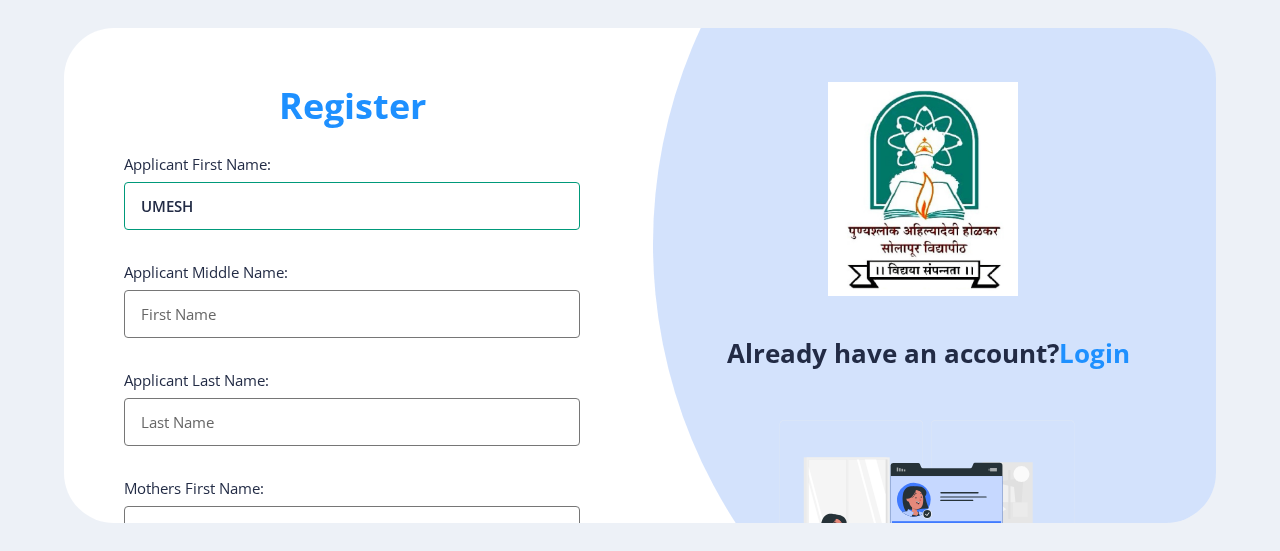 type on "UMESH" 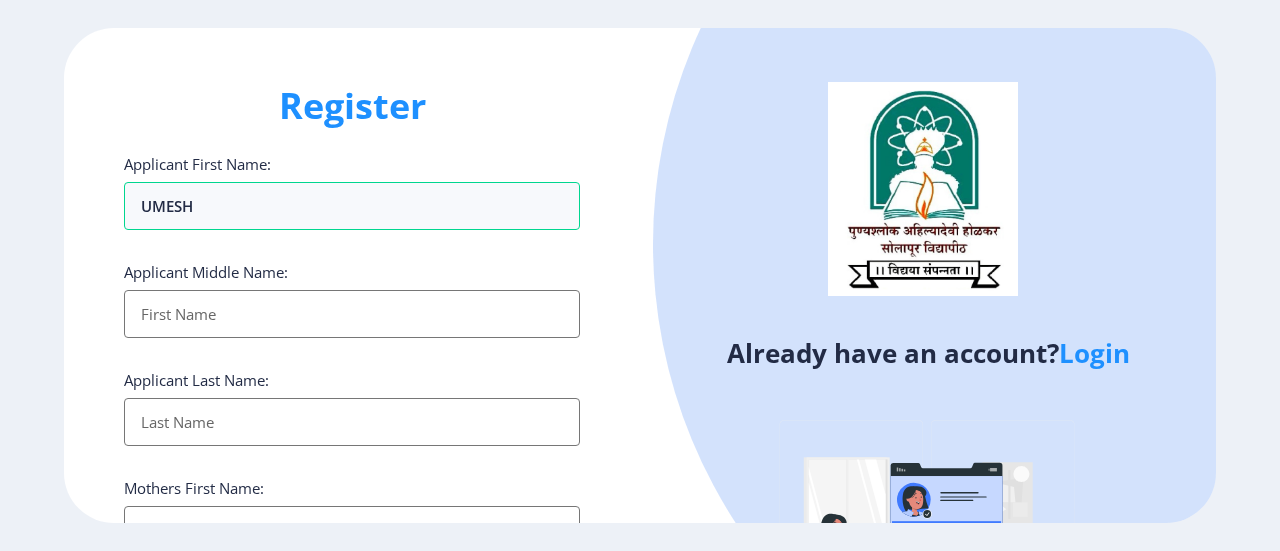 click on "Applicant First Name:" at bounding box center [352, 314] 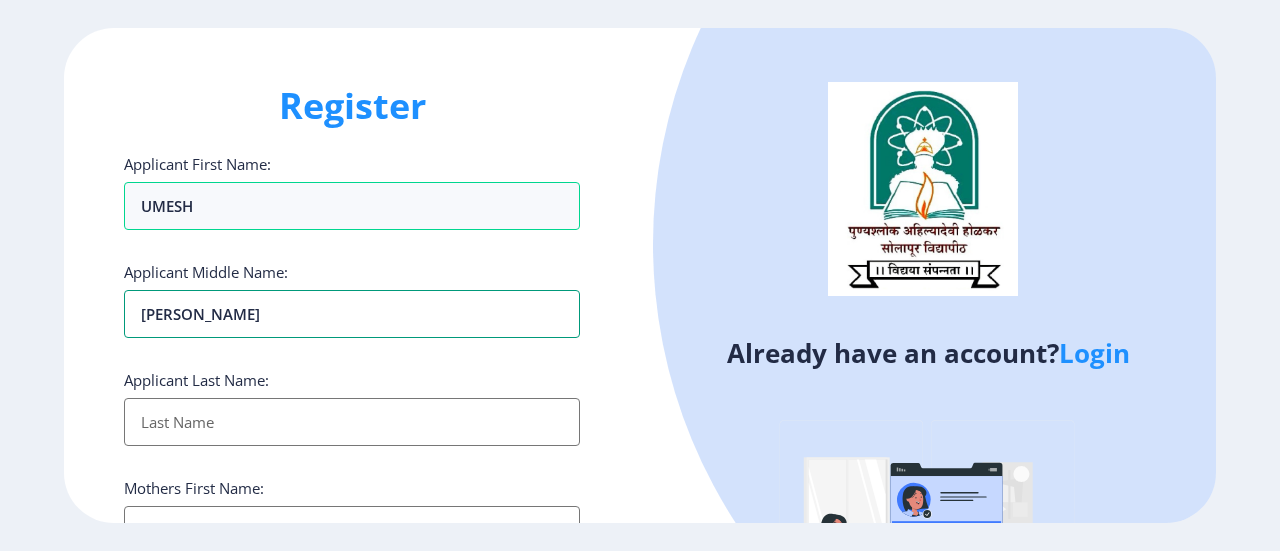 type on "DHANAJI" 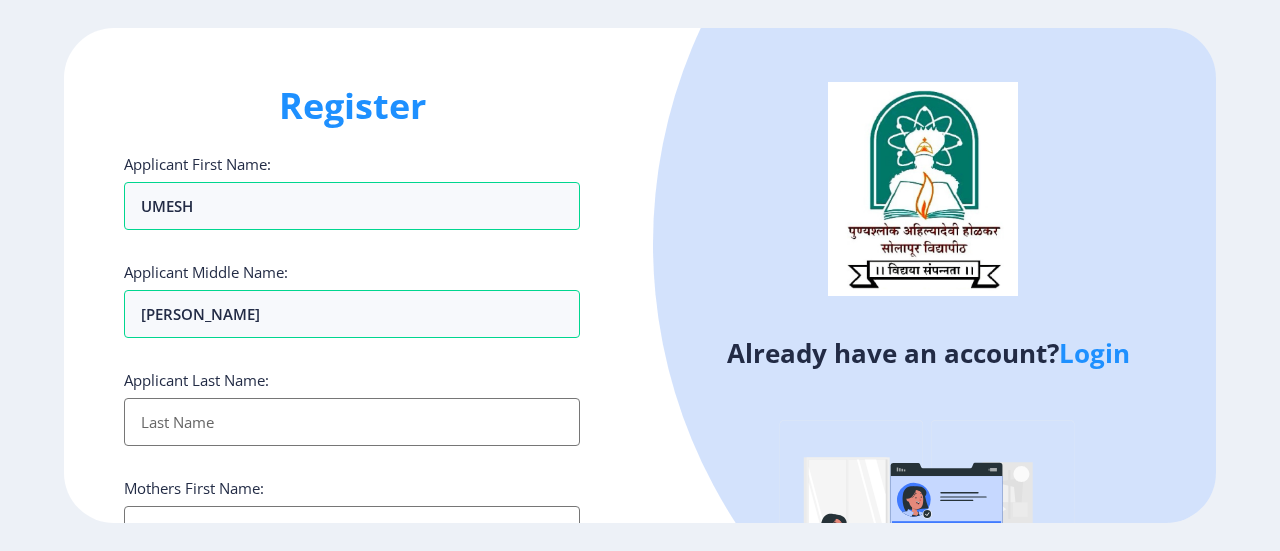 click on "Applicant First Name:" at bounding box center [352, 422] 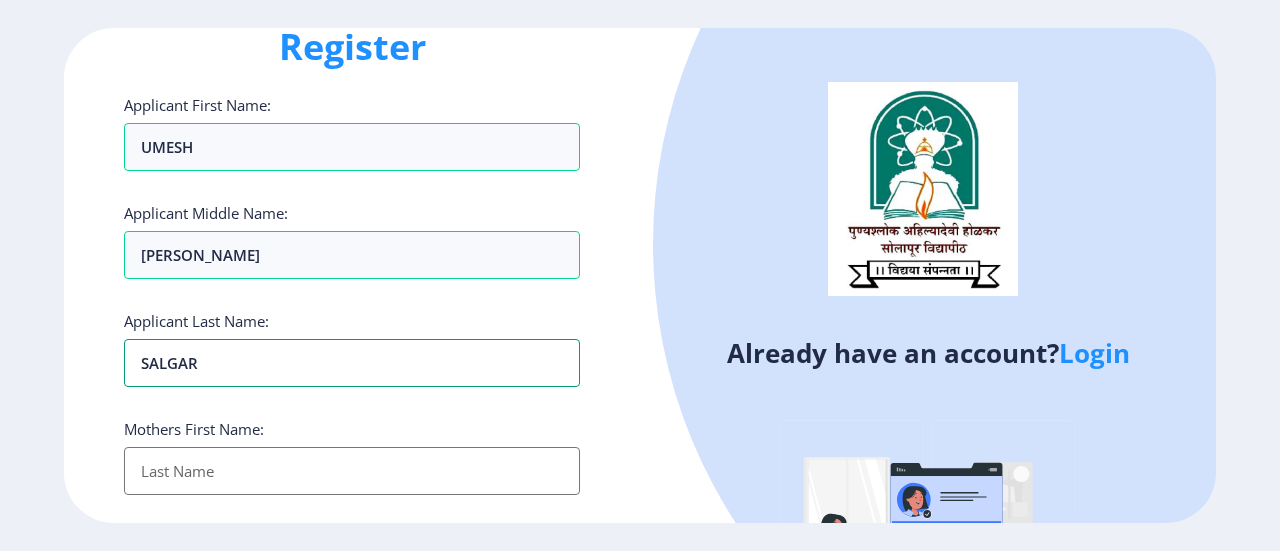scroll, scrollTop: 100, scrollLeft: 0, axis: vertical 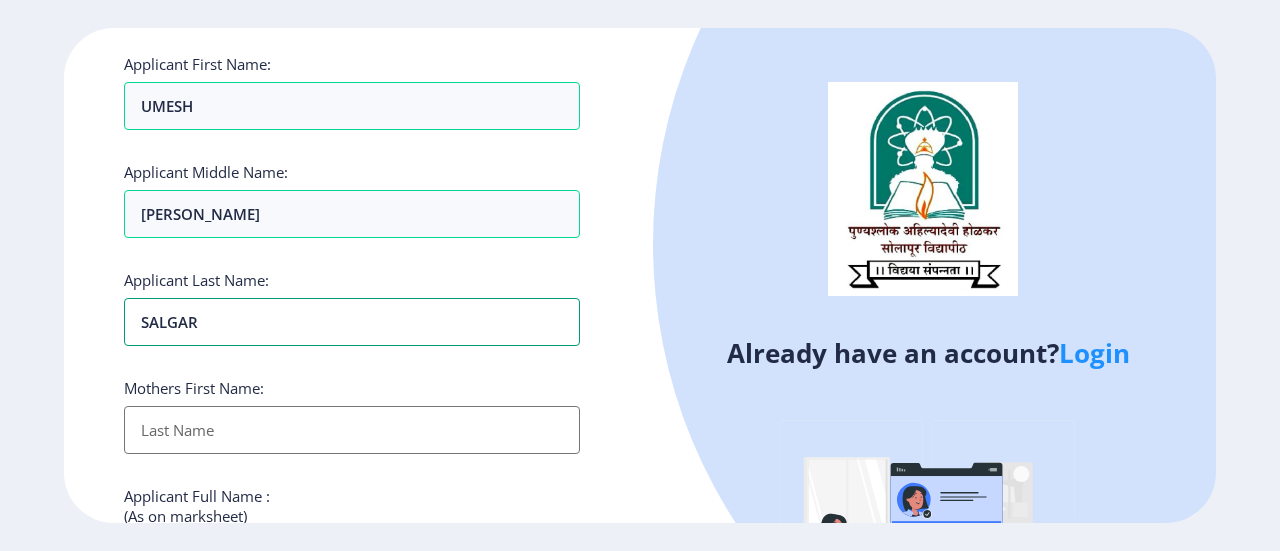 type on "SALGAR" 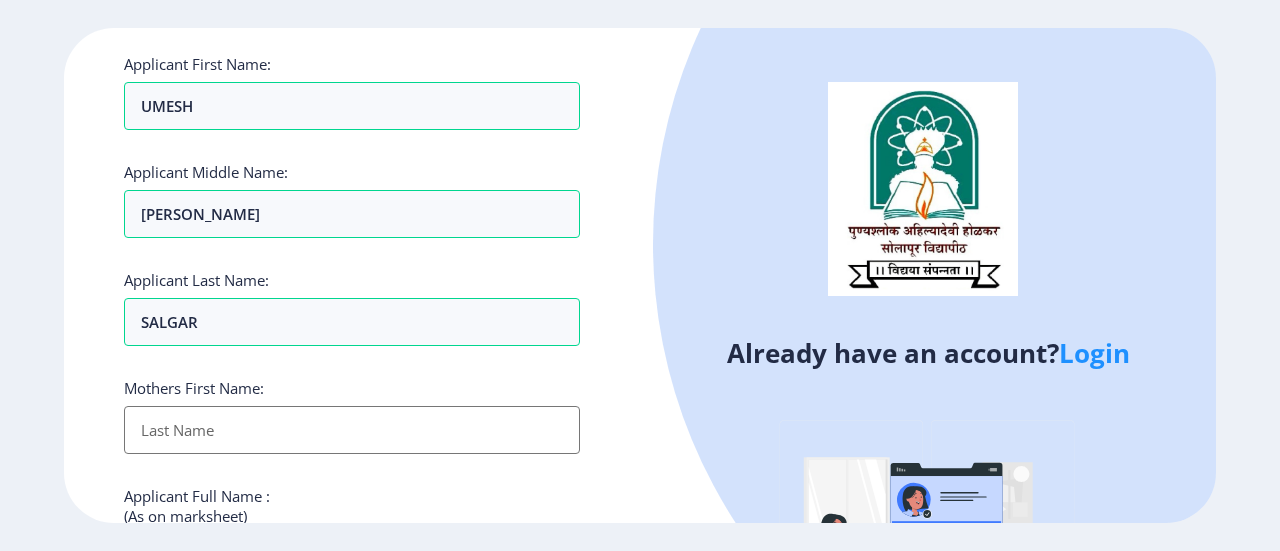click on "Applicant First Name:" at bounding box center (352, 430) 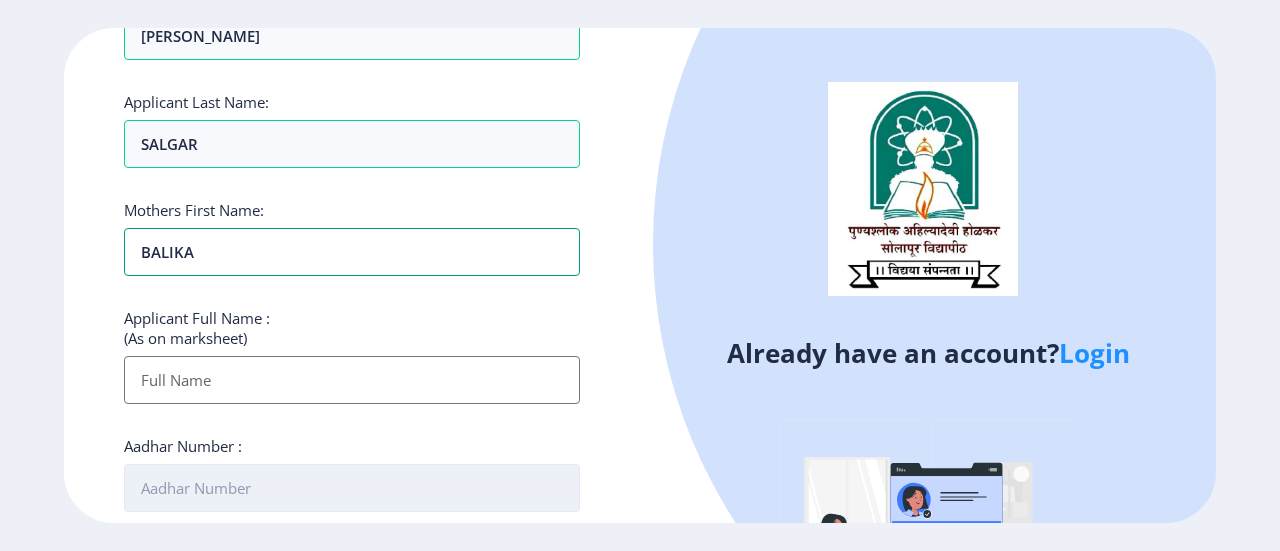 scroll, scrollTop: 400, scrollLeft: 0, axis: vertical 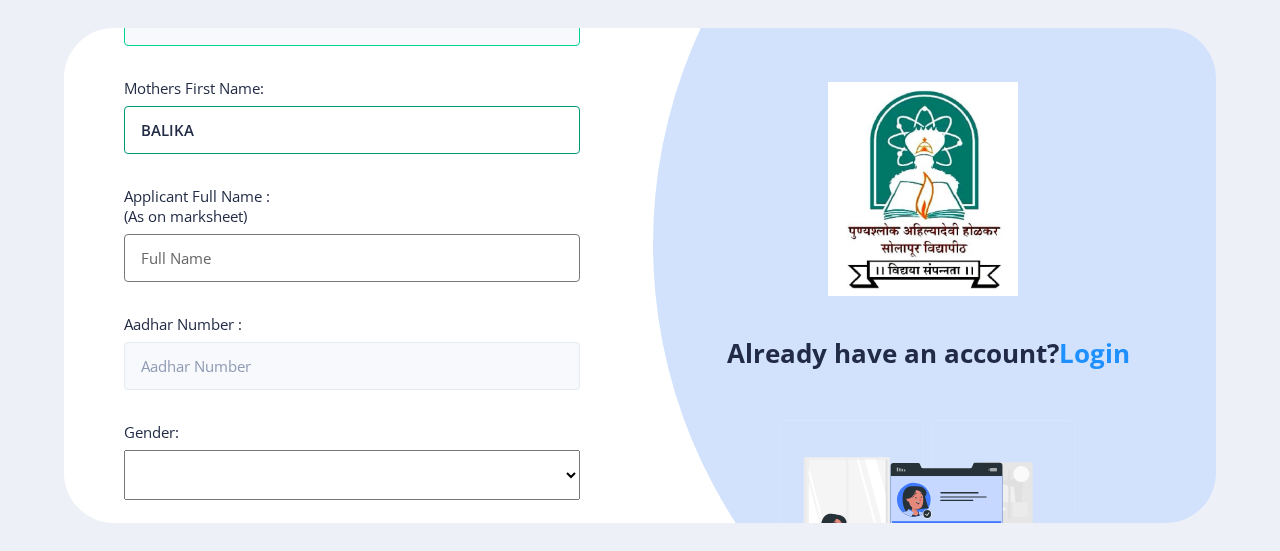 type on "BALIKA" 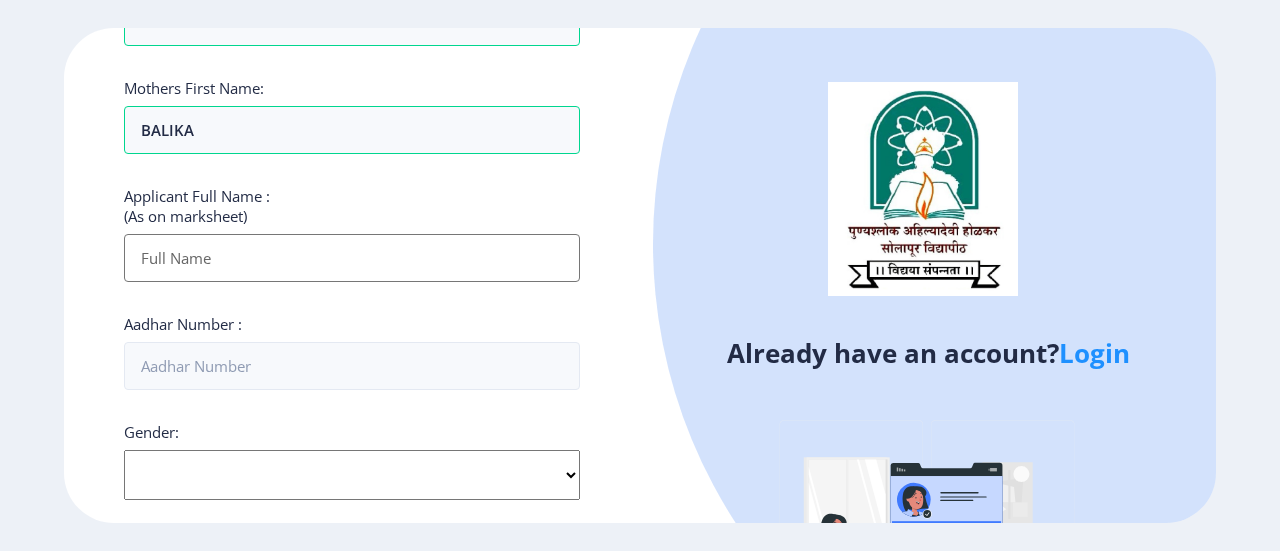 click on "Applicant First Name:" at bounding box center [352, 258] 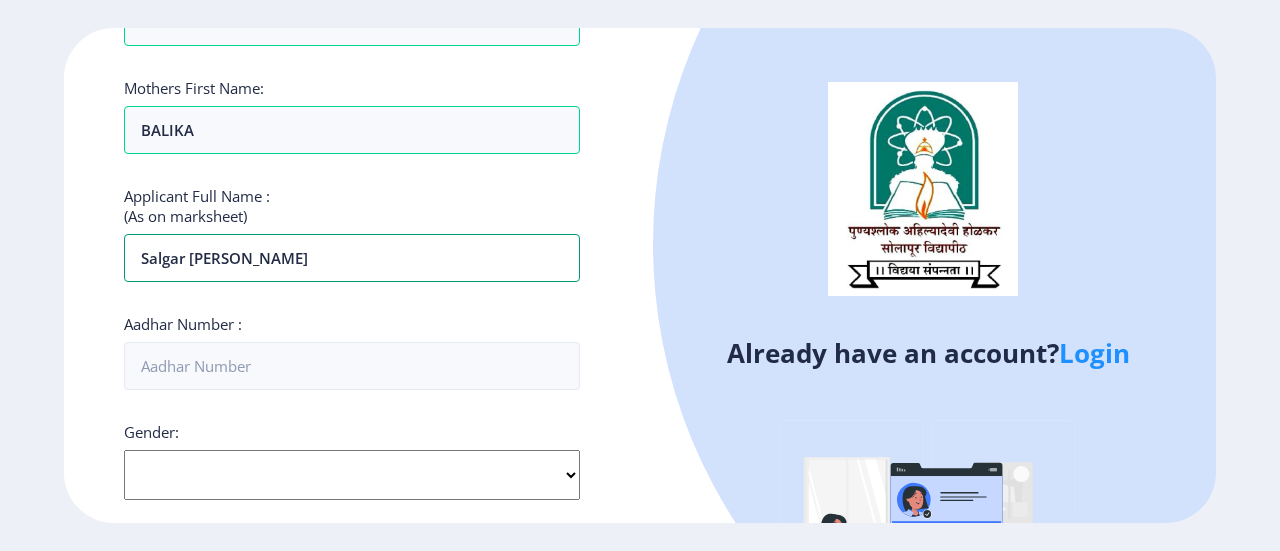 scroll, scrollTop: 500, scrollLeft: 0, axis: vertical 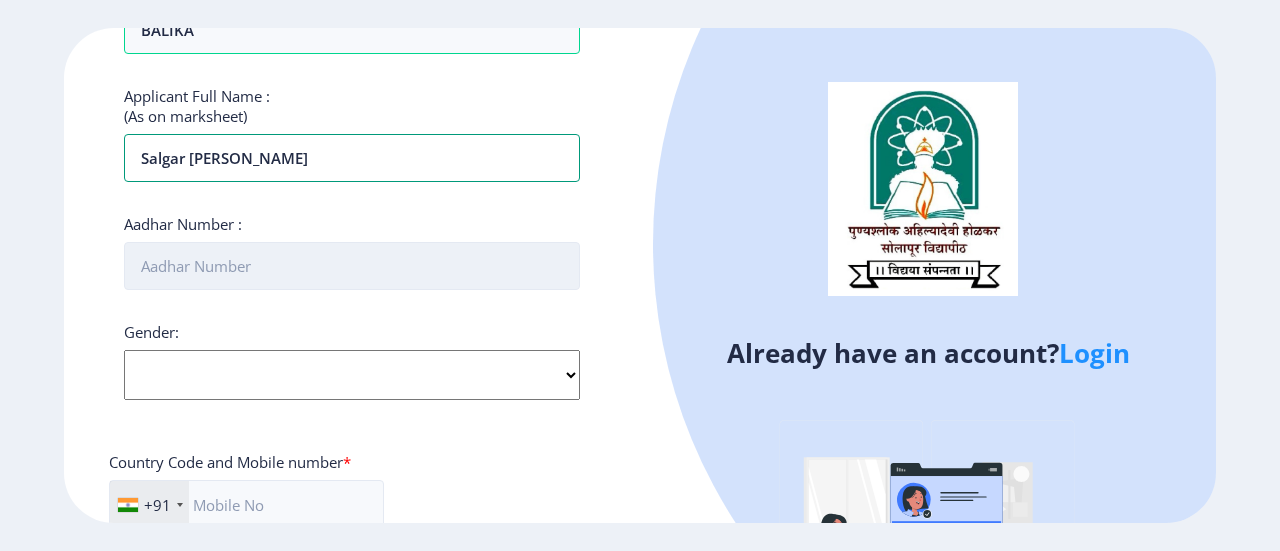 type on "Salgar Umesh Dhanaji" 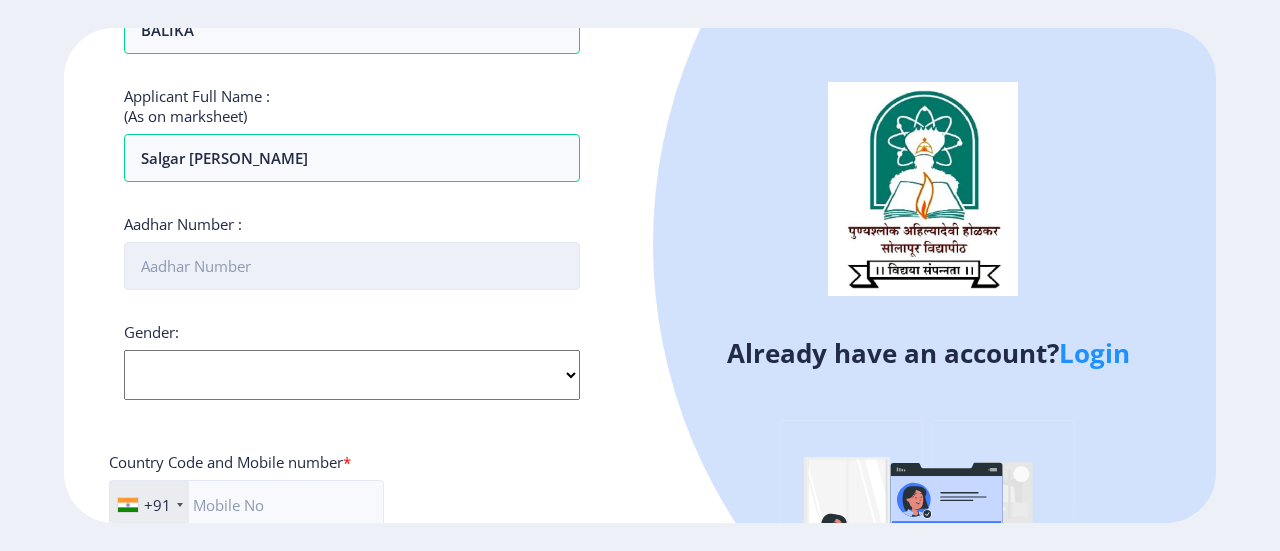 click on "Aadhar Number :" at bounding box center [352, 266] 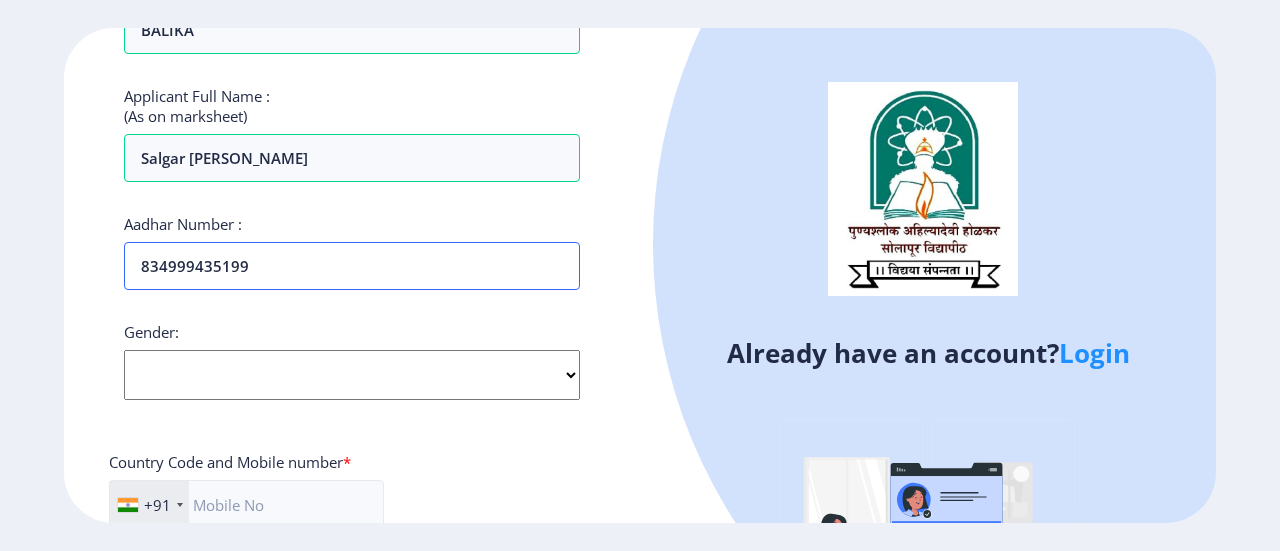 type on "834999435199" 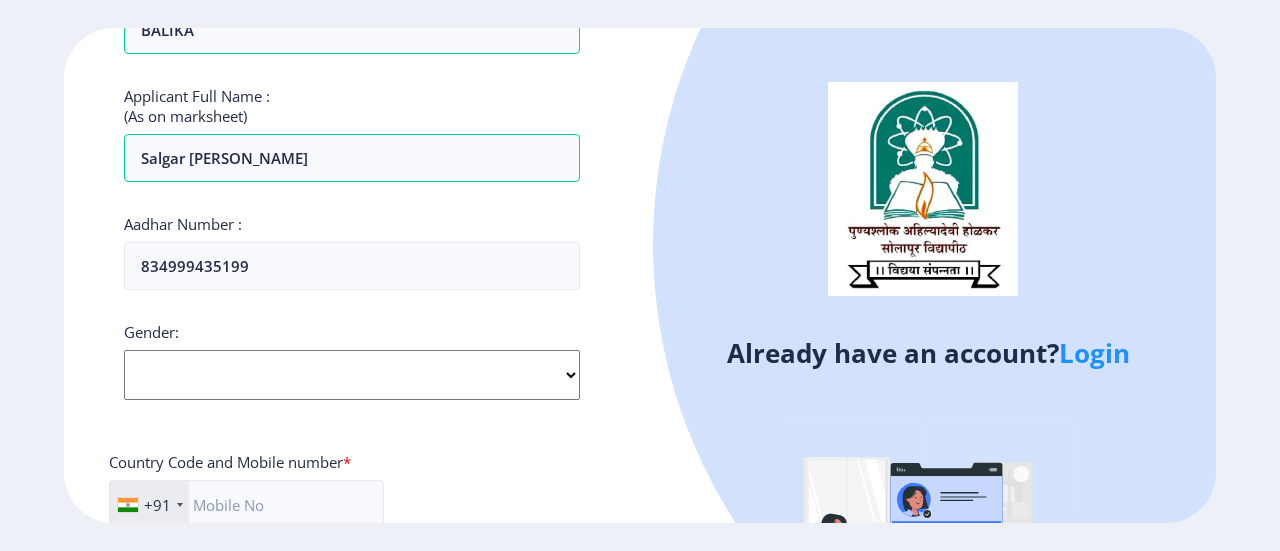 click on "Select Gender Male Female Other" 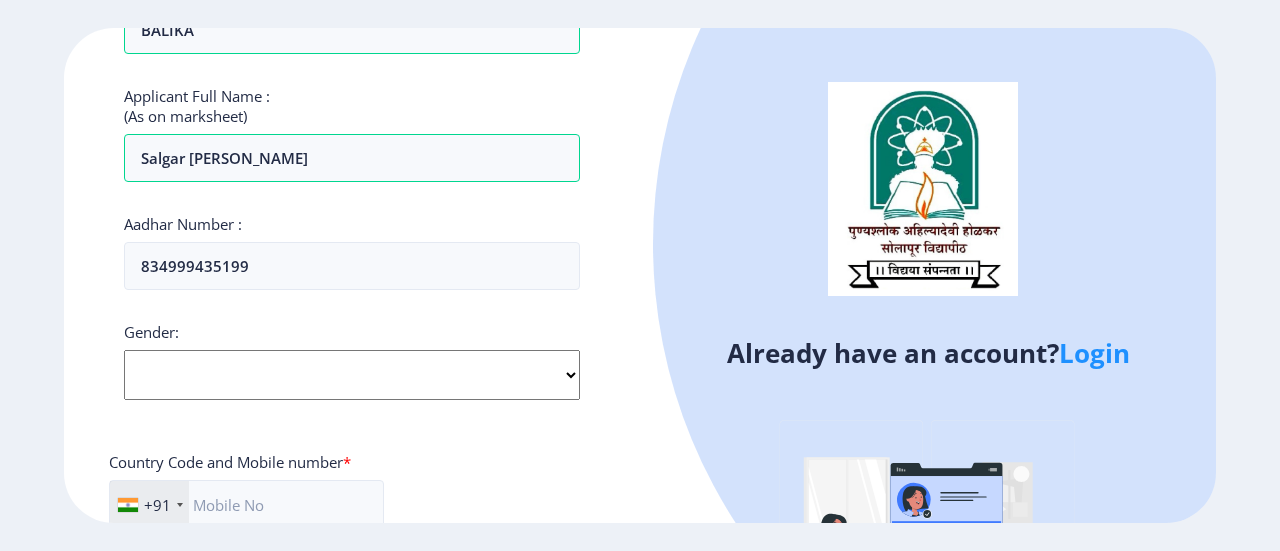 select on "[DEMOGRAPHIC_DATA]" 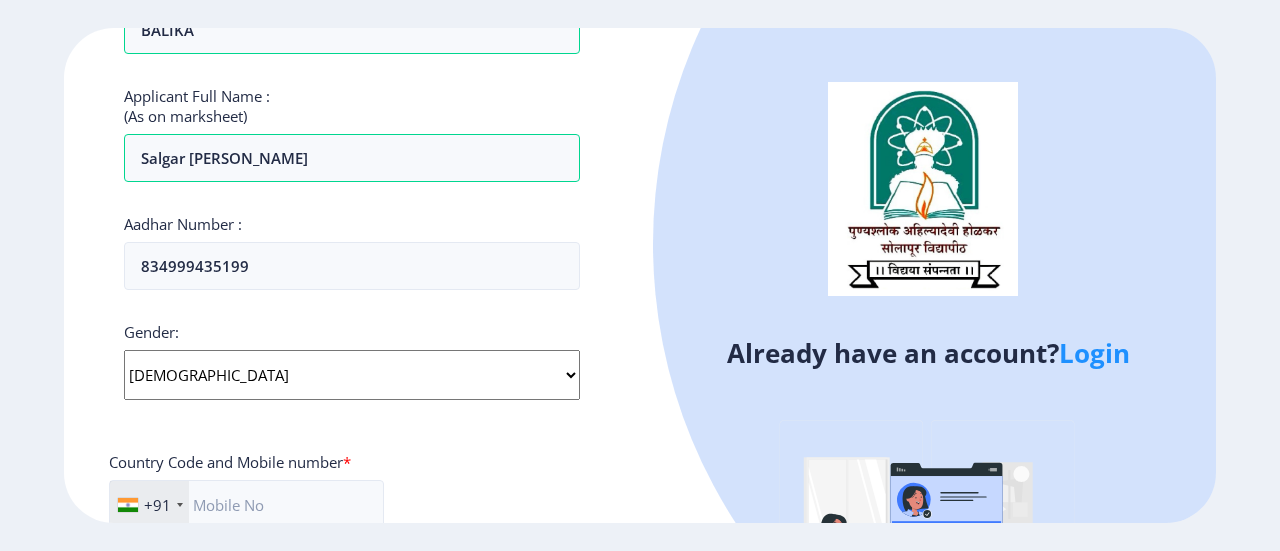 click on "Select Gender Male Female Other" 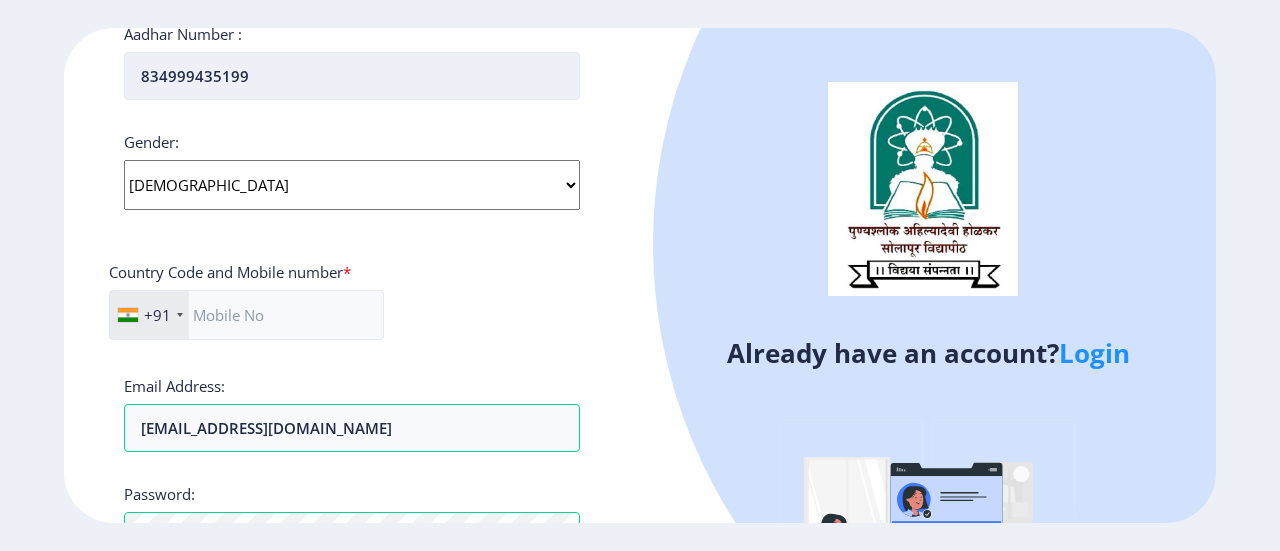 scroll, scrollTop: 700, scrollLeft: 0, axis: vertical 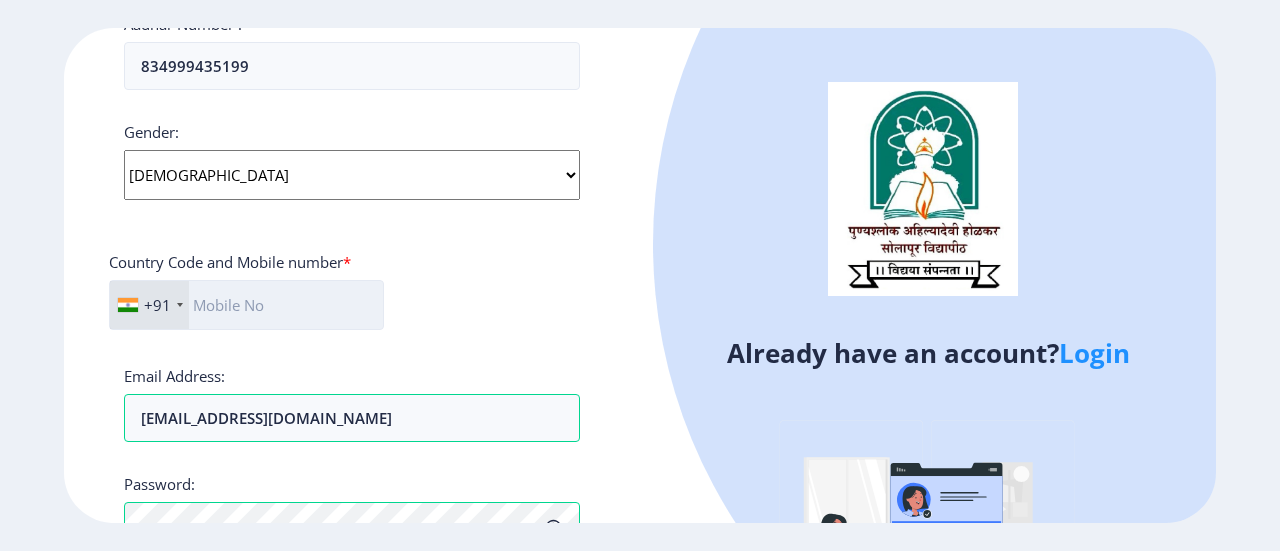 click 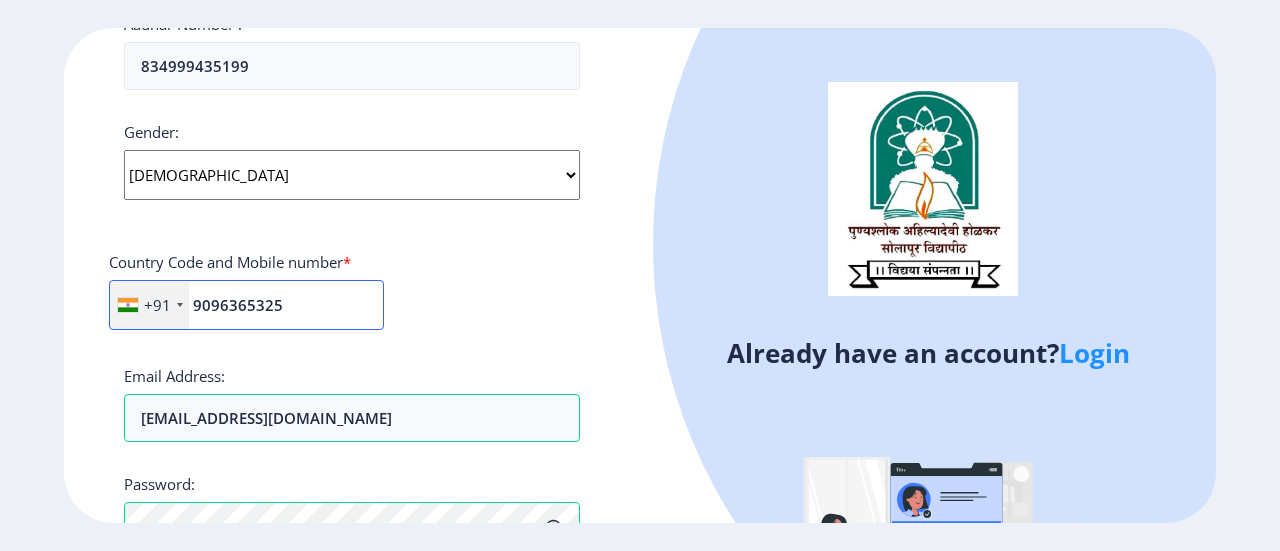 type on "9096365325" 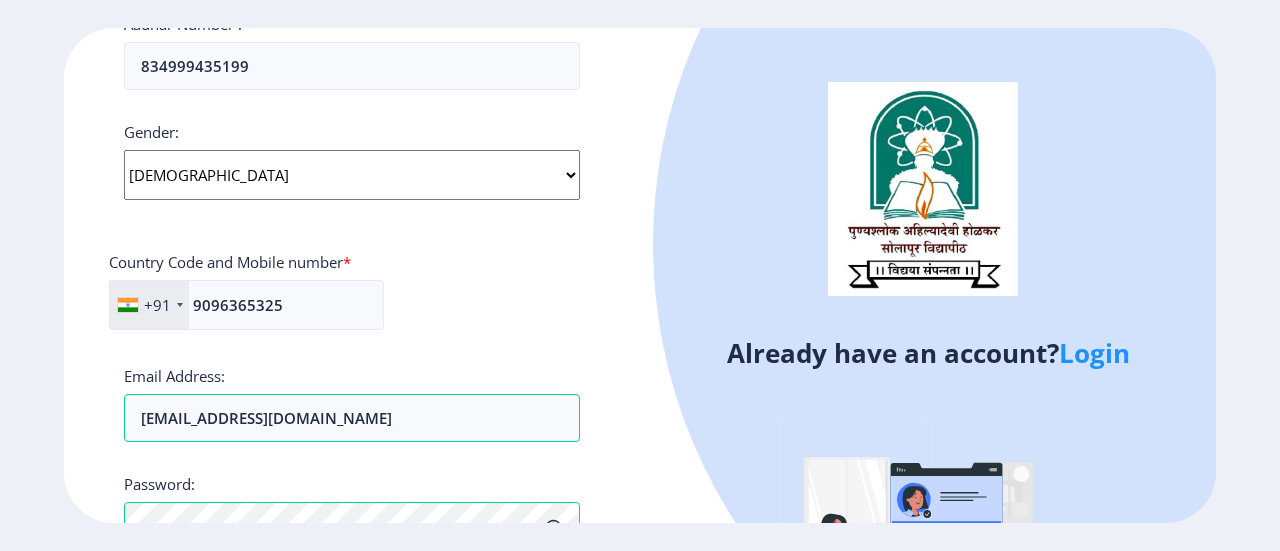 click on "+91 India (भारत) +91 Afghanistan (‫افغانستان‬‎) +93 Albania (Shqipëri) +355 Algeria (‫الجزائر‬‎) +213 American Samoa +1 Andorra +376 Angola +244 Anguilla +1 Antigua and Barbuda +1 Argentina +54 Armenia (Հայաստան) +374 Aruba +297 Australia +61 Austria (Österreich) +43 Azerbaijan (Azərbaycan) +994 Bahamas +1 Bahrain (‫البحرين‬‎) +973 Bangladesh (বাংলাদেশ) +880 Barbados +1 Belarus (Беларусь) +375 Belgium (België) +32 Belize +501 Benin (Bénin) +229 Bermuda +1 Bhutan (འབྲུག) +975 Bolivia +591 Bosnia and Herzegovina (Босна и Херцеговина) +387 Botswana +267 Brazil (Brasil) +55 British Indian Ocean Territory +246 British Virgin Islands +1 Brunei +673 Bulgaria (България) +359 Burkina Faso +226 Burundi (Uburundi) +257 Cambodia (កម្ពុជា) +855 Cameroon (Cameroun) +237 Canada +1 Cape Verde (Kabu Verdi) +238 Caribbean Netherlands +599 Cayman Islands +1 +236 Chad (Tchad) +235 Chile +56 +86" 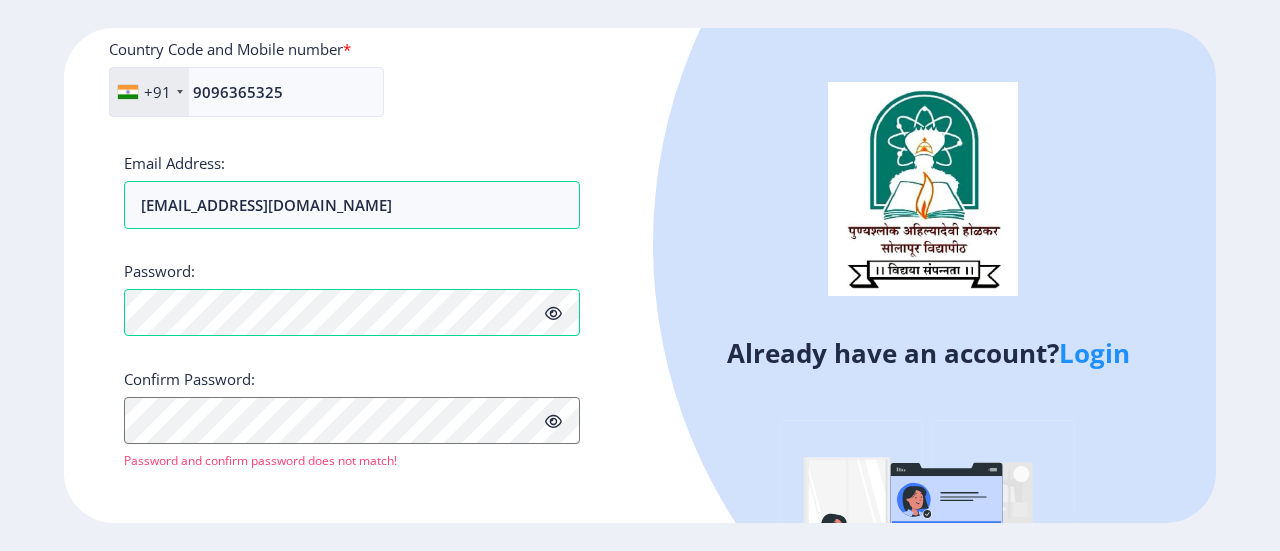 scroll, scrollTop: 915, scrollLeft: 0, axis: vertical 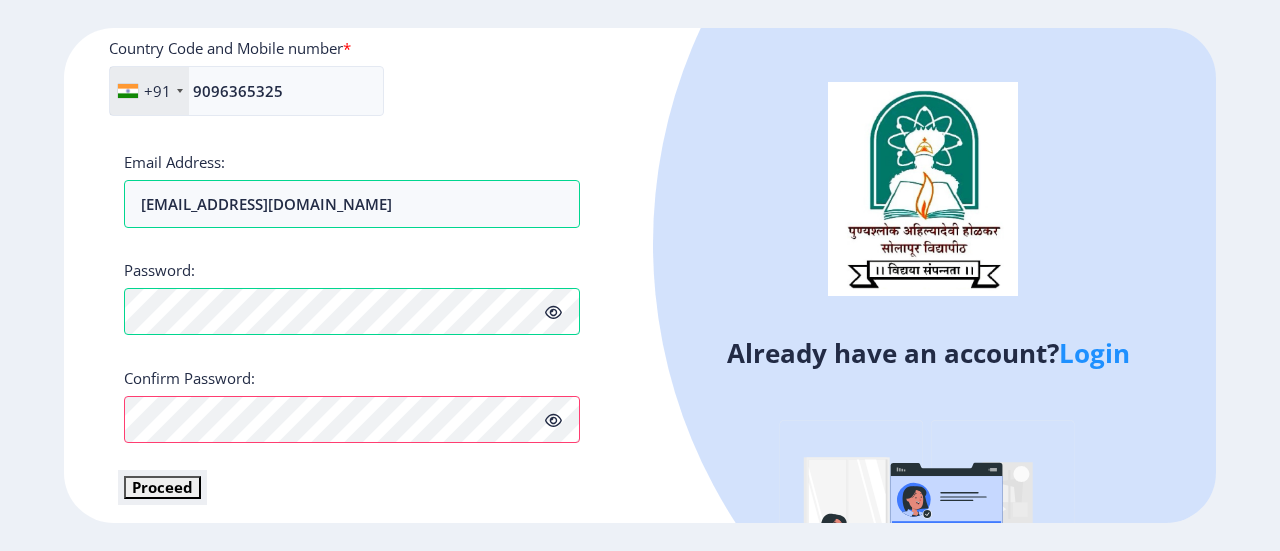 click on "Proceed" 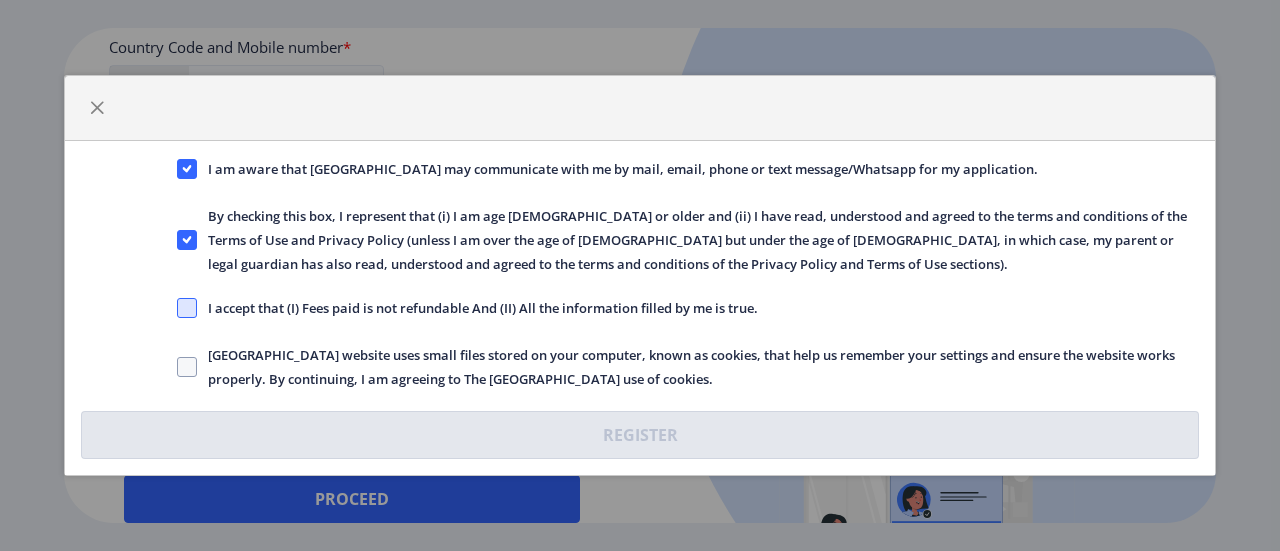 click 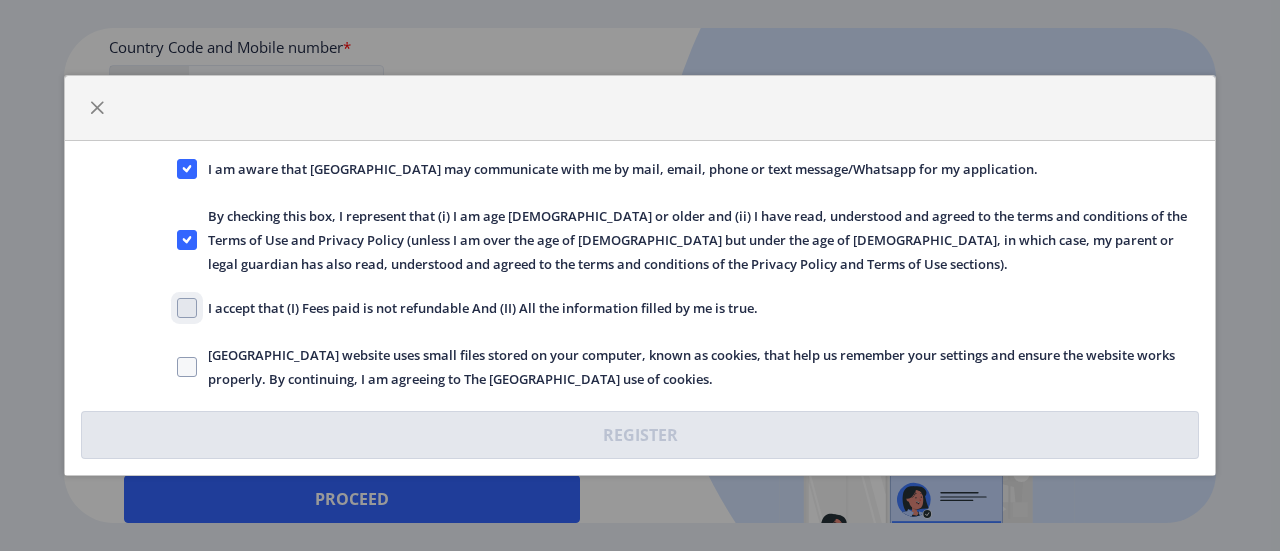 click on "I accept that (I) Fees paid is not refundable And (II) All the information filled by me is true." 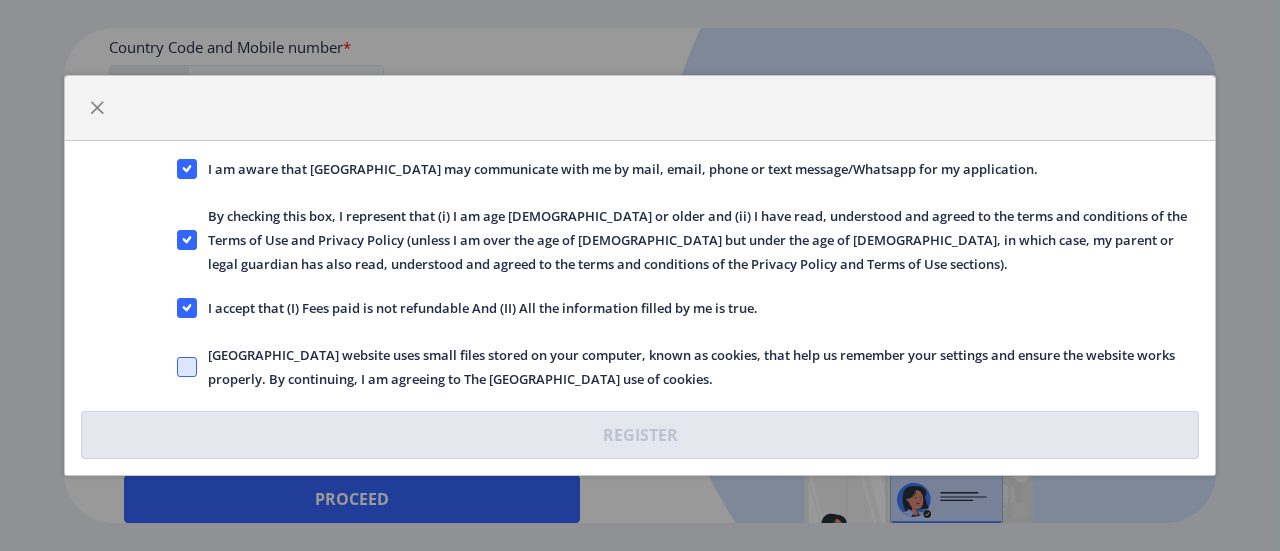 click 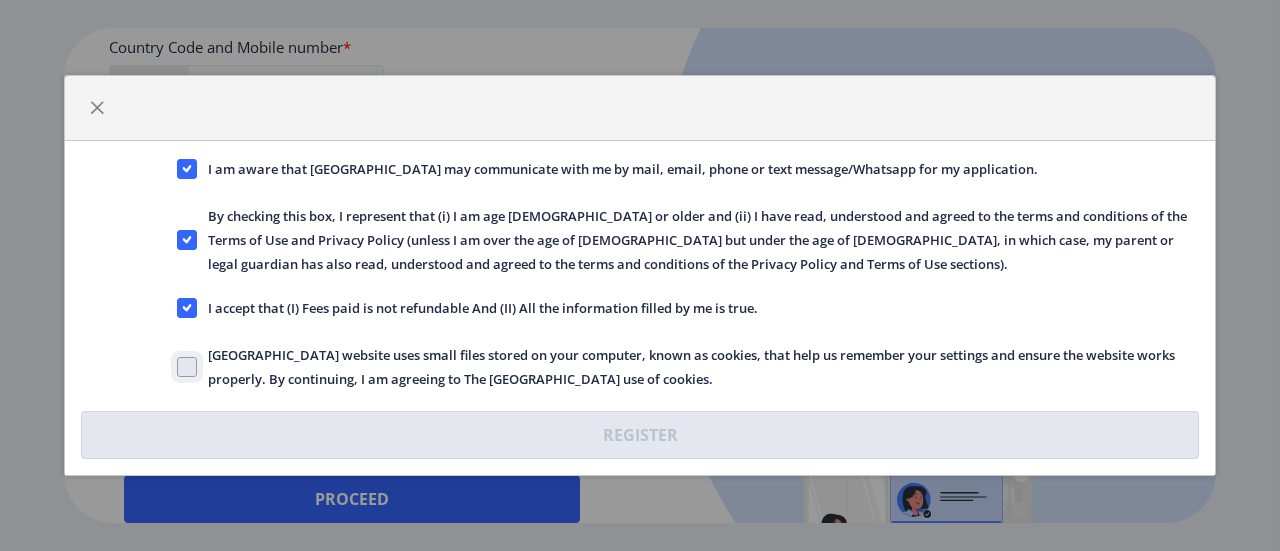 click on "Solapur University website uses small files stored on your computer, known as cookies, that help us remember your settings and ensure the website works properly. By continuing, I am agreeing to The Solapur University use of cookies." 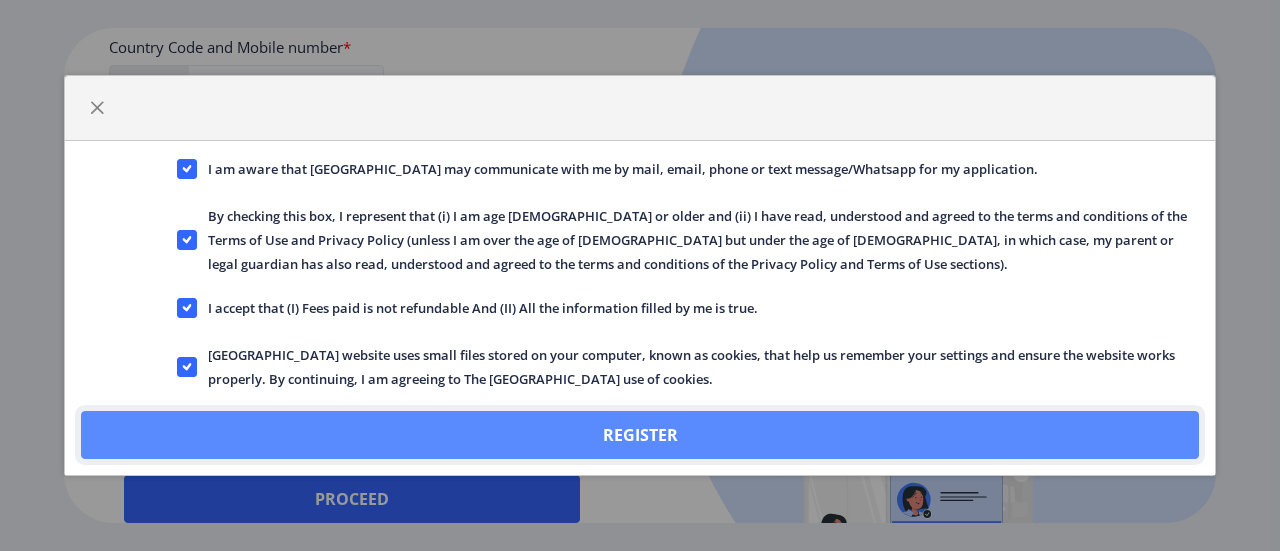 click on "Register" 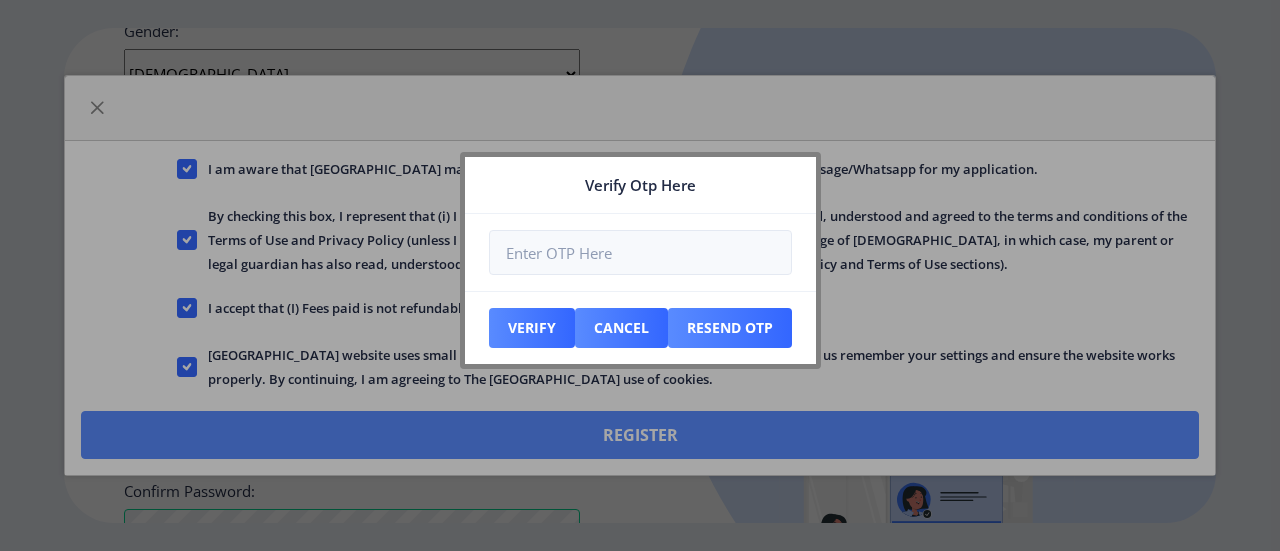 scroll, scrollTop: 1028, scrollLeft: 0, axis: vertical 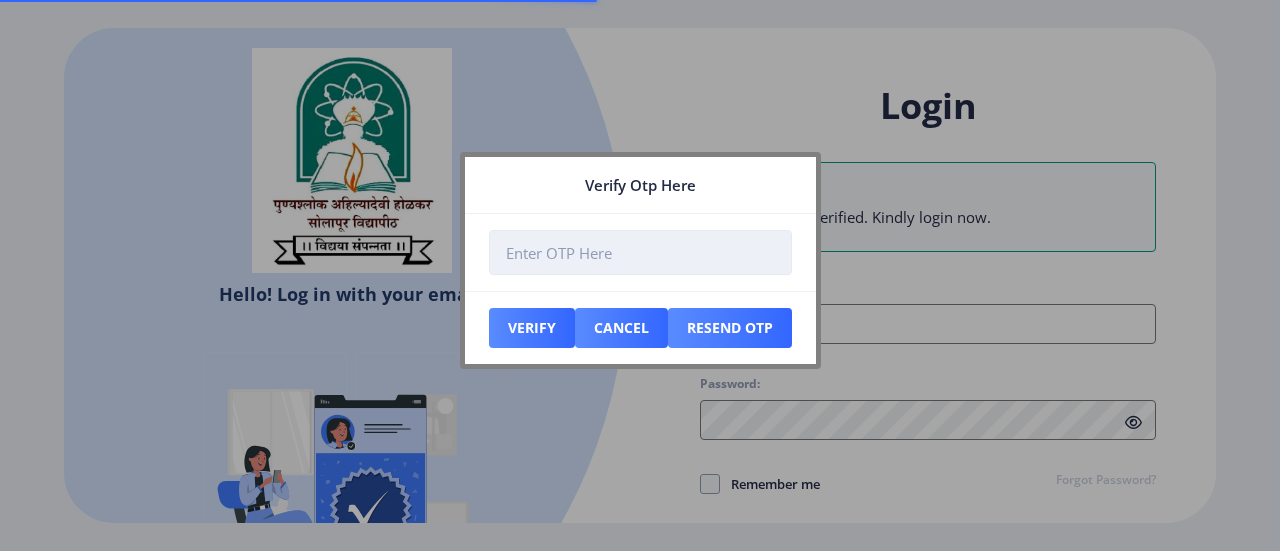 type on "[EMAIL_ADDRESS][DOMAIN_NAME]" 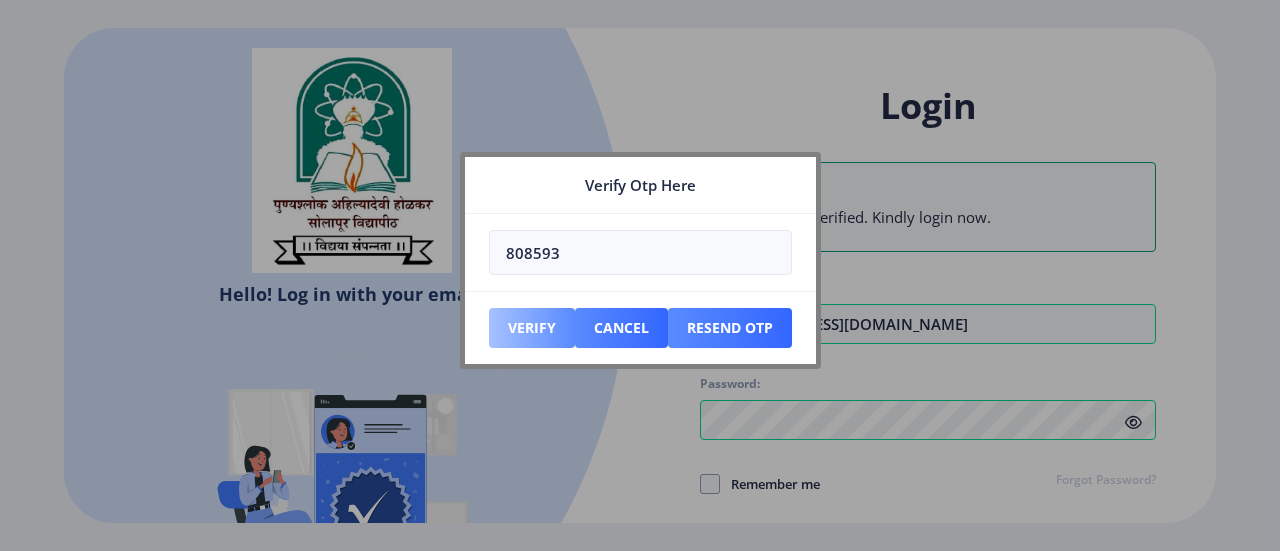 type on "808593" 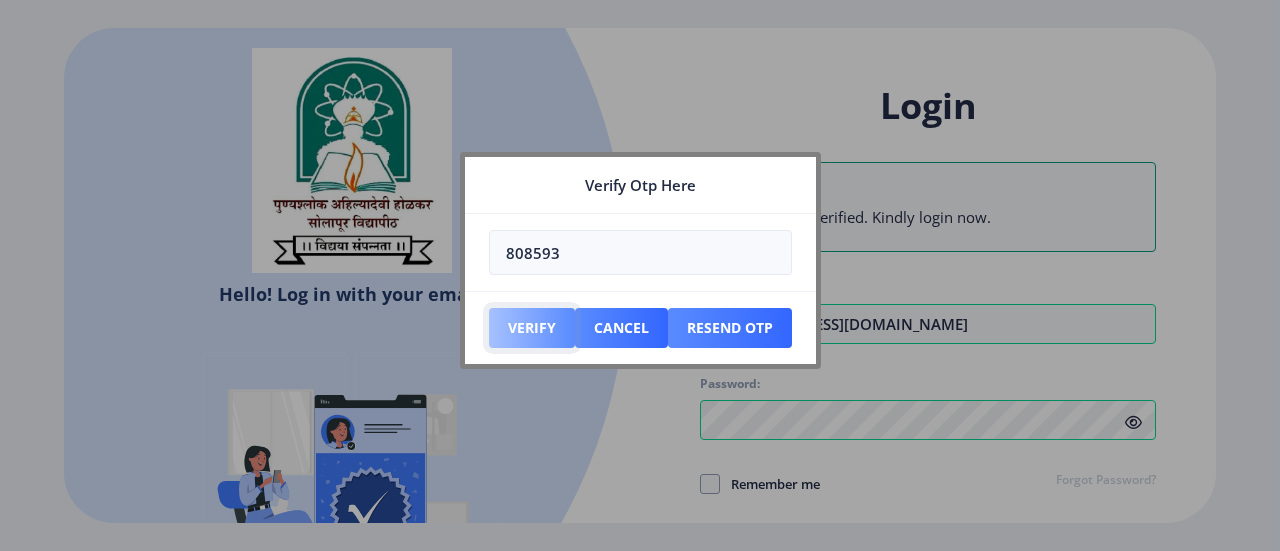 click on "Verify" at bounding box center (532, 328) 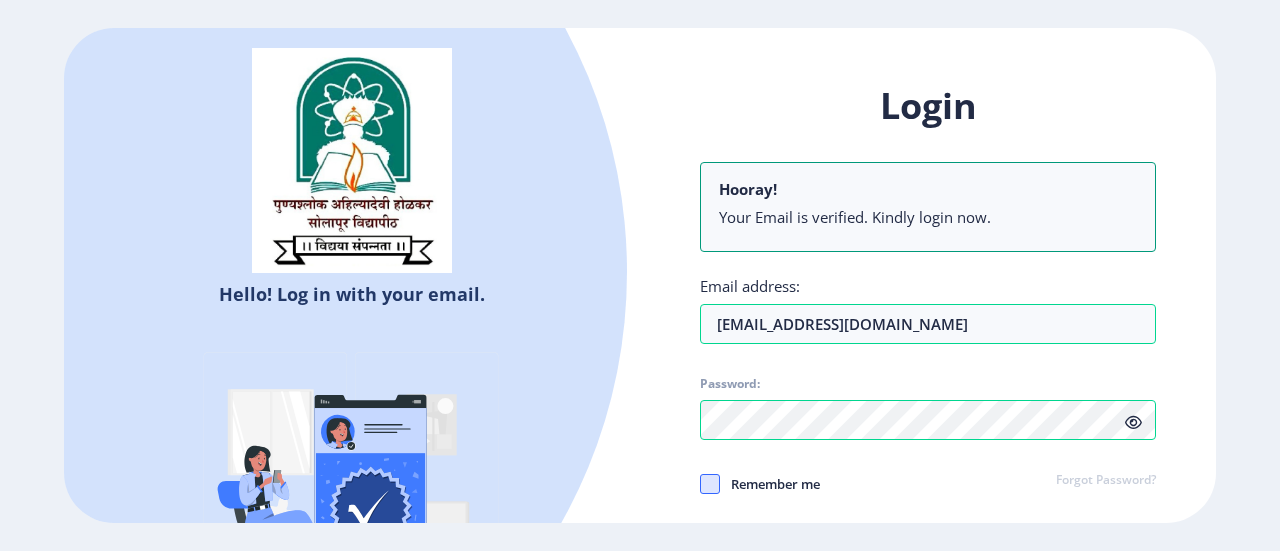 click 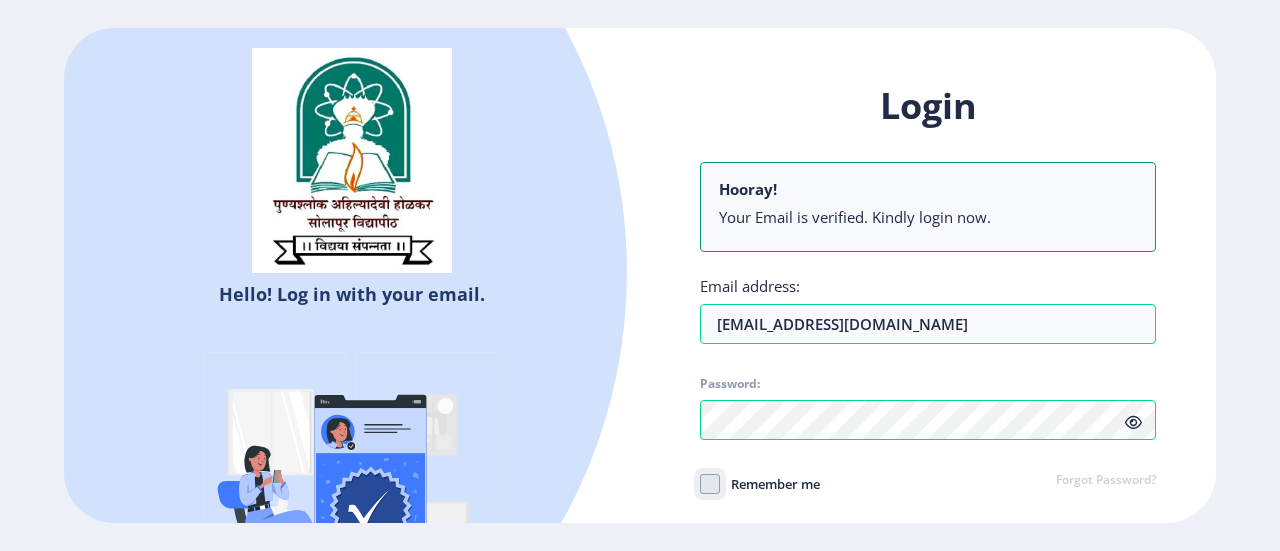 click on "Remember me" 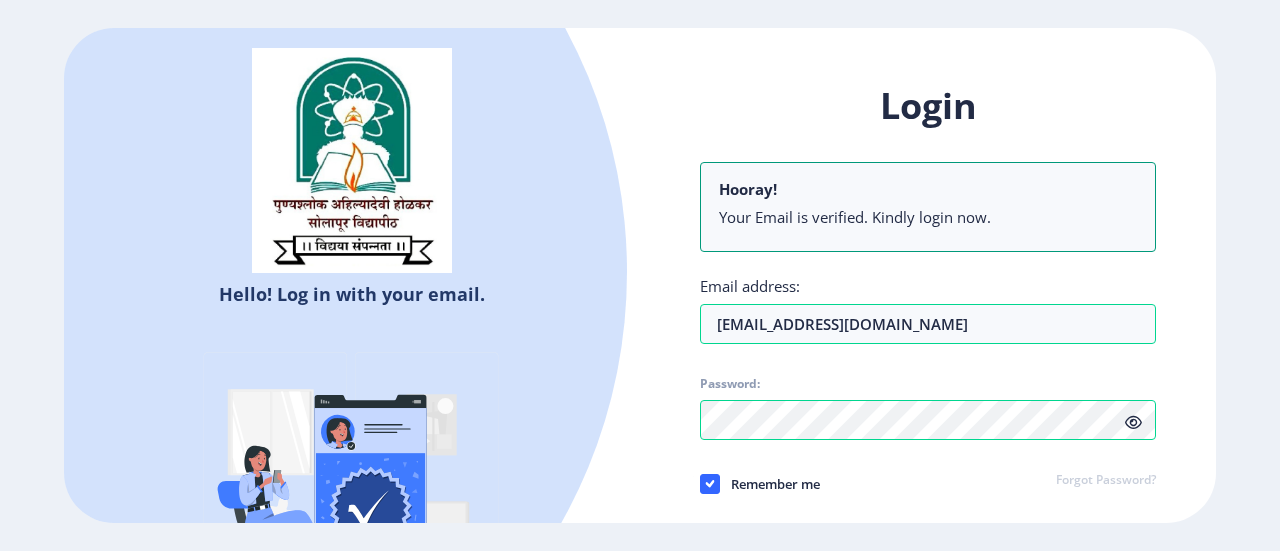 click on "Your Email is verified. Kindly login now." 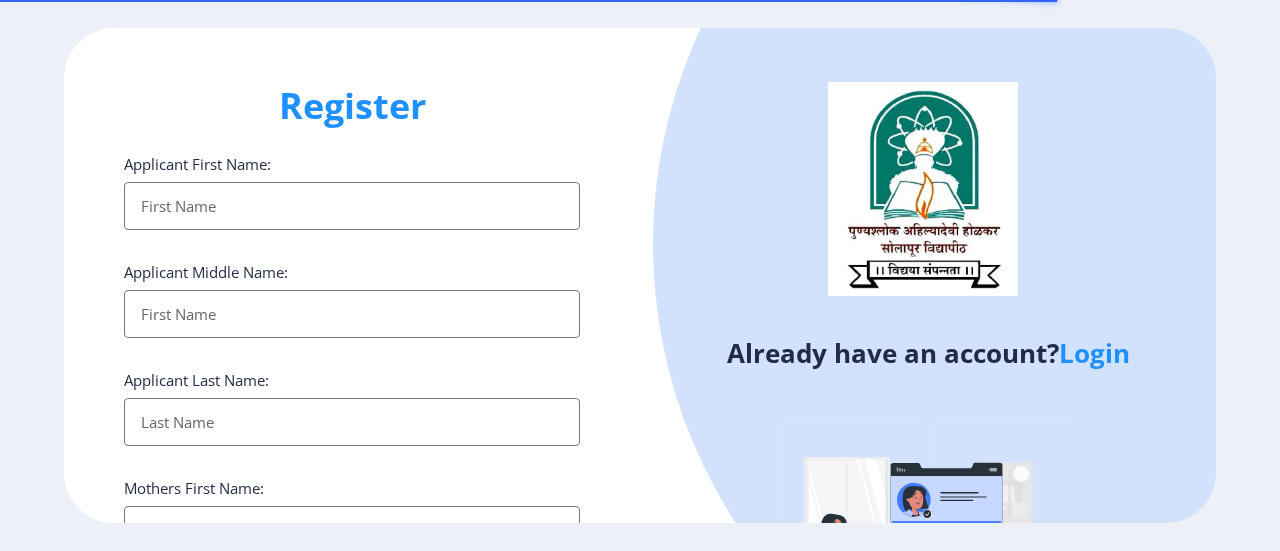 select 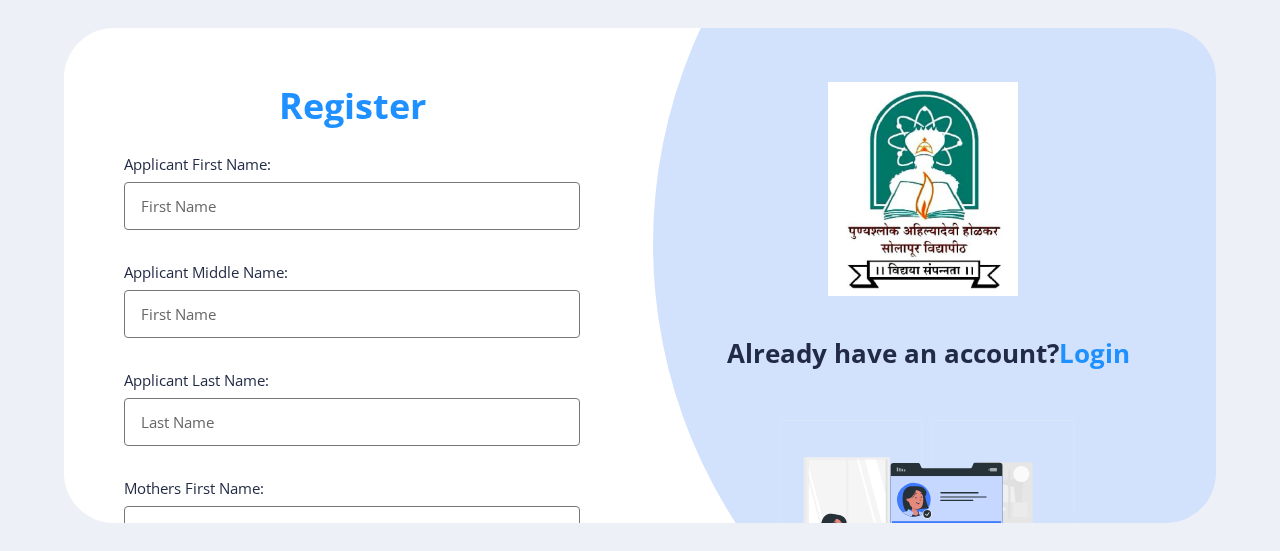 click on "Login" 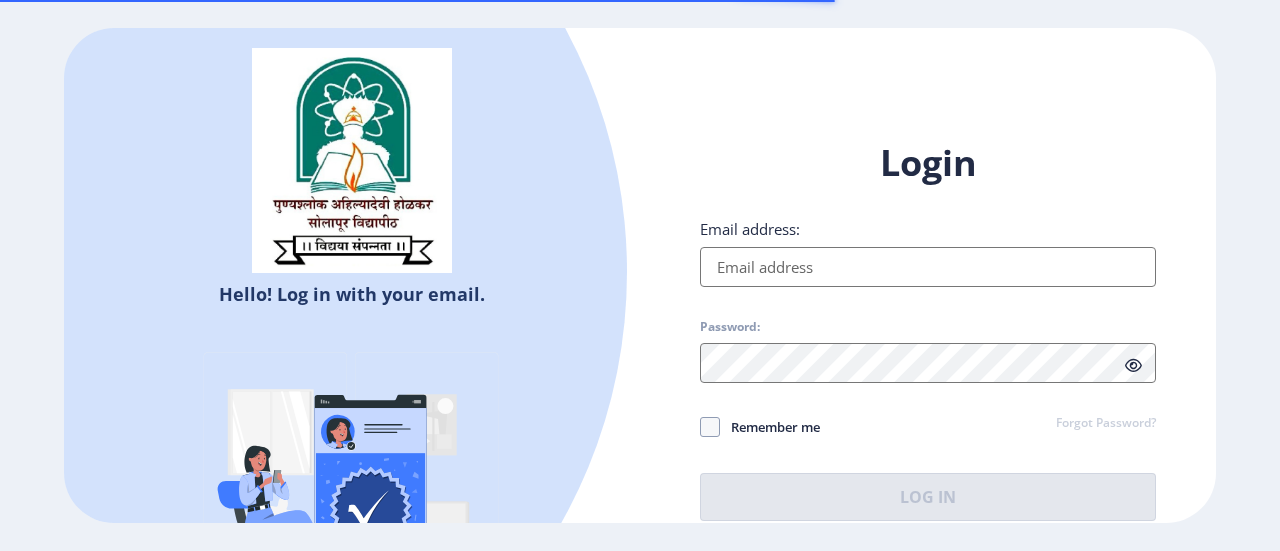 type on "[EMAIL_ADDRESS][DOMAIN_NAME]" 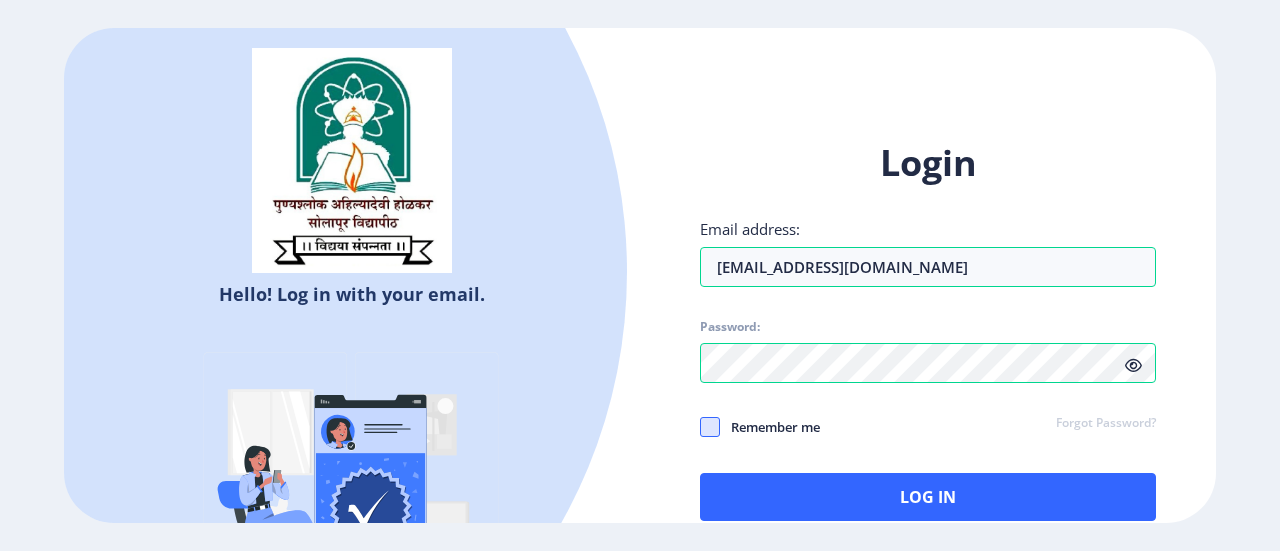 click 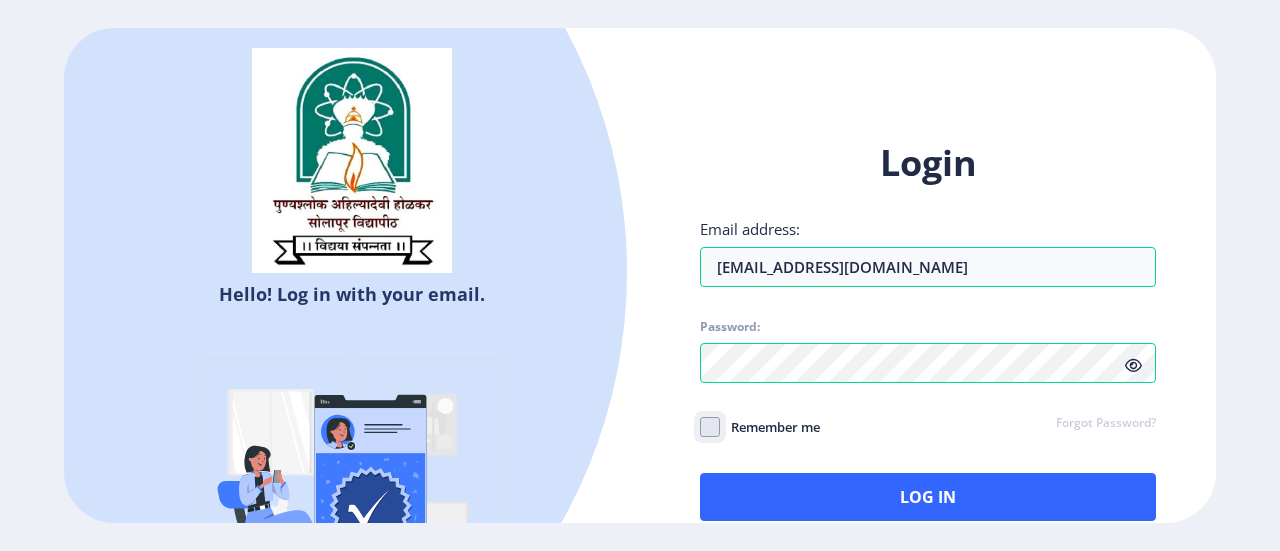 click on "Remember me" 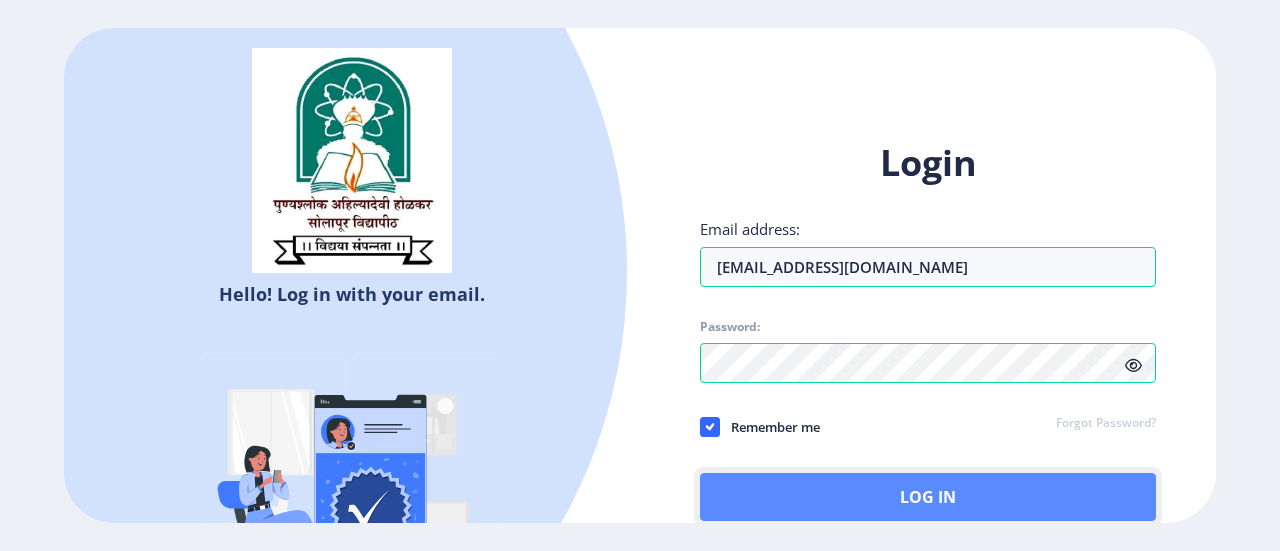 click on "Log In" 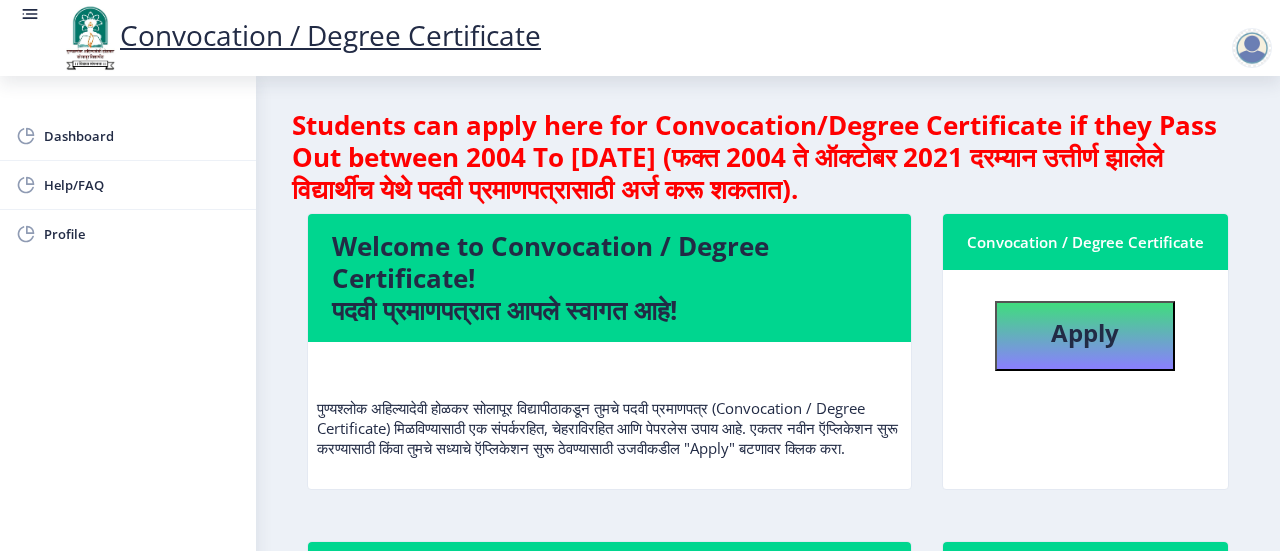 scroll, scrollTop: 0, scrollLeft: 0, axis: both 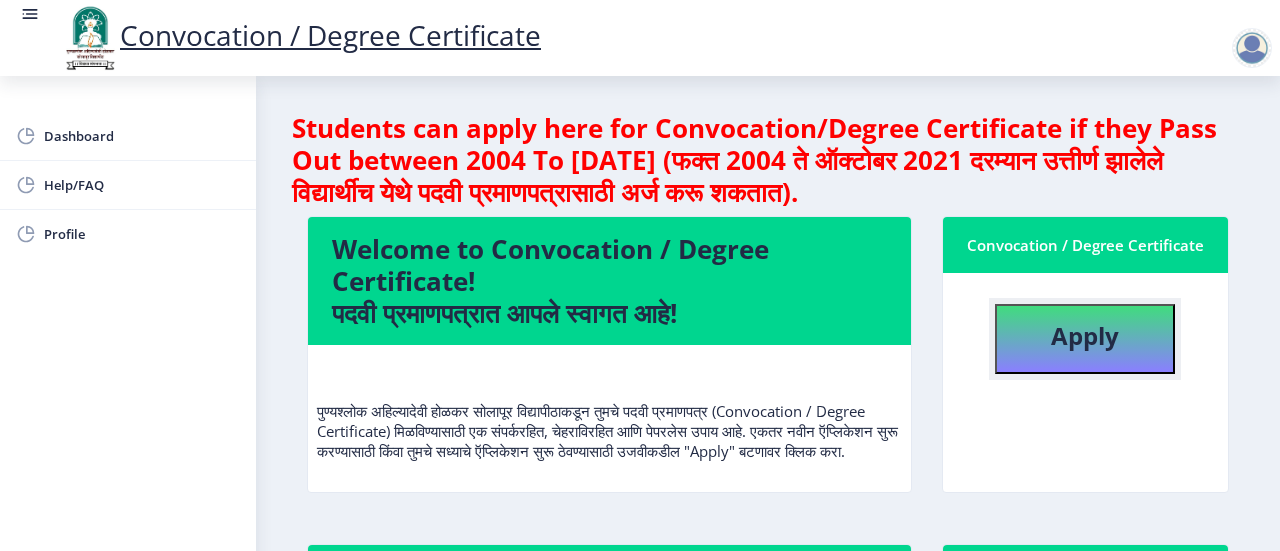 click on "Apply" 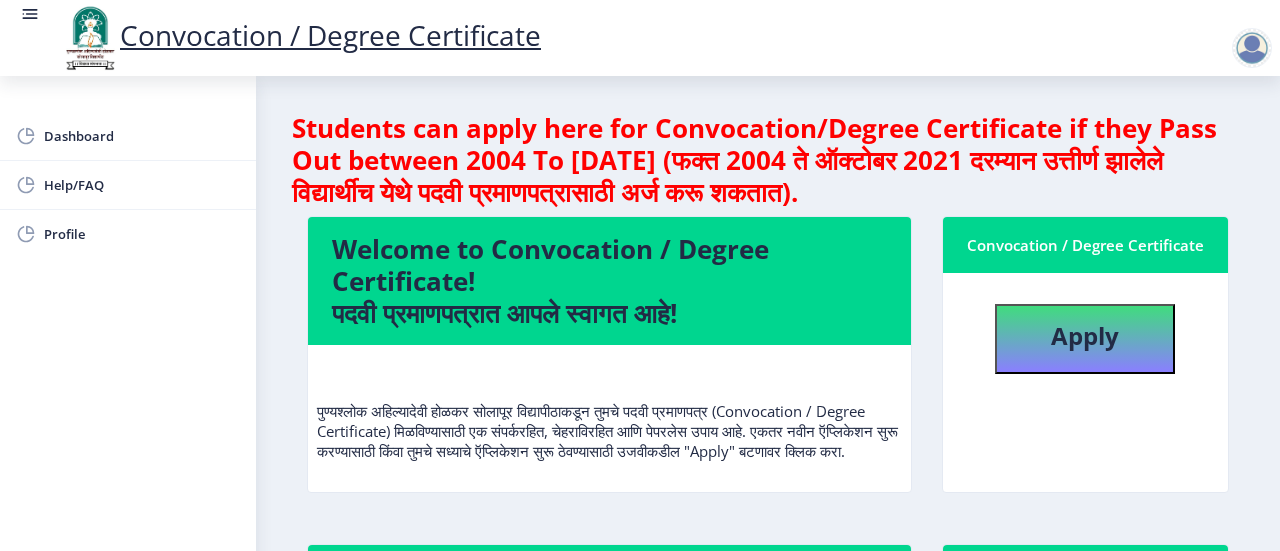select 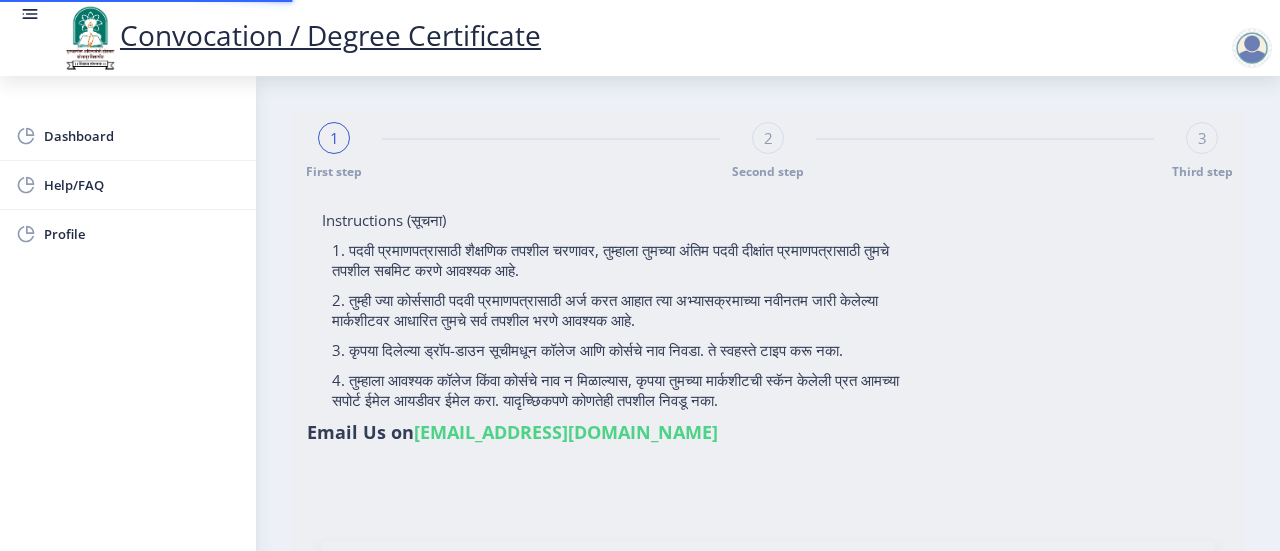 type on "Salgar [PERSON_NAME]" 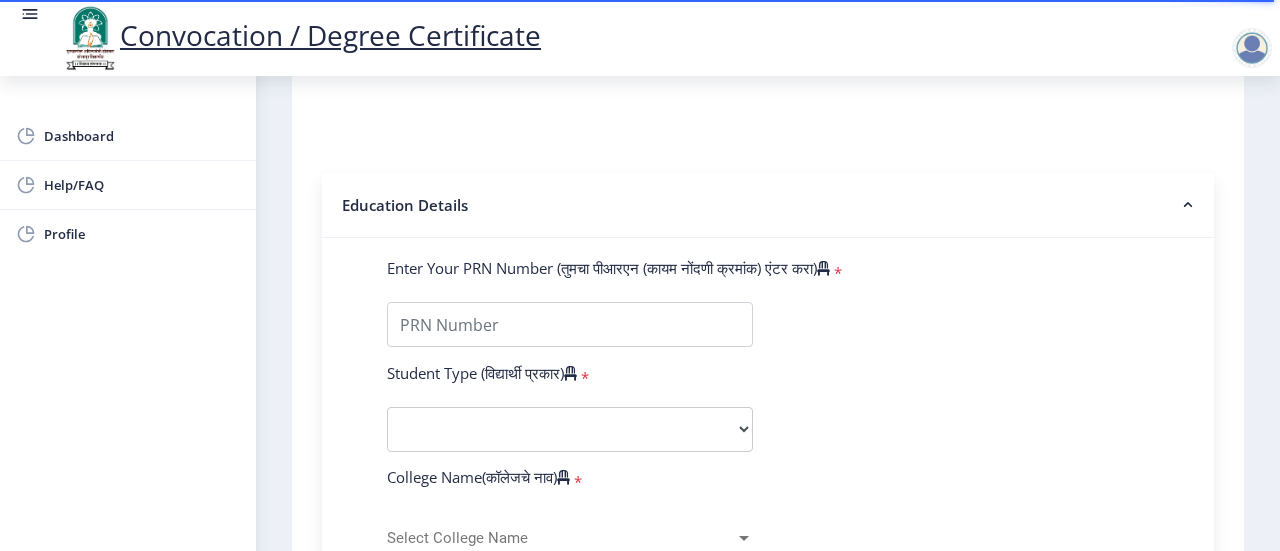 scroll, scrollTop: 400, scrollLeft: 0, axis: vertical 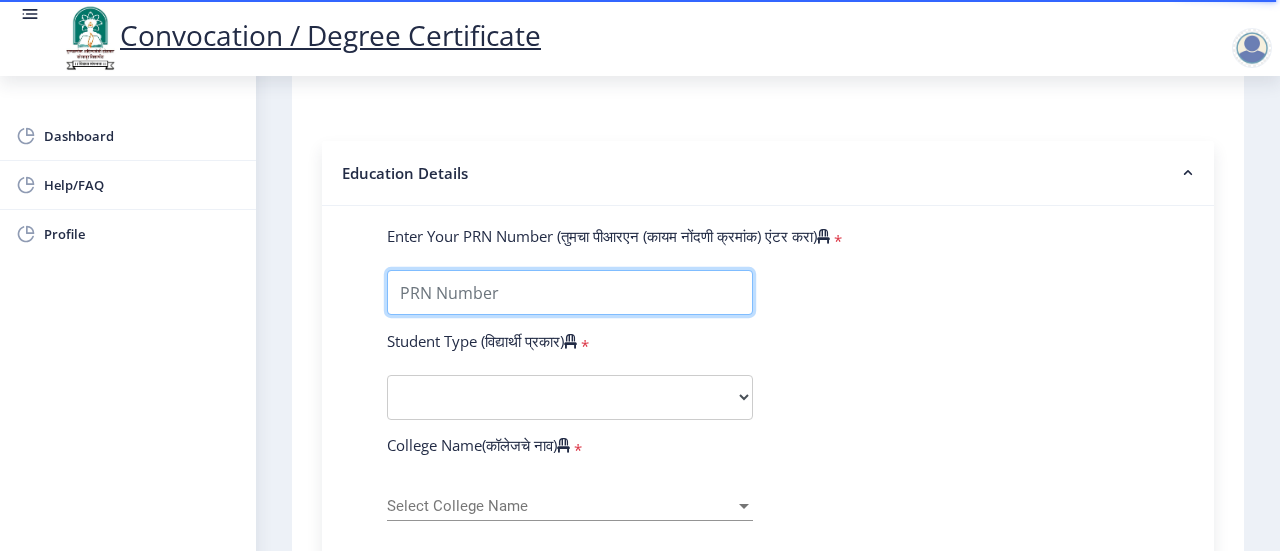 click on "Enter Your PRN Number (तुमचा पीआरएन (कायम नोंदणी क्रमांक) एंटर करा)" at bounding box center [570, 292] 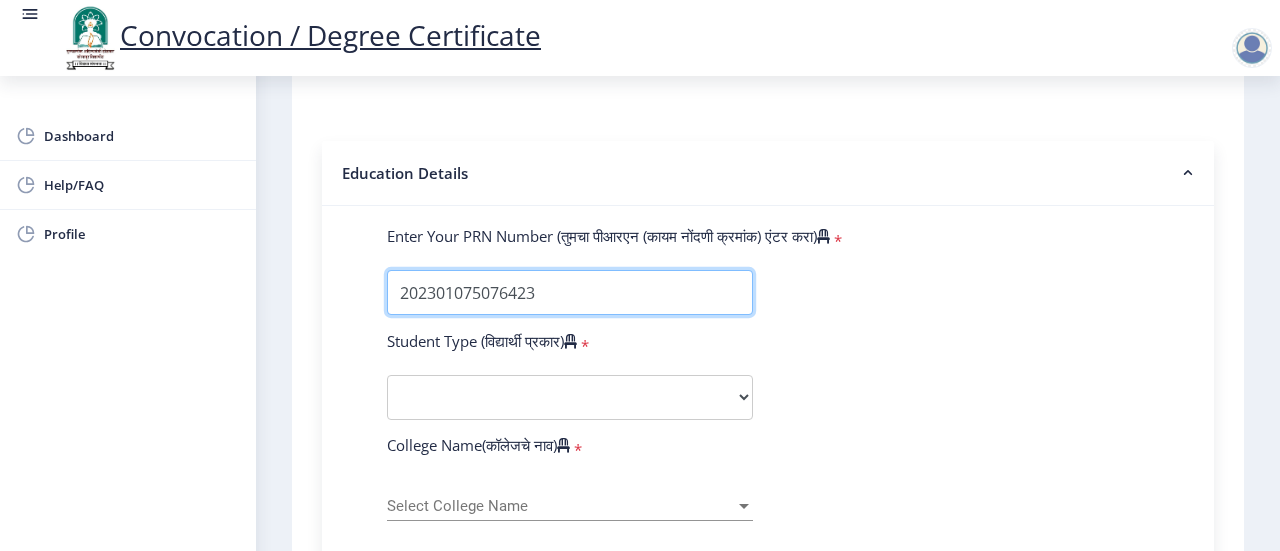 type on "202301075076423" 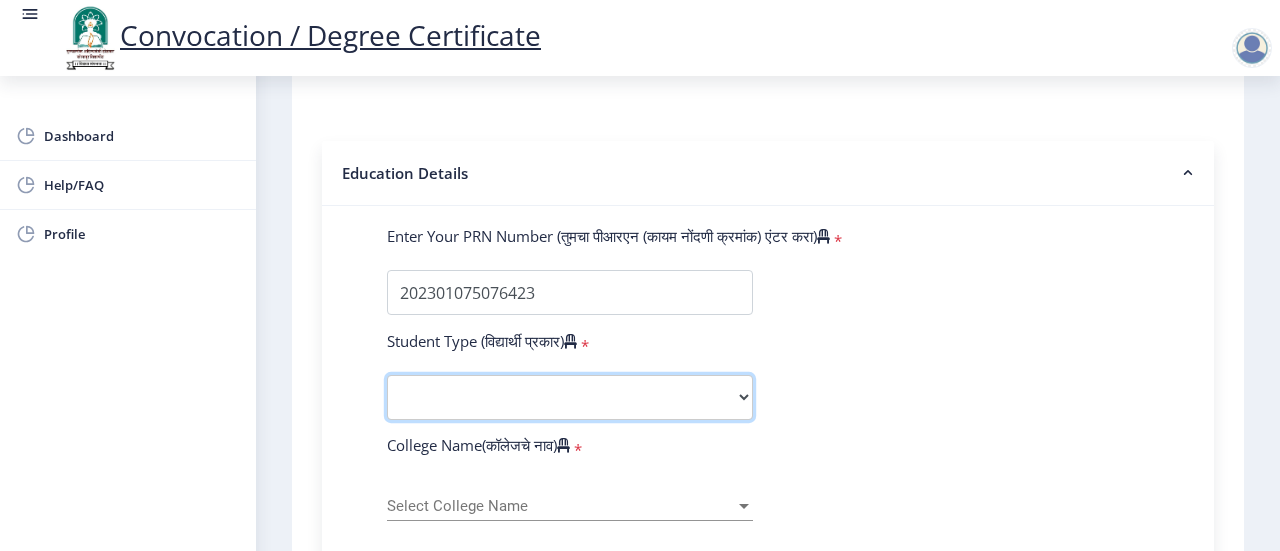 click on "Select Student Type Regular External" at bounding box center (570, 397) 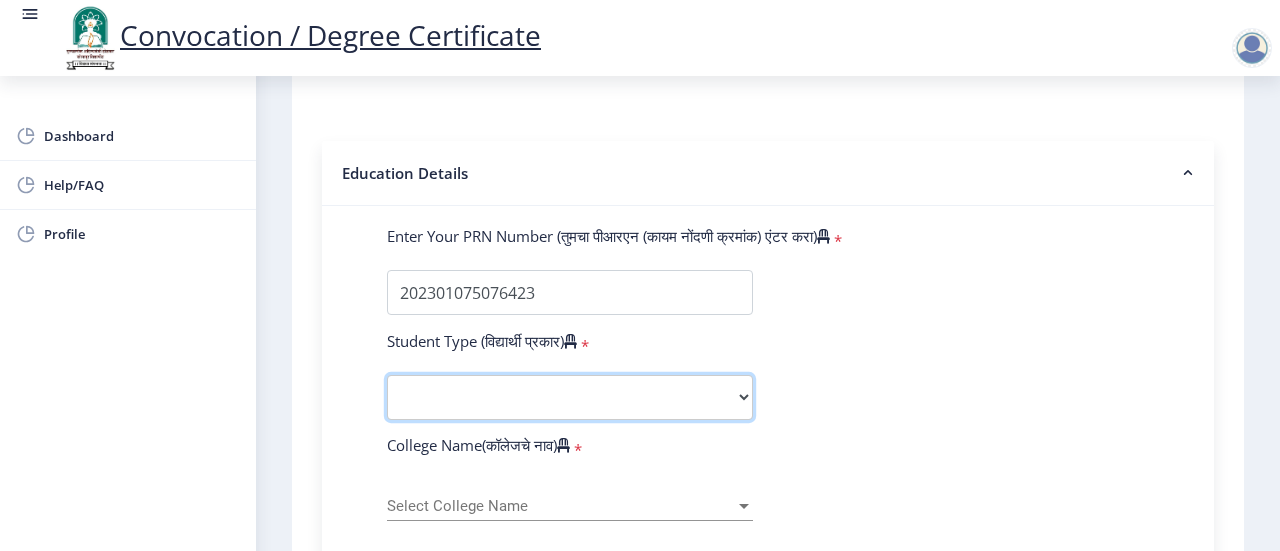 select on "Regular" 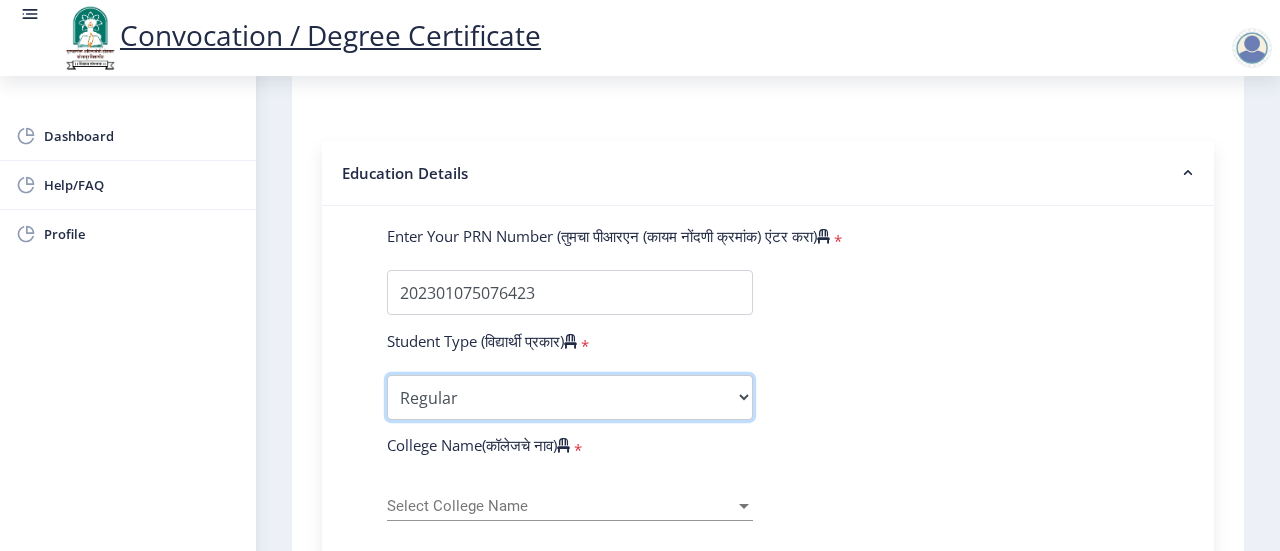 click on "Select Student Type Regular External" at bounding box center (570, 397) 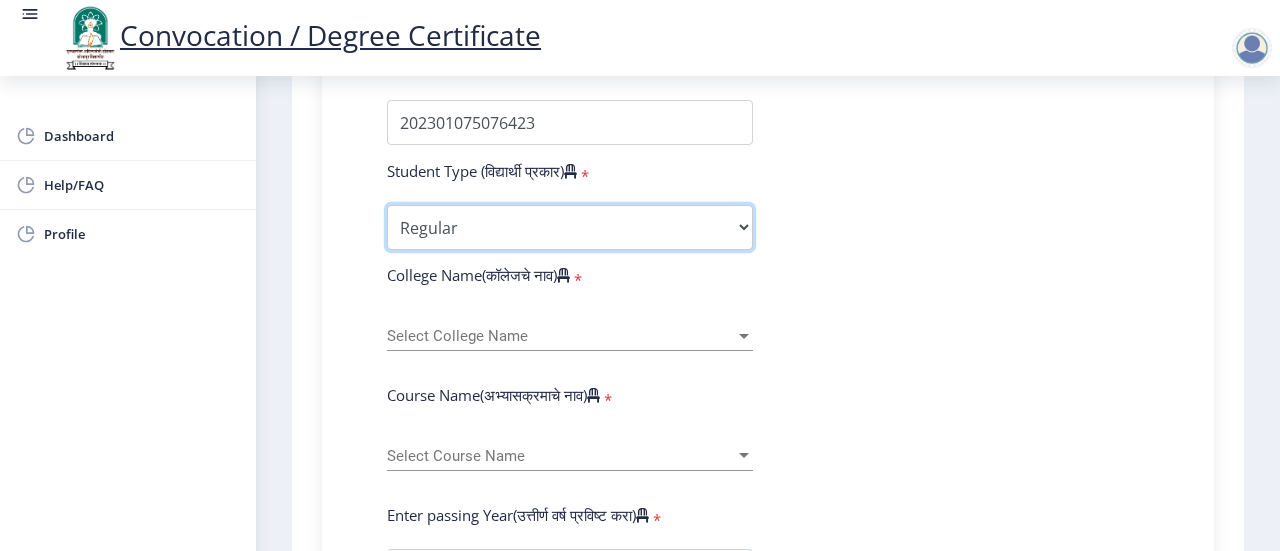 scroll, scrollTop: 600, scrollLeft: 0, axis: vertical 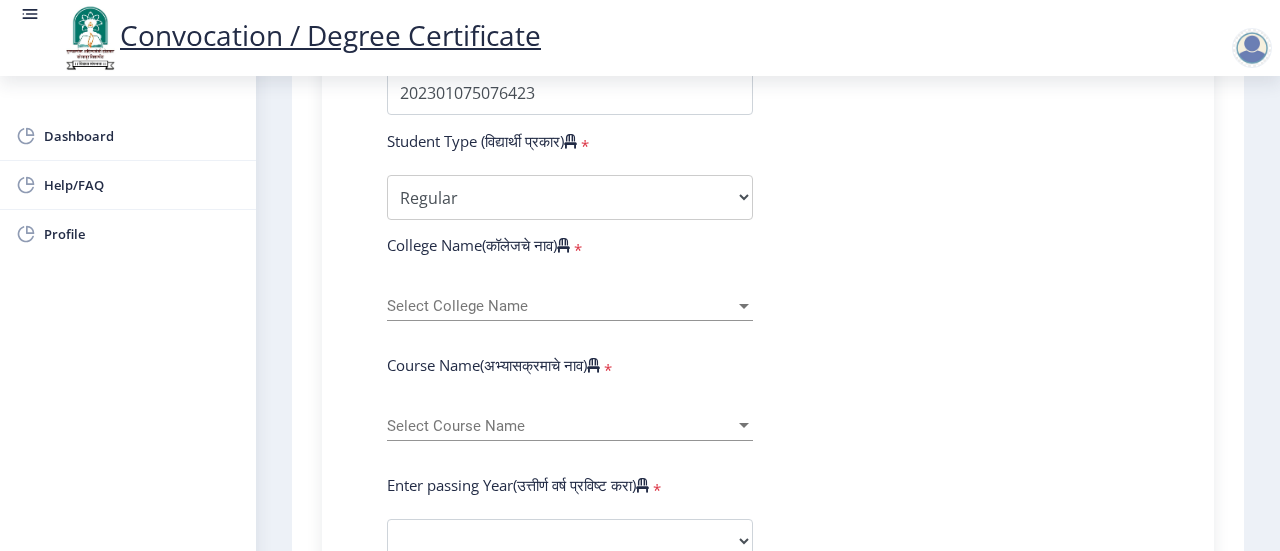 click at bounding box center [744, 306] 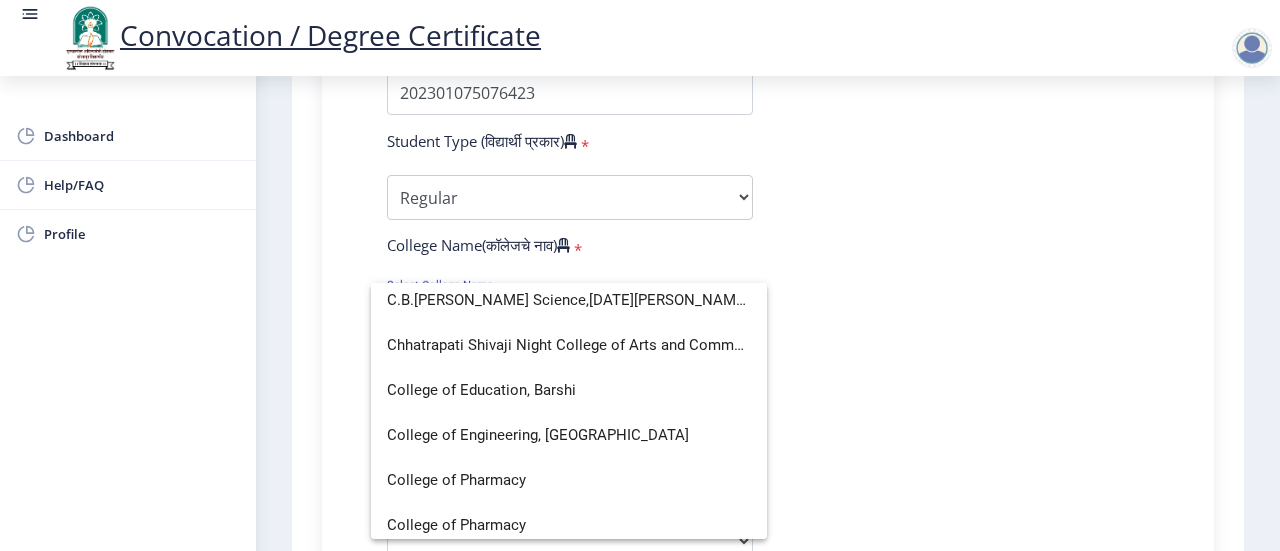 scroll, scrollTop: 800, scrollLeft: 0, axis: vertical 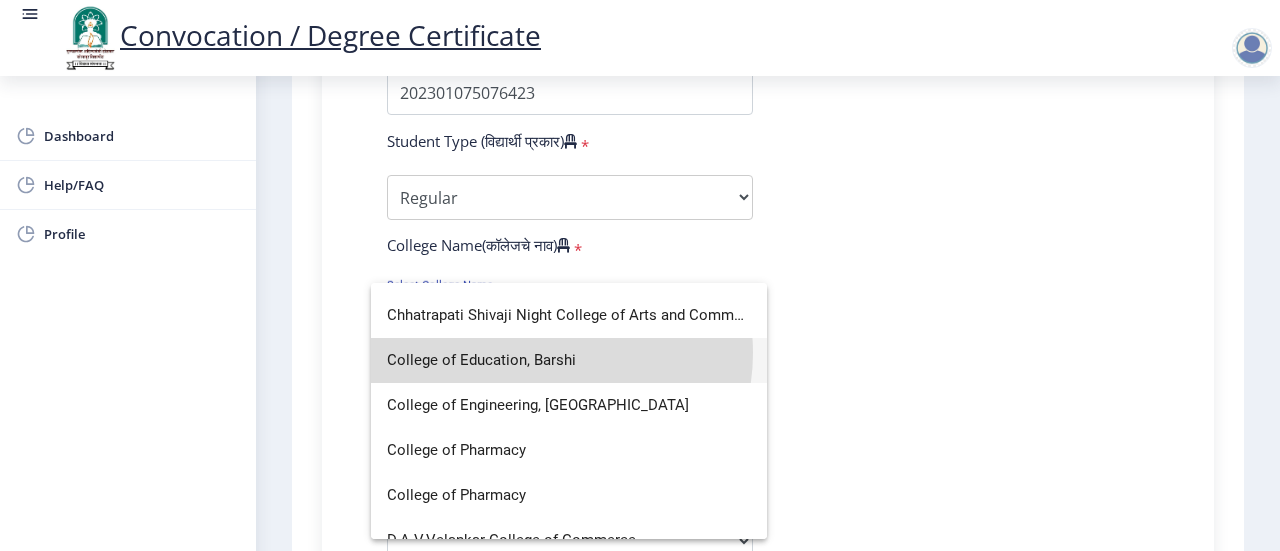 click on "College of Education, Barshi" at bounding box center (569, 360) 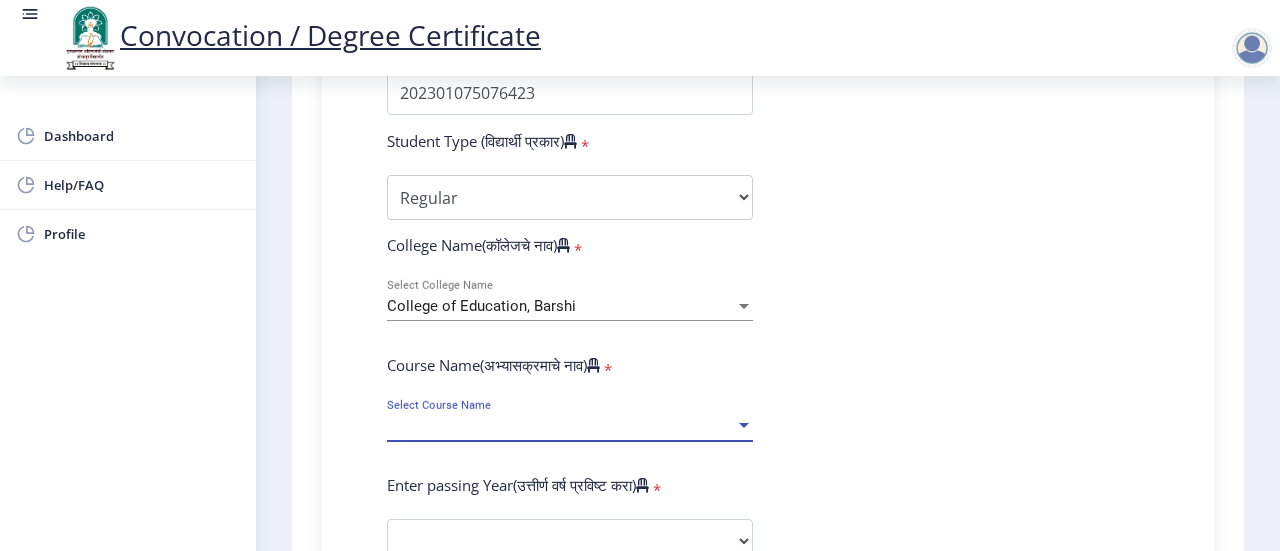 click at bounding box center [744, 426] 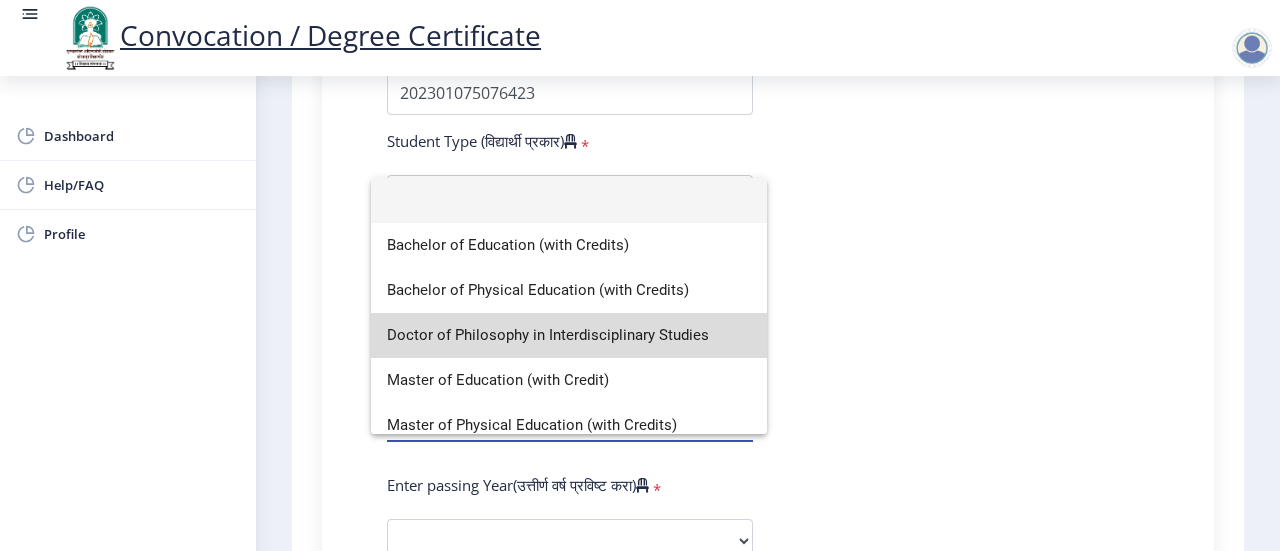 click on "Doctor of Philosophy in Interdisciplinary Studies" at bounding box center [569, 335] 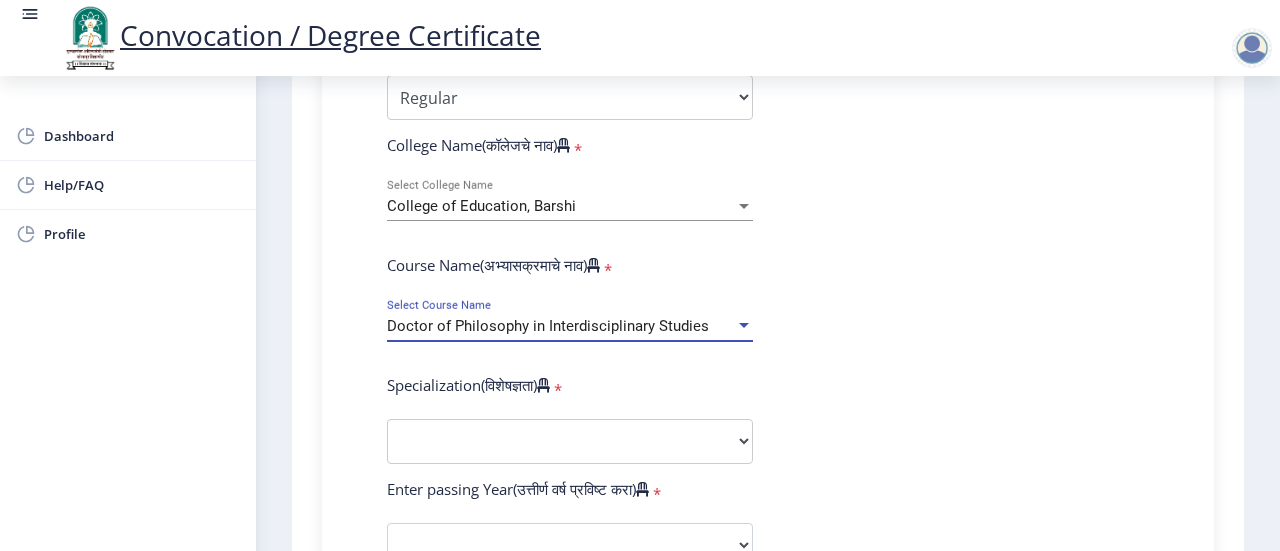 scroll, scrollTop: 800, scrollLeft: 0, axis: vertical 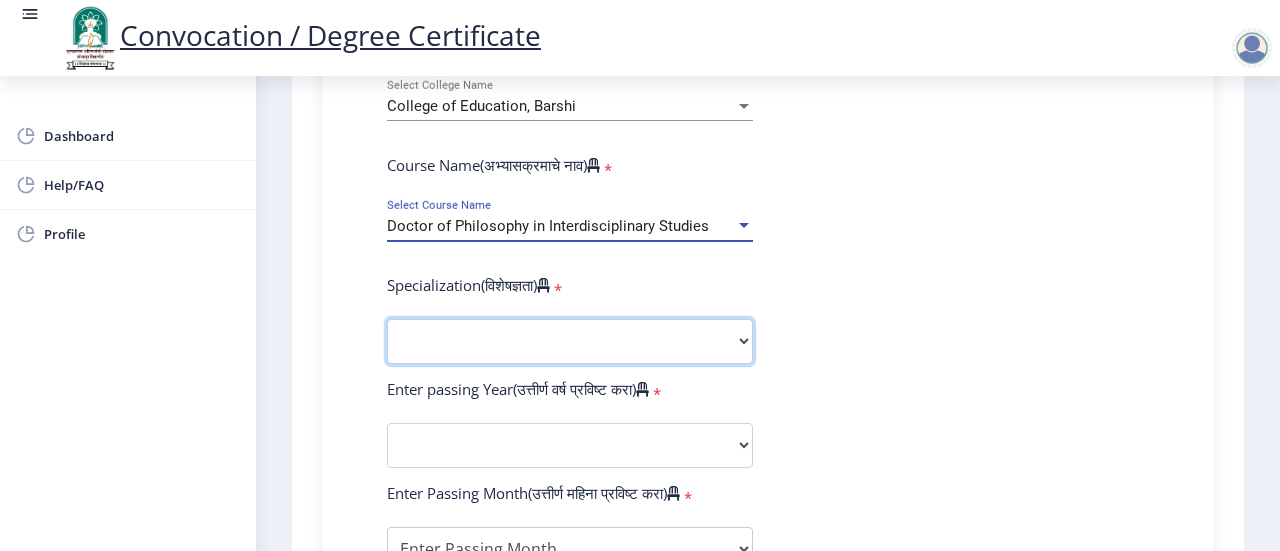 click on "Specialization Education Physical Education Social Work Other" at bounding box center (570, 341) 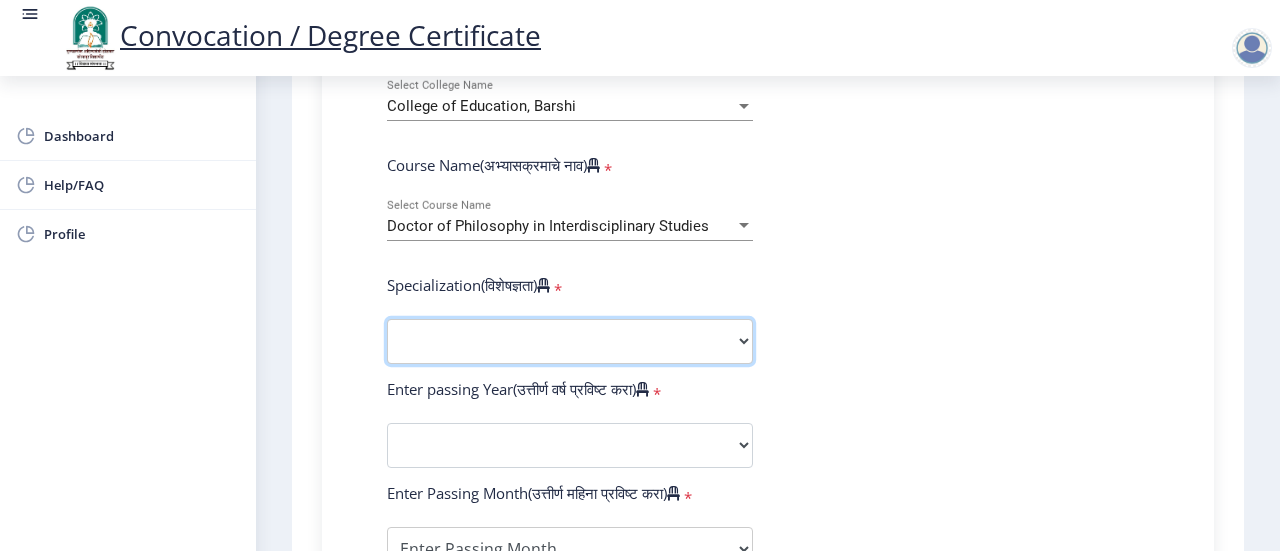 select on "Education" 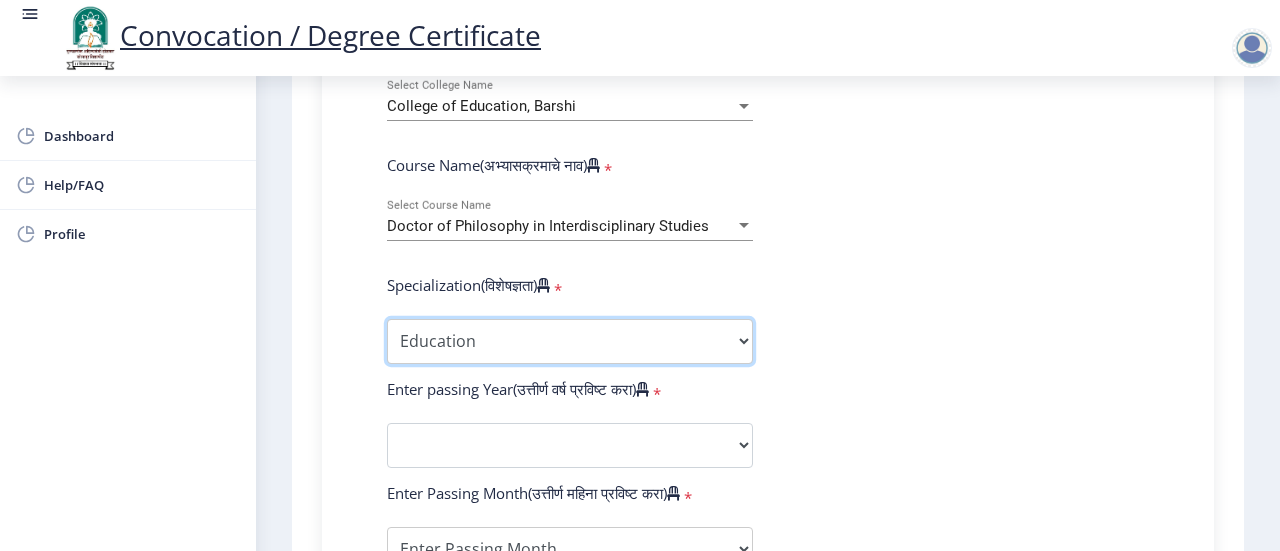 click on "Specialization Education Physical Education Social Work Other" at bounding box center (570, 341) 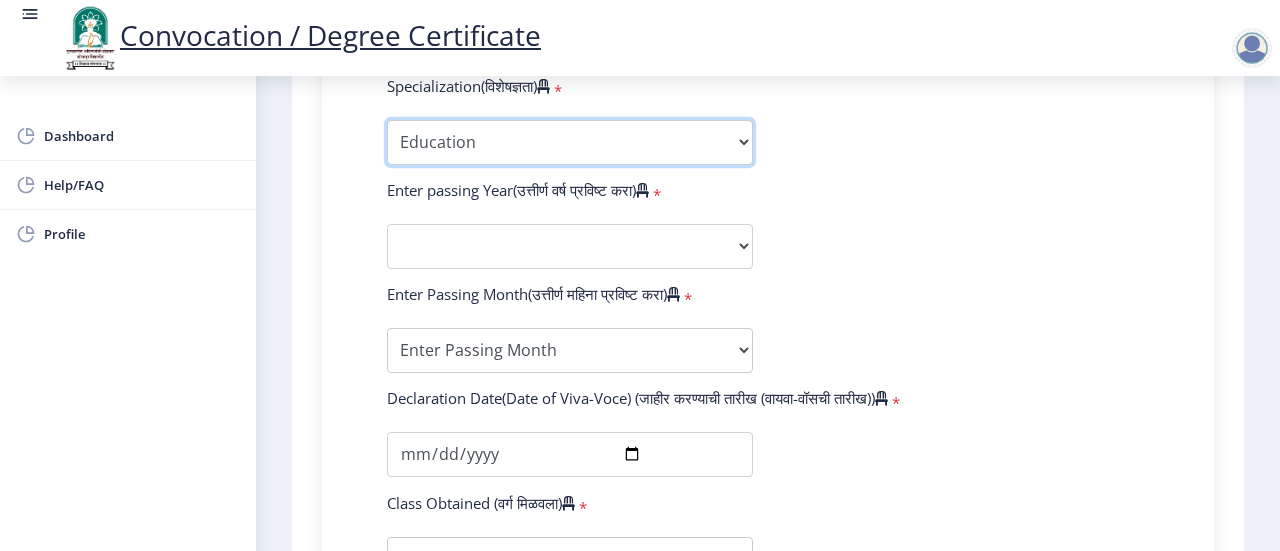 scroll, scrollTop: 1000, scrollLeft: 0, axis: vertical 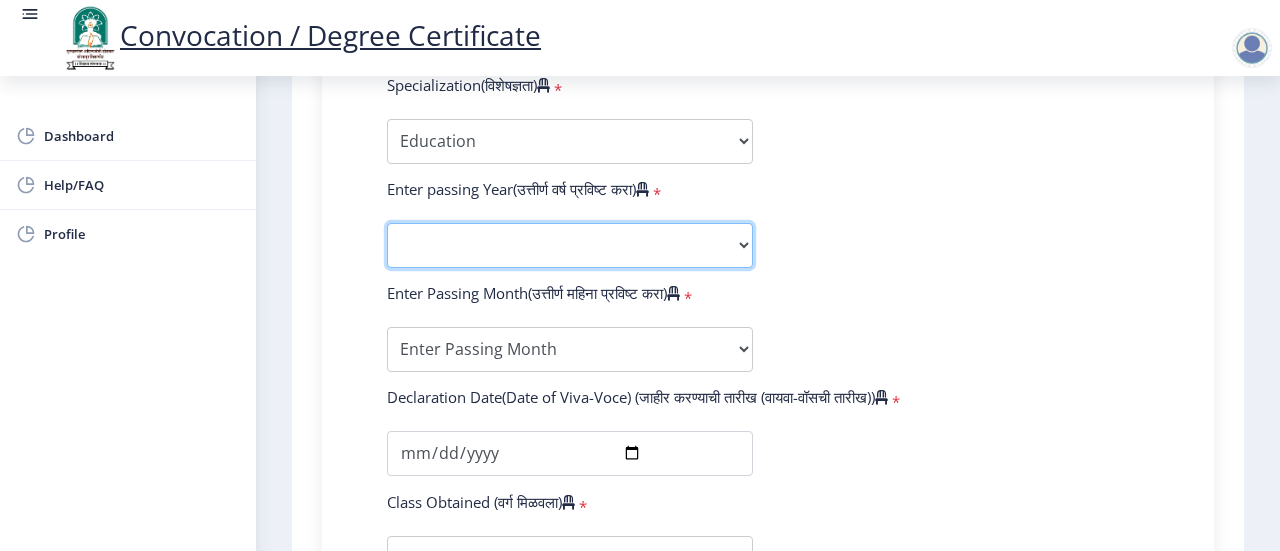 click on "2025   2024   2023   2022   2021   2020   2019   2018   2017   2016   2015   2014   2013   2012   2011   2010   2009   2008   2007   2006   2005   2004   2003   2002   2001   2000   1999   1998   1997   1996   1995   1994   1993   1992   1991   1990   1989   1988   1987   1986   1985   1984   1983   1982   1981   1980   1979   1978   1977   1976" 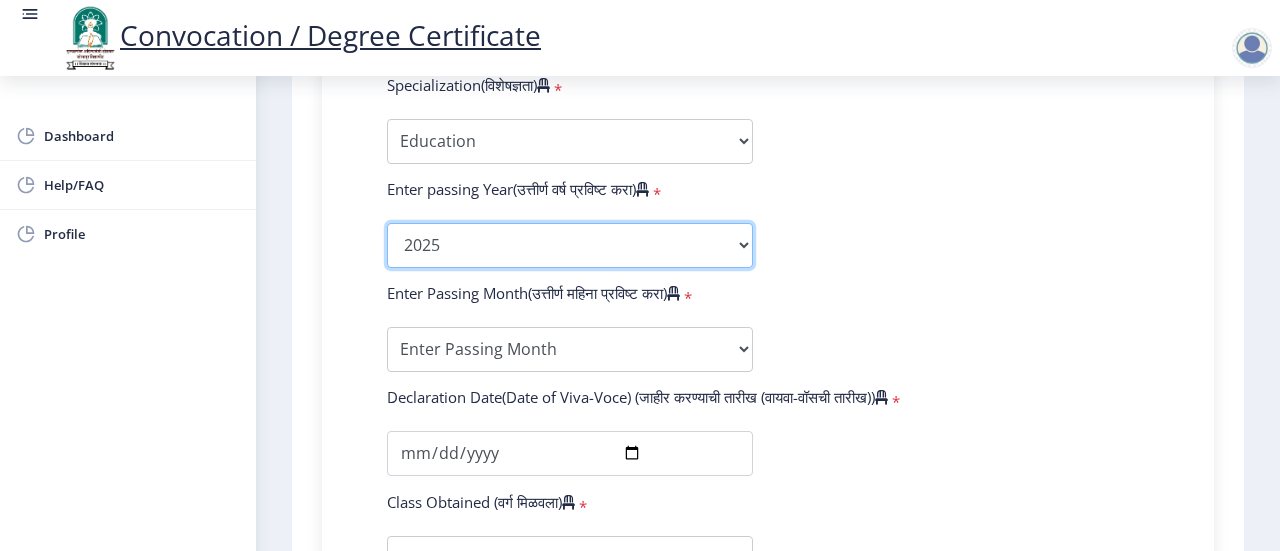 click on "2025   2024   2023   2022   2021   2020   2019   2018   2017   2016   2015   2014   2013   2012   2011   2010   2009   2008   2007   2006   2005   2004   2003   2002   2001   2000   1999   1998   1997   1996   1995   1994   1993   1992   1991   1990   1989   1988   1987   1986   1985   1984   1983   1982   1981   1980   1979   1978   1977   1976" 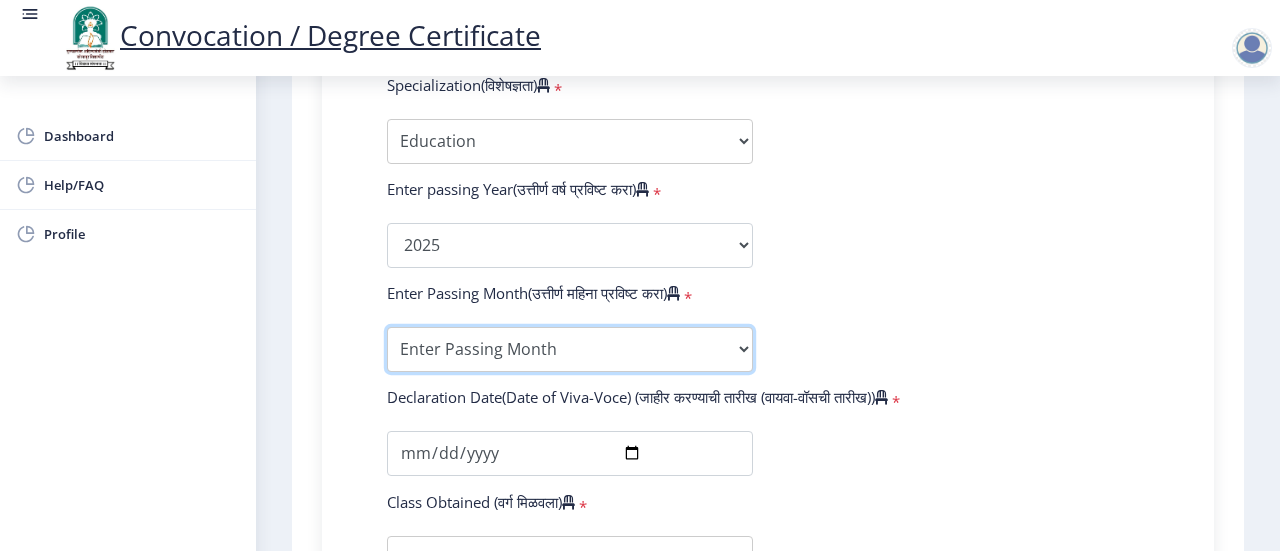 click on "Enter Passing Month March April May October November December" at bounding box center [570, 349] 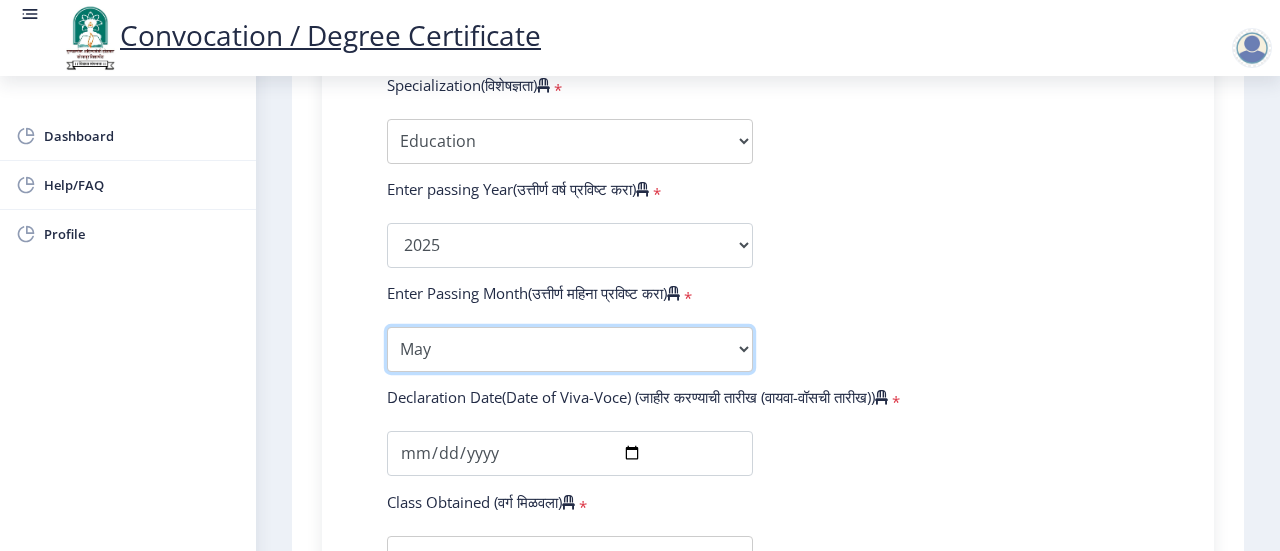click on "Enter Passing Month March April May October November December" at bounding box center [570, 349] 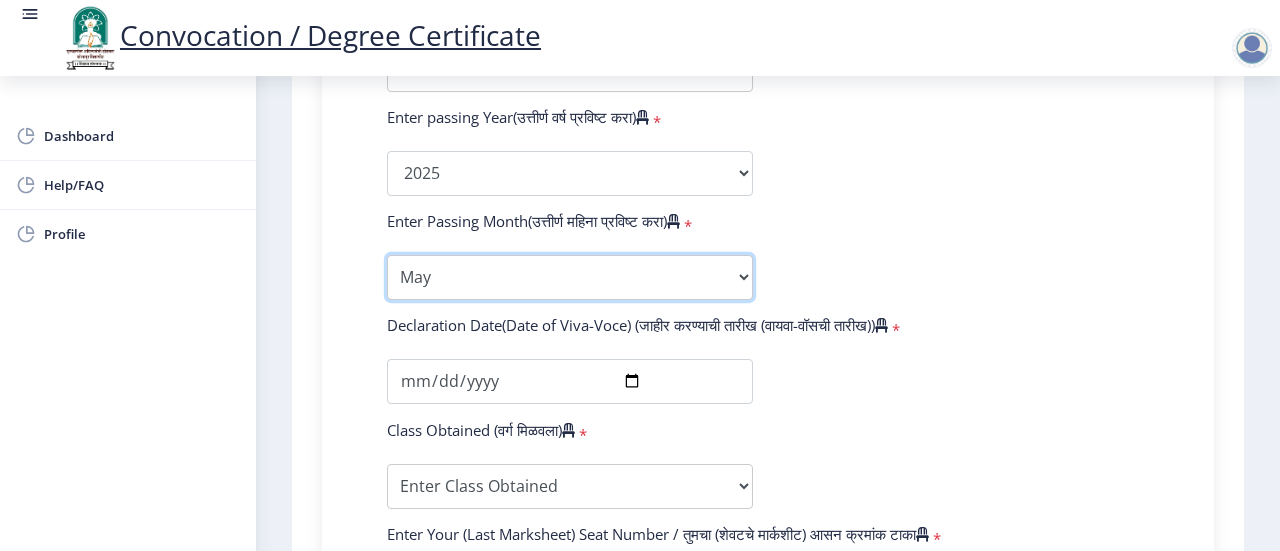 scroll, scrollTop: 1098, scrollLeft: 0, axis: vertical 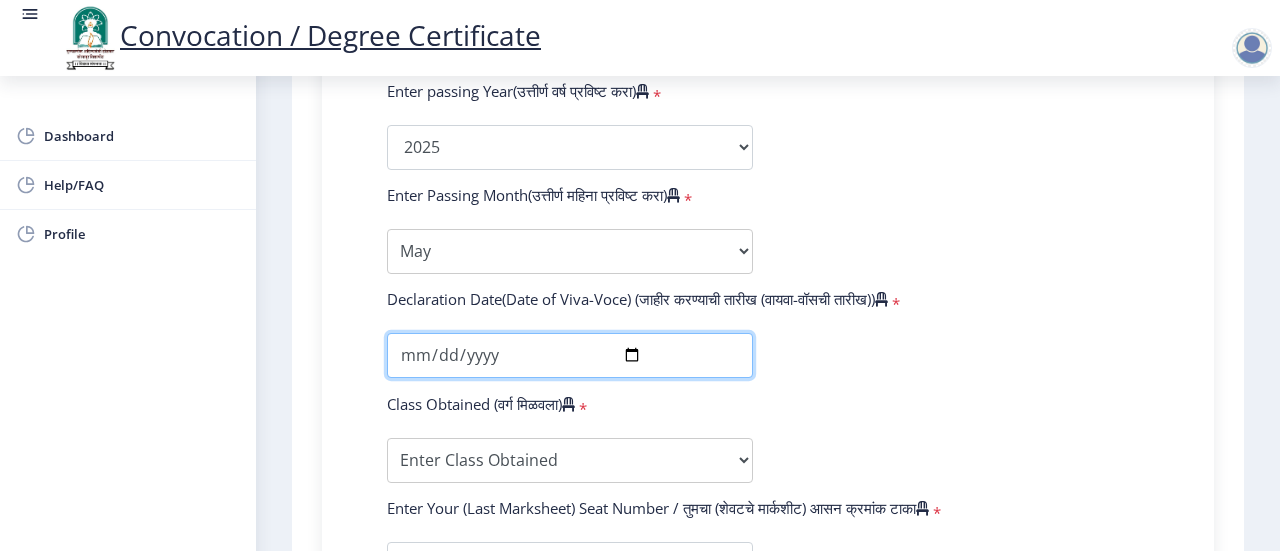 click at bounding box center [570, 355] 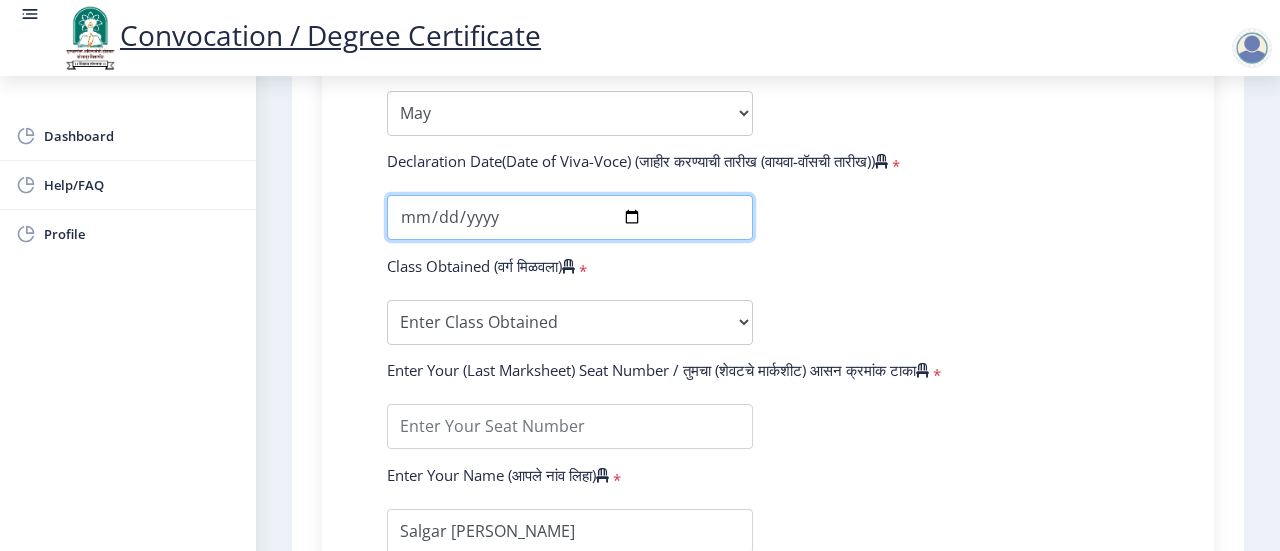 scroll, scrollTop: 1298, scrollLeft: 0, axis: vertical 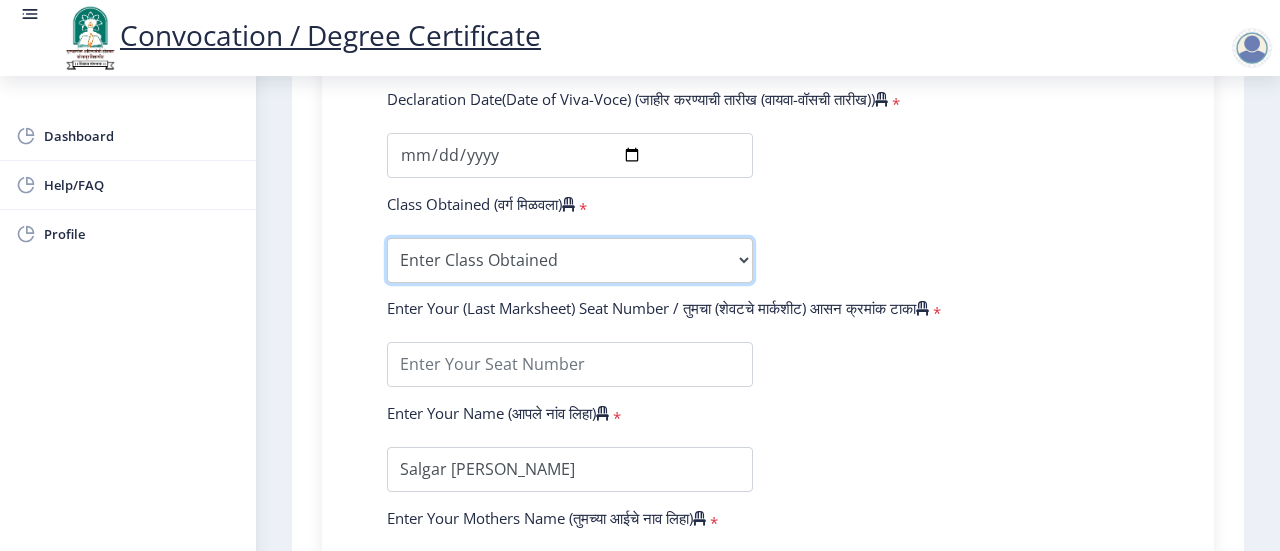 click on "Enter Class Obtained FIRST CLASS WITH DISTINCTION FIRST CLASS HIGHER SECOND CLASS SECOND CLASS PASS CLASS Grade O Grade A+ Grade A Grade B+ Grade B Grade C+ Grade C Grade D Grade E" at bounding box center [570, 260] 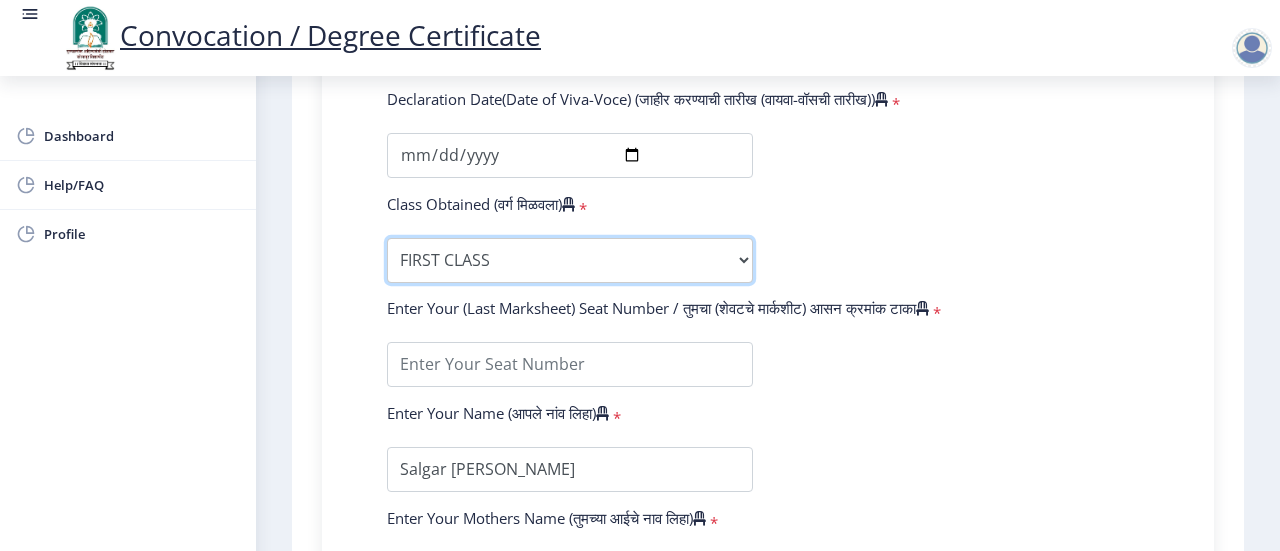 click on "Enter Class Obtained FIRST CLASS WITH DISTINCTION FIRST CLASS HIGHER SECOND CLASS SECOND CLASS PASS CLASS Grade O Grade A+ Grade A Grade B+ Grade B Grade C+ Grade C Grade D Grade E" at bounding box center (570, 260) 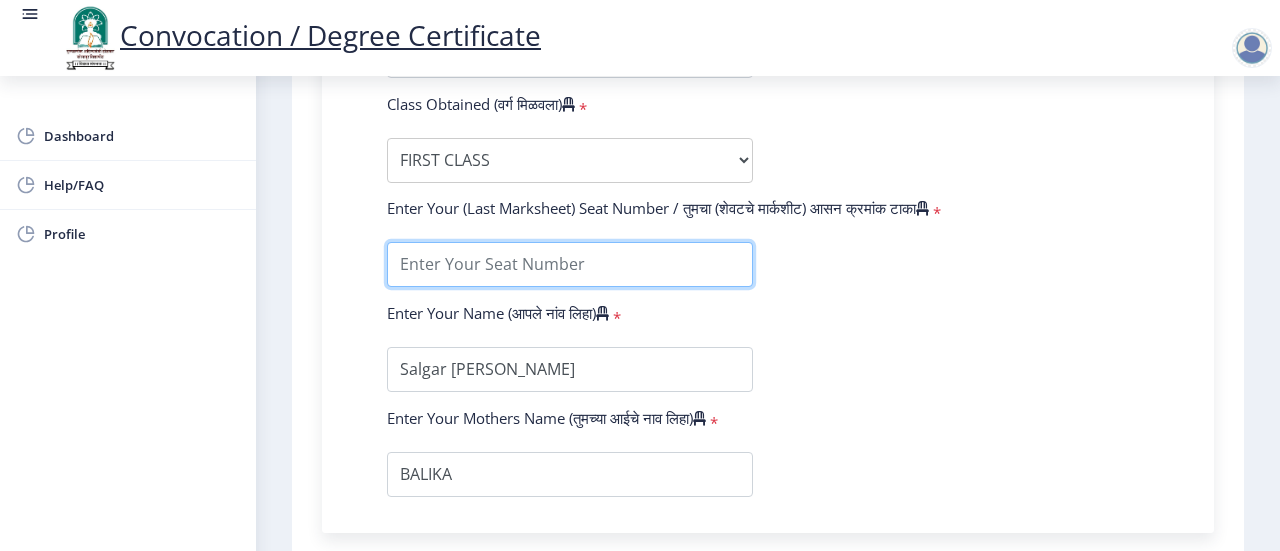 click at bounding box center [570, 264] 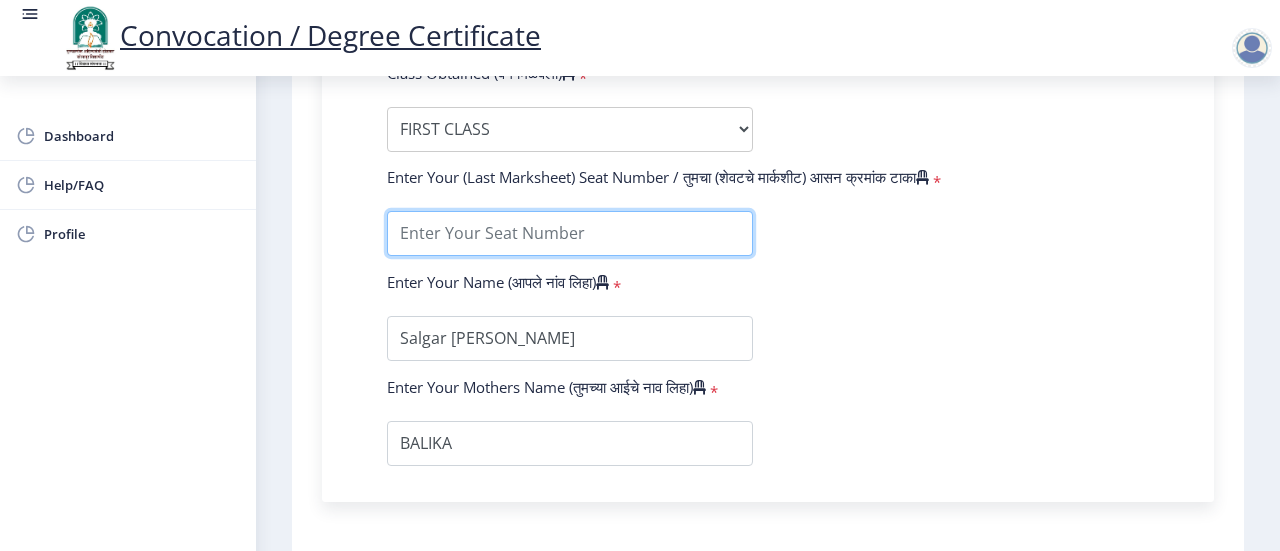 scroll, scrollTop: 1398, scrollLeft: 0, axis: vertical 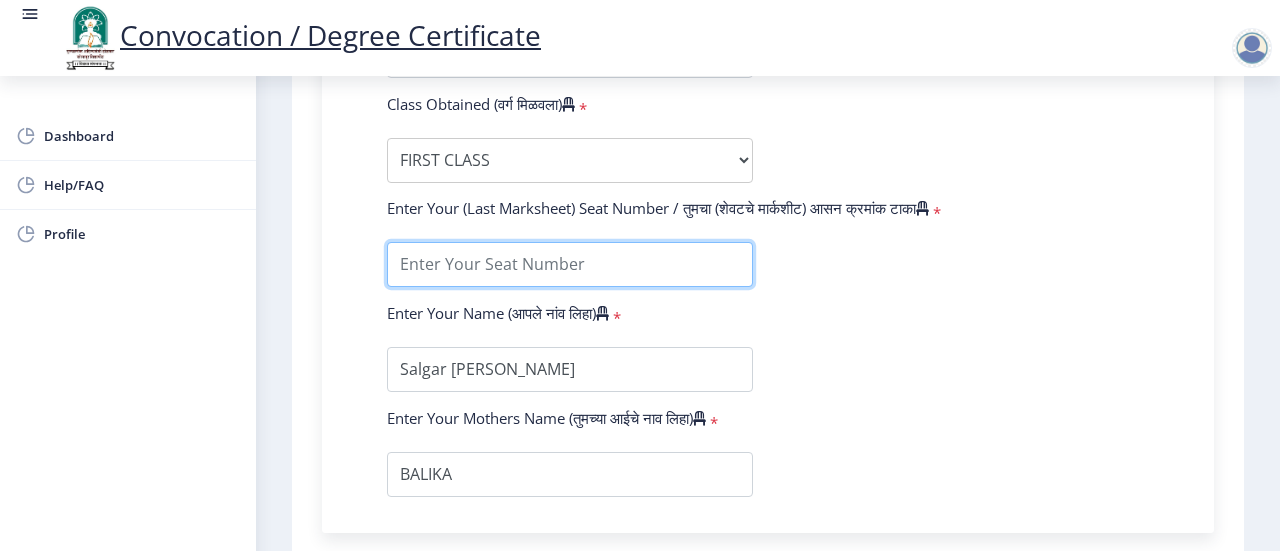 click at bounding box center [570, 264] 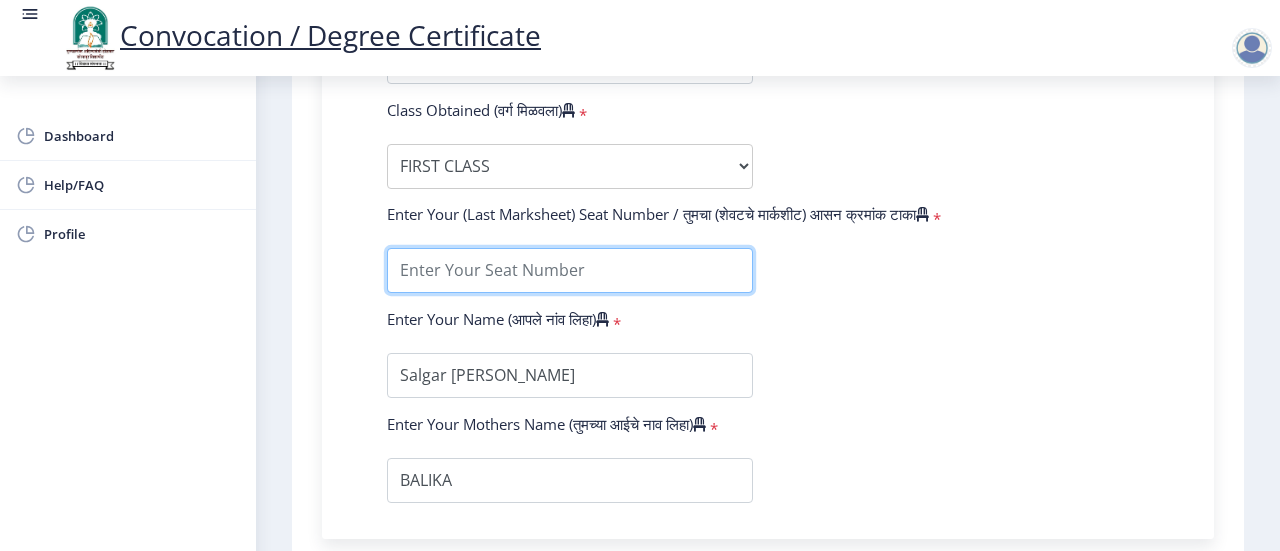 scroll, scrollTop: 1398, scrollLeft: 0, axis: vertical 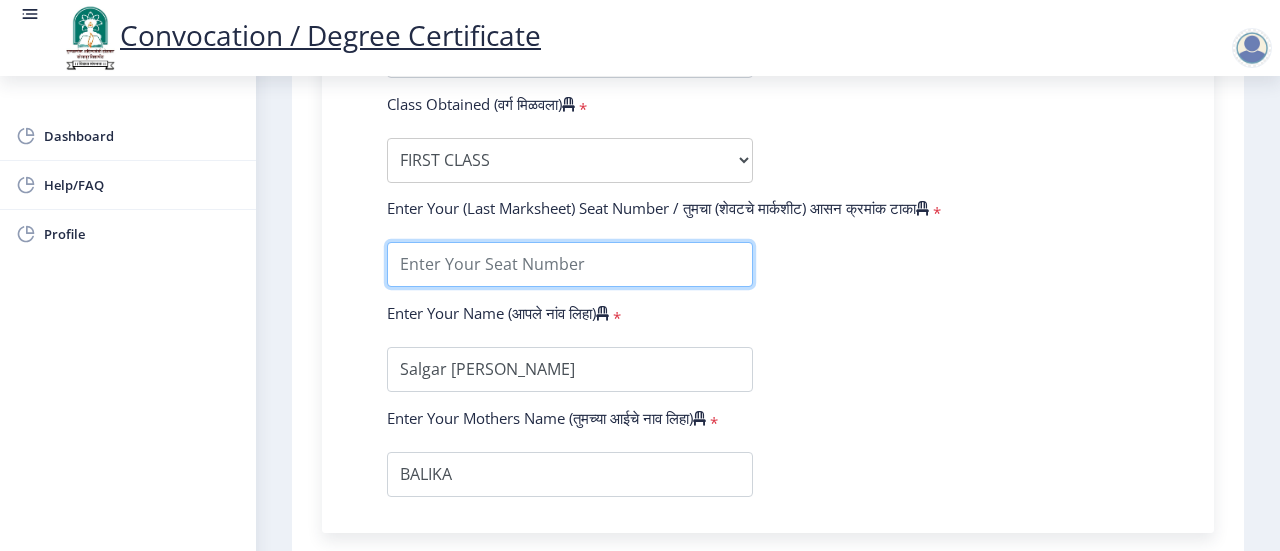 type on "p" 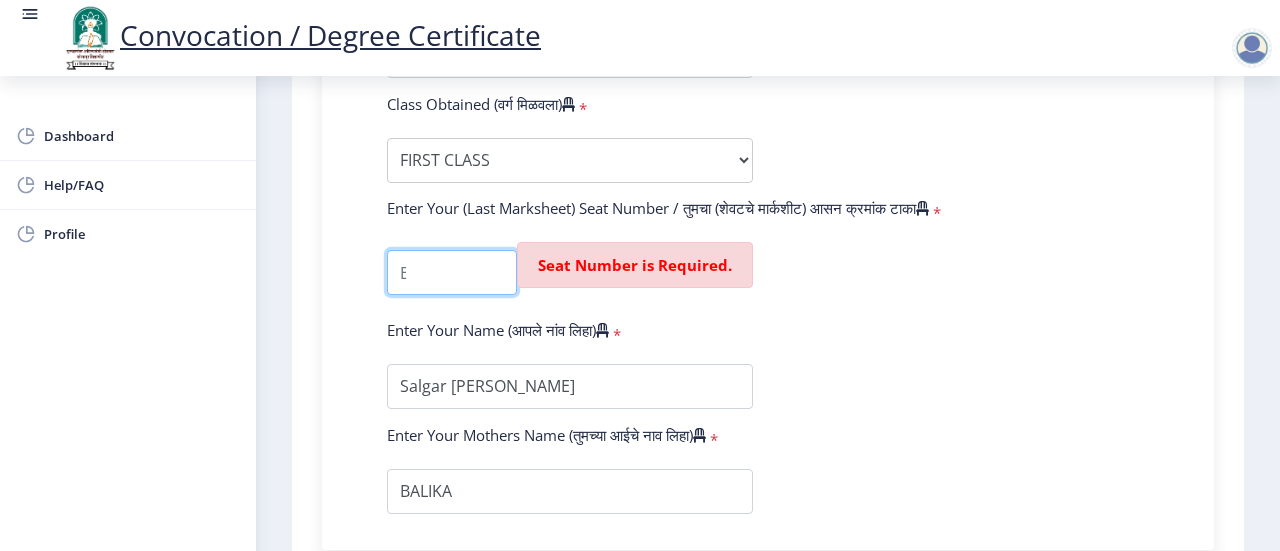 click at bounding box center [452, 272] 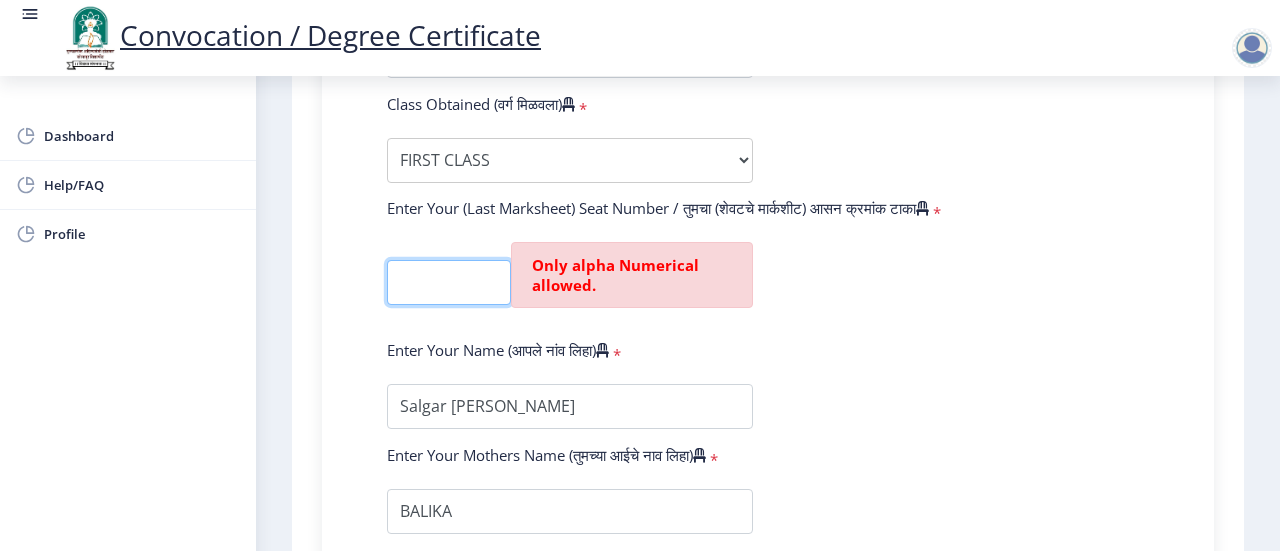 scroll, scrollTop: 0, scrollLeft: 60, axis: horizontal 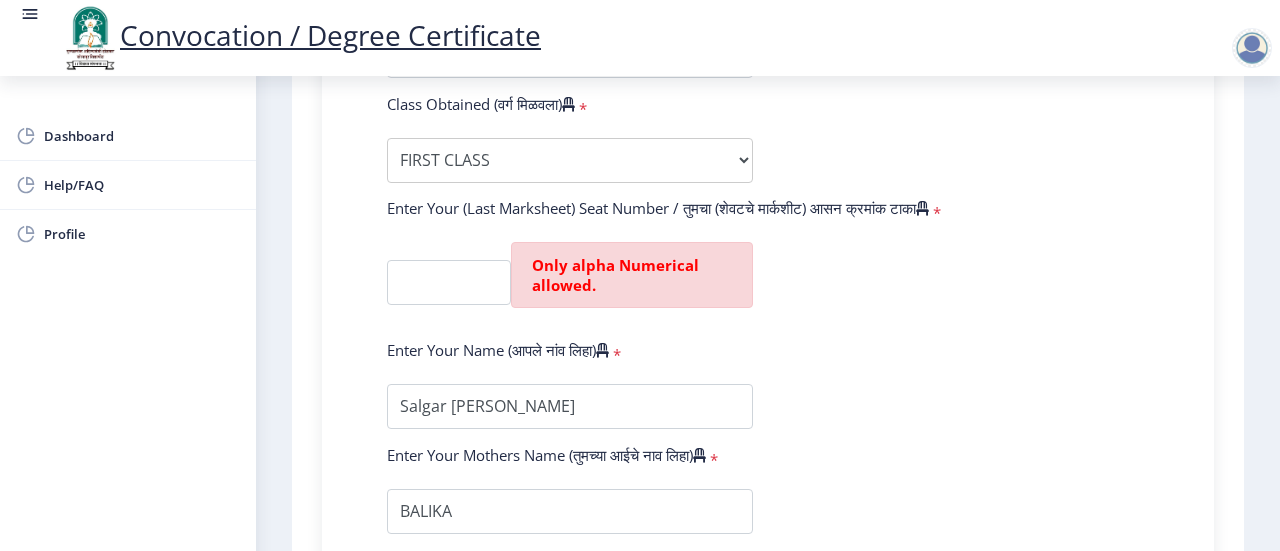 click on "Enter Your PRN Number (तुमचा पीआरएन (कायम नोंदणी क्रमांक) एंटर करा)   * Student Type (विद्यार्थी प्रकार)    * Select Student Type Regular External College Name(कॉलेजचे नाव)   * College of Education, Barshi Select College Name Course Name(अभ्यासक्रमाचे नाव)   * Doctor of Philosophy in Interdisciplinary Studies Select Course Name  Specialization(विशेषज्ञता)   * Specialization Education Physical Education Social Work Other Enter passing Year(उत्तीर्ण वर्ष प्रविष्ट करा)   *  2025   2024   2023   2022   2021   2020   2019   2018   2017   2016   2015   2014   2013   2012   2011   2010   2009   2008   2007   2006   2005   2004   2003   2002   2001   2000   1999   1998   1997   1996   1995   1994   1993   1992   1991   1990   1989   1988   1987   1986   1985   1984   1983   1982   1981  *" 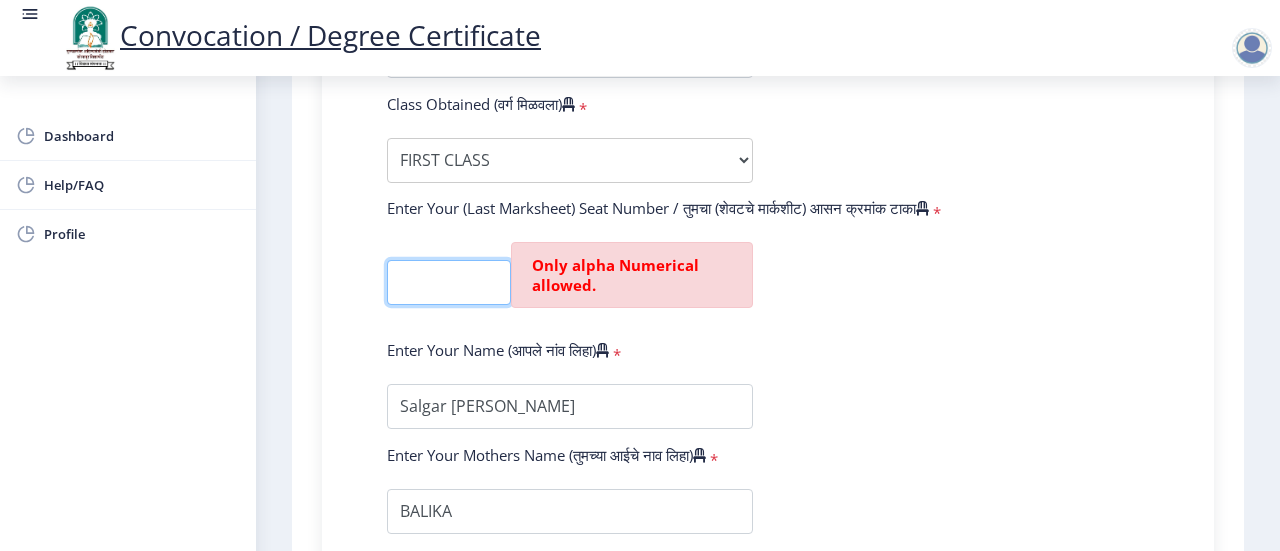 click at bounding box center (449, 282) 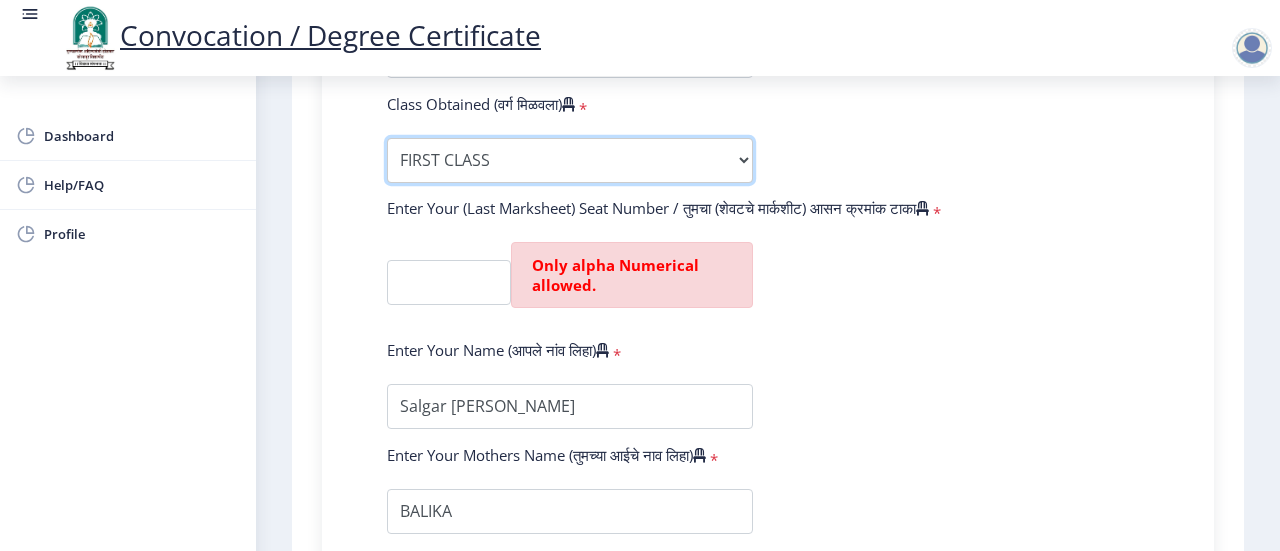 scroll, scrollTop: 0, scrollLeft: 0, axis: both 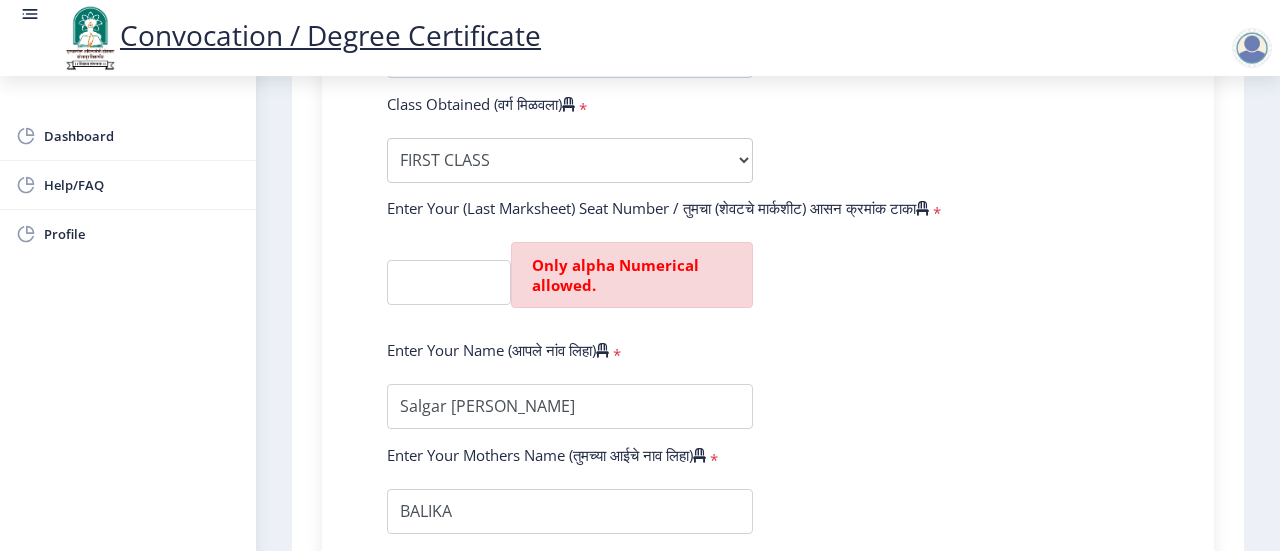 click on "Enter Your PRN Number (तुमचा पीआरएन (कायम नोंदणी क्रमांक) एंटर करा)   * Student Type (विद्यार्थी प्रकार)    * Select Student Type Regular External College Name(कॉलेजचे नाव)   * College of Education, Barshi Select College Name Course Name(अभ्यासक्रमाचे नाव)   * Doctor of Philosophy in Interdisciplinary Studies Select Course Name  Specialization(विशेषज्ञता)   * Specialization Education Physical Education Social Work Other Enter passing Year(उत्तीर्ण वर्ष प्रविष्ट करा)   *  2025   2024   2023   2022   2021   2020   2019   2018   2017   2016   2015   2014   2013   2012   2011   2010   2009   2008   2007   2006   2005   2004   2003   2002   2001   2000   1999   1998   1997   1996   1995   1994   1993   1992   1991   1990   1989   1988   1987   1986   1985   1984   1983   1982   1981  *" 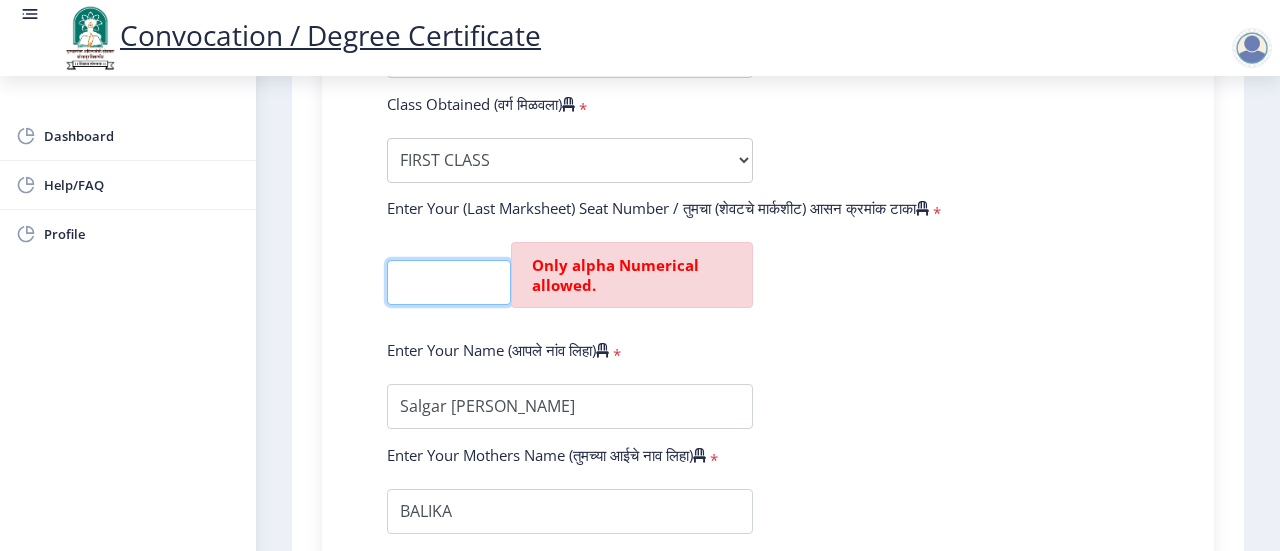 click at bounding box center [449, 282] 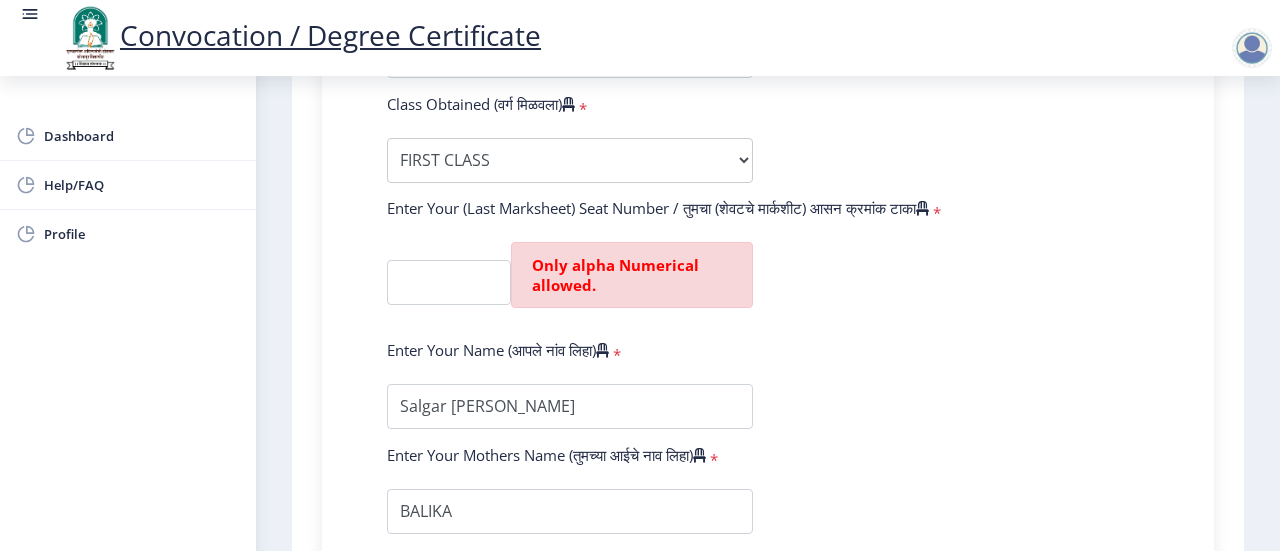 click on "Only alpha Numerical allowed." 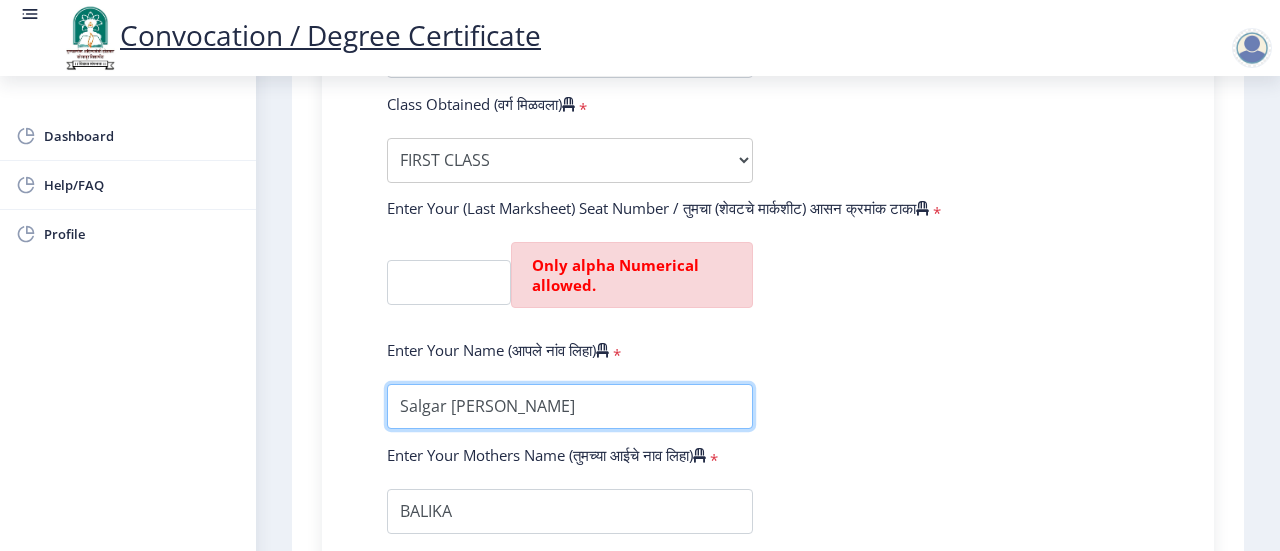 click at bounding box center (570, 406) 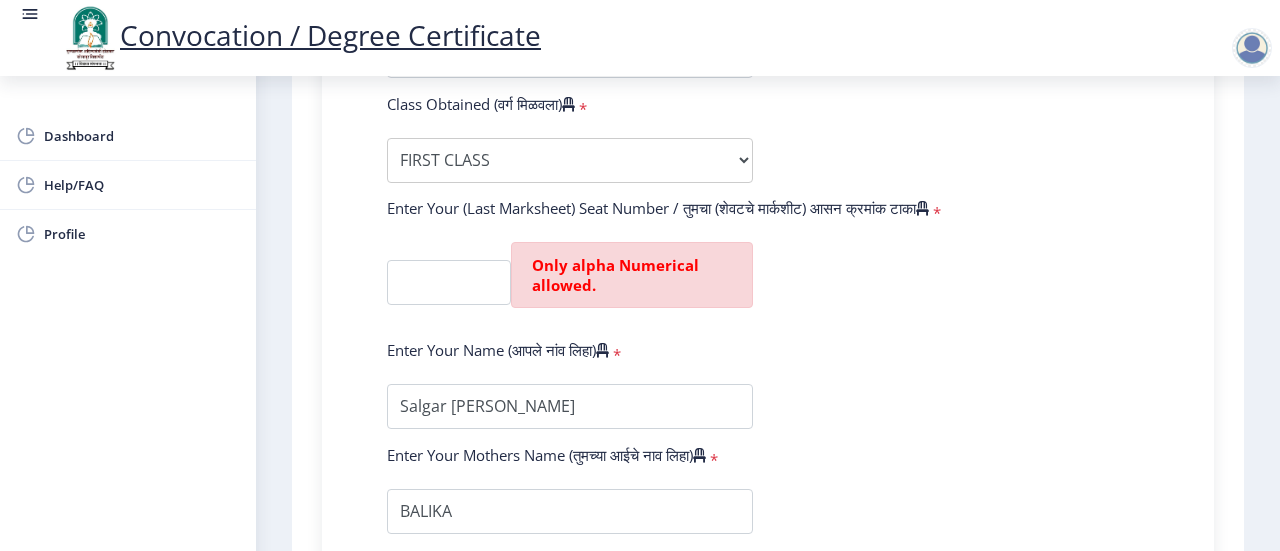 click on "Enter Your Name (आपले नांव लिहा)   *" 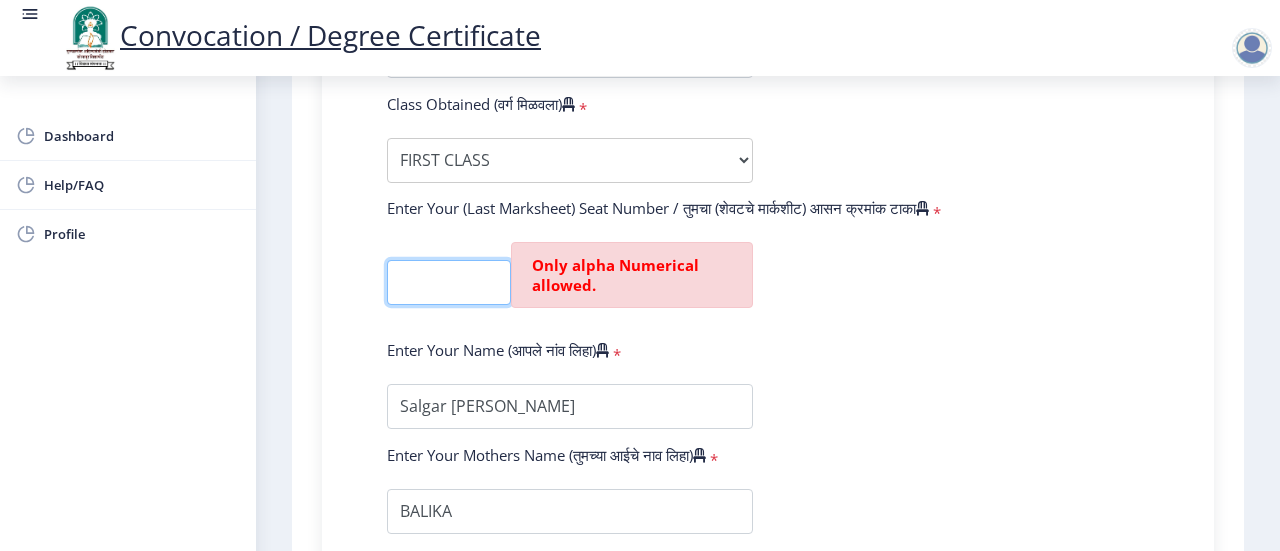 click at bounding box center (449, 282) 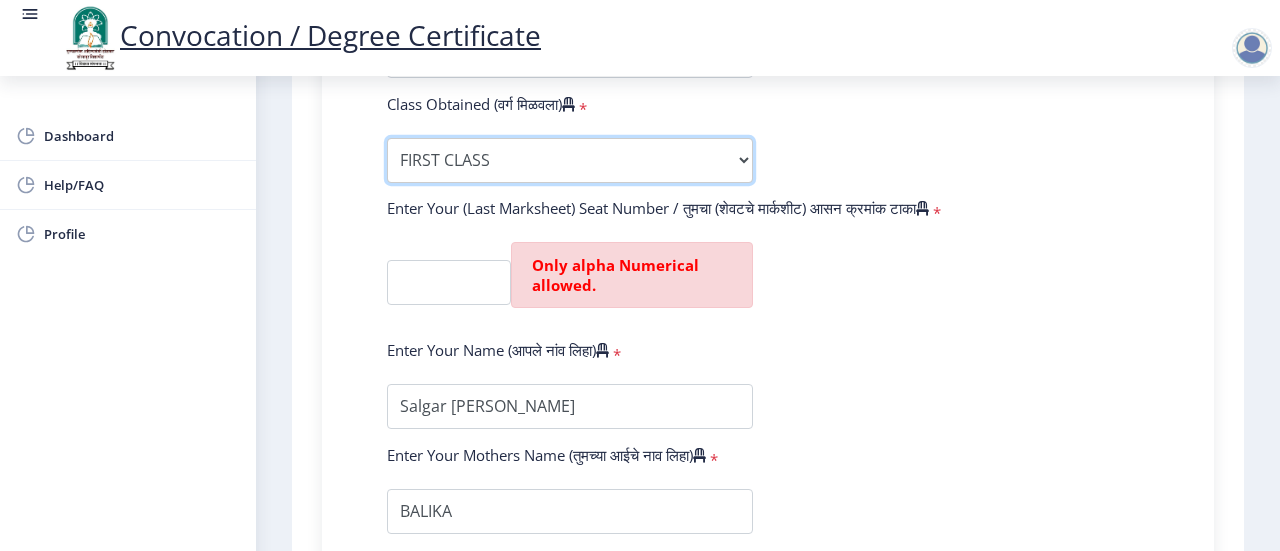 drag, startPoint x: 644, startPoint y: 158, endPoint x: 653, endPoint y: 177, distance: 21.023796 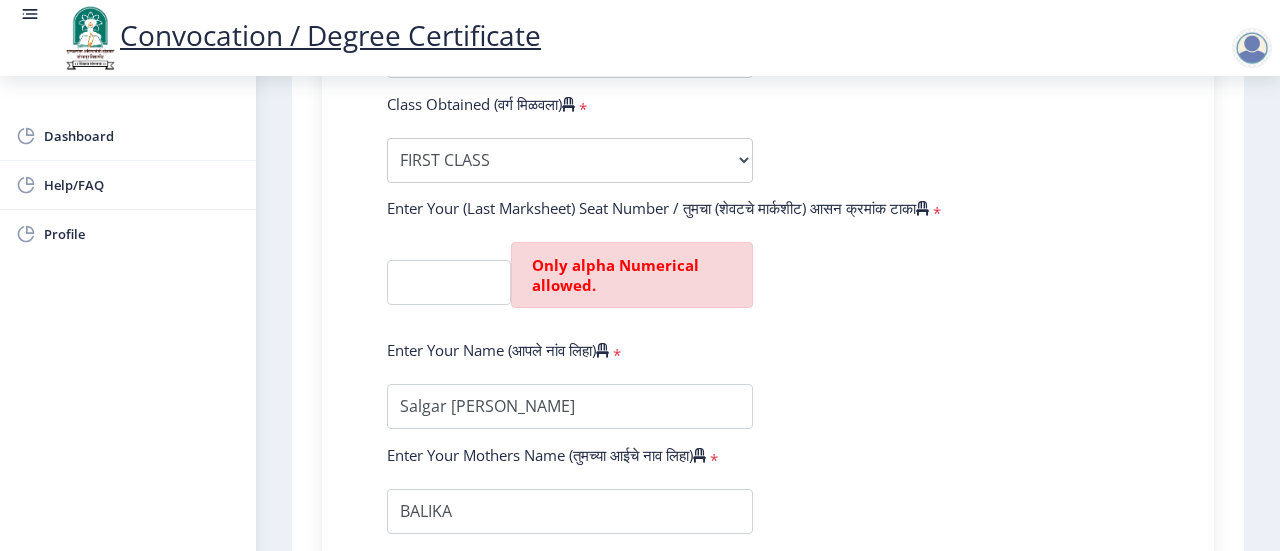 click on "Enter Your PRN Number (तुमचा पीआरएन (कायम नोंदणी क्रमांक) एंटर करा)   * Student Type (विद्यार्थी प्रकार)    * Select Student Type Regular External College Name(कॉलेजचे नाव)   * College of Education, Barshi Select College Name Course Name(अभ्यासक्रमाचे नाव)   * Doctor of Philosophy in Interdisciplinary Studies Select Course Name  Specialization(विशेषज्ञता)   * Specialization Education Physical Education Social Work Other Enter passing Year(उत्तीर्ण वर्ष प्रविष्ट करा)   *  2025   2024   2023   2022   2021   2020   2019   2018   2017   2016   2015   2014   2013   2012   2011   2010   2009   2008   2007   2006   2005   2004   2003   2002   2001   2000   1999   1998   1997   1996   1995   1994   1993   1992   1991   1990   1989   1988   1987   1986   1985   1984   1983   1982   1981  *" 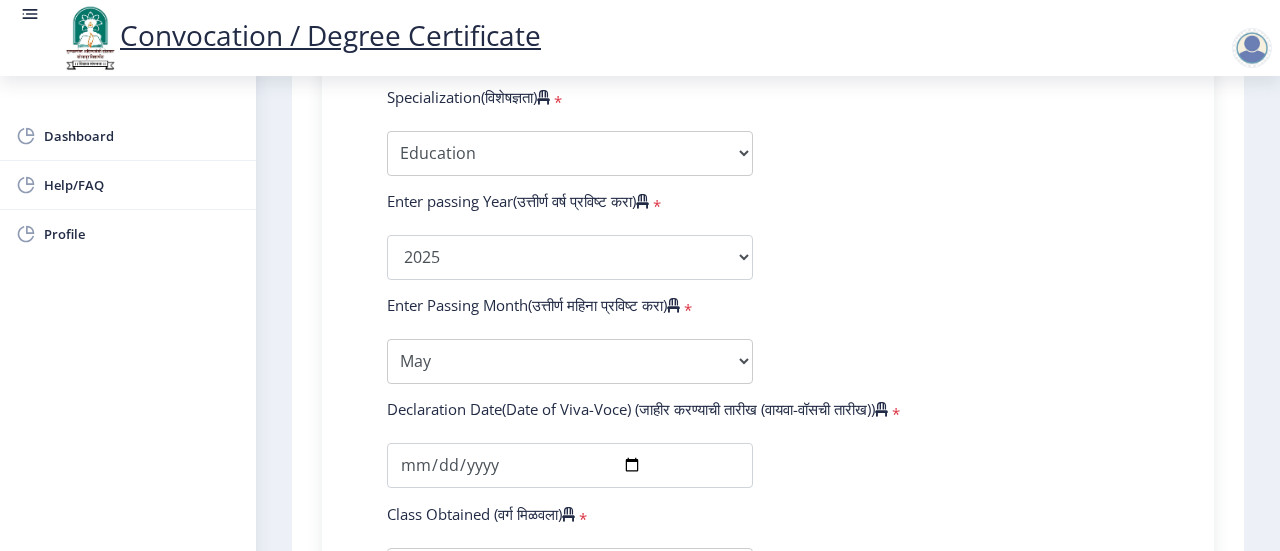 scroll, scrollTop: 1100, scrollLeft: 0, axis: vertical 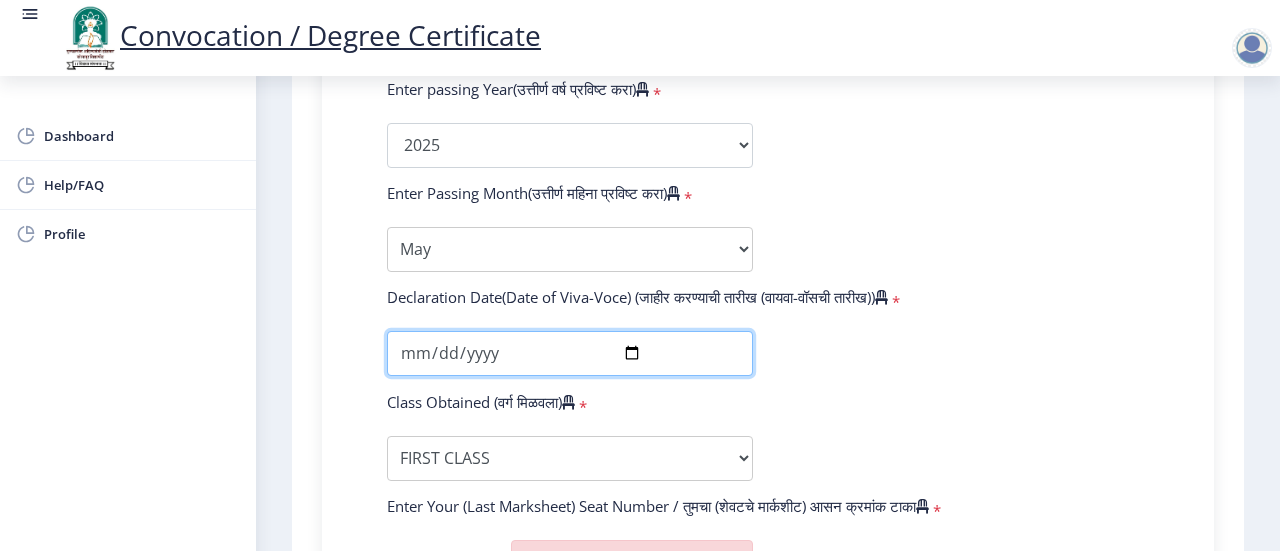 click on "[DATE]" at bounding box center (570, 353) 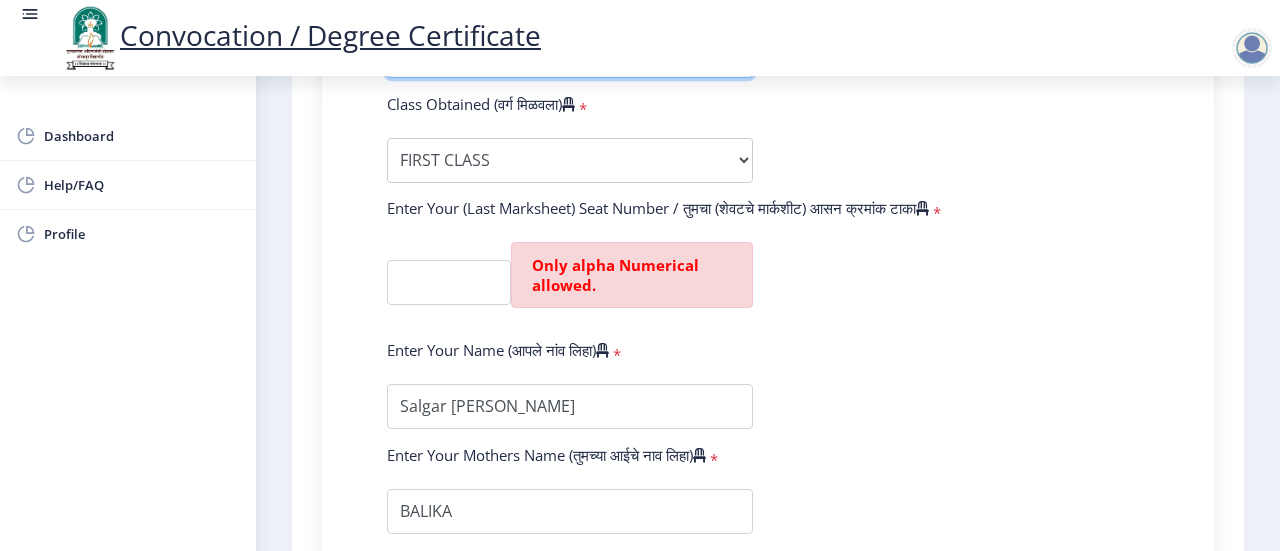 scroll, scrollTop: 1400, scrollLeft: 0, axis: vertical 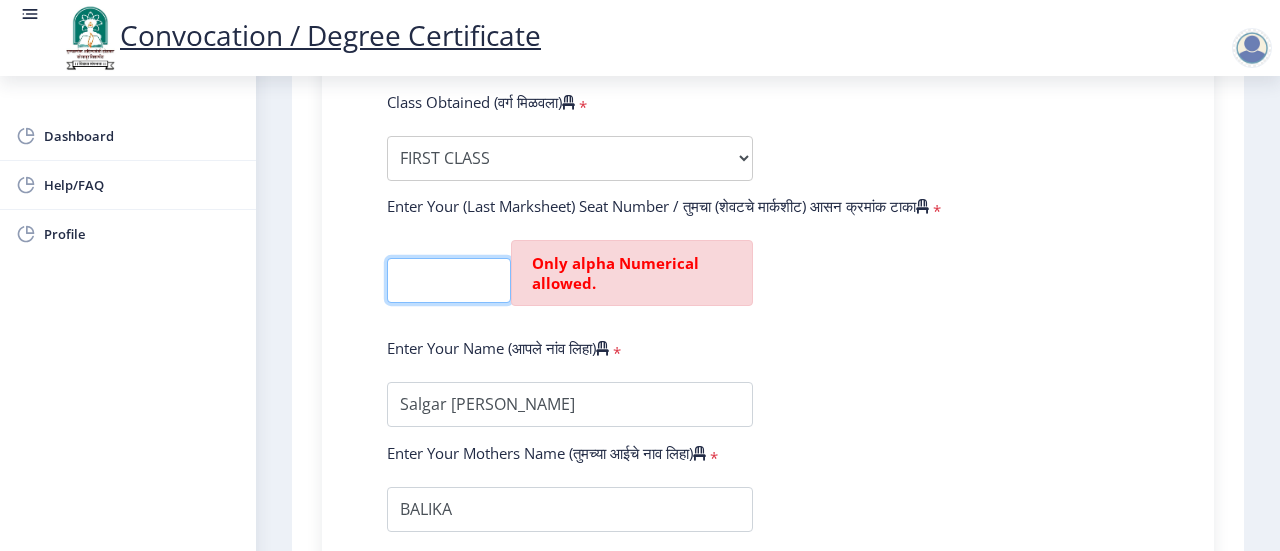click at bounding box center [449, 280] 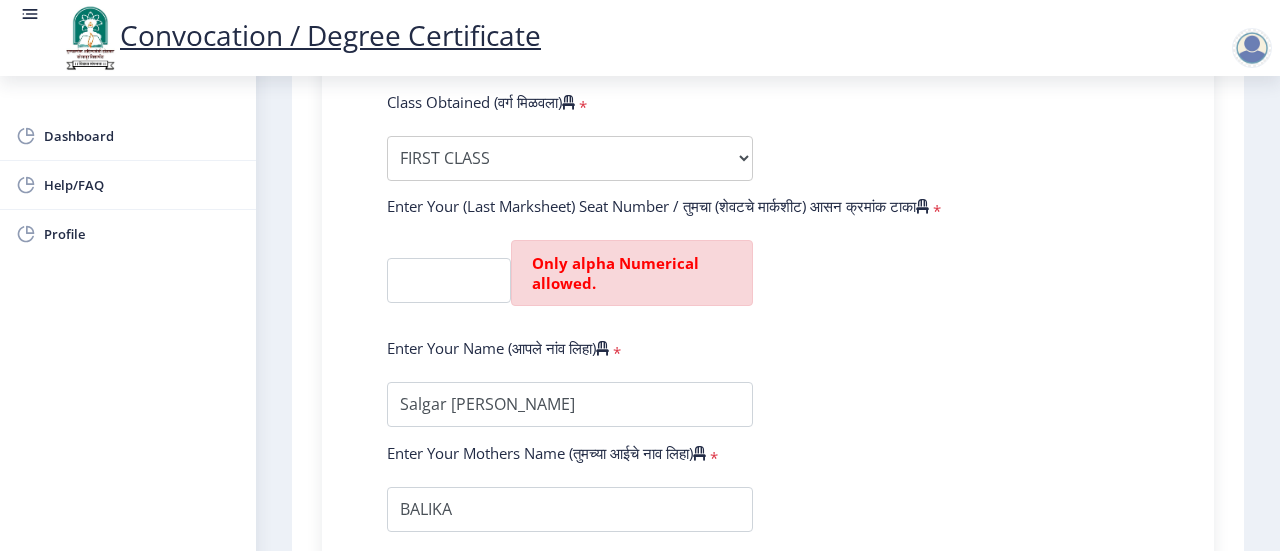 click on "Enter Your (Last Marksheet) Seat Number / तुमचा (शेवटचे मार्कशीट) आसन क्रमांक टाका   *" 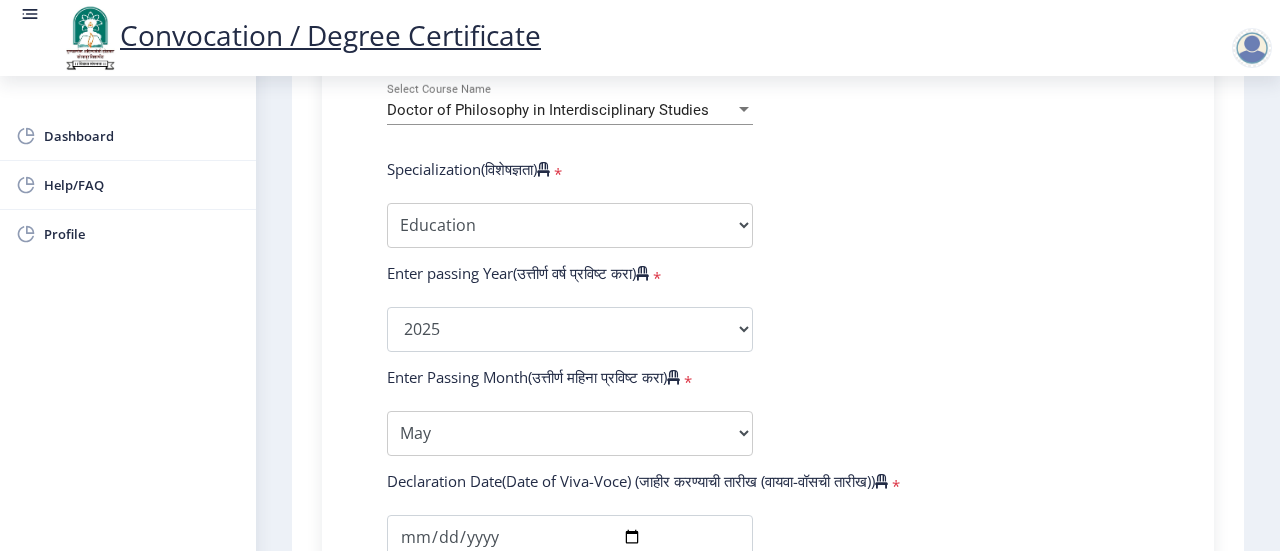 scroll, scrollTop: 1416, scrollLeft: 0, axis: vertical 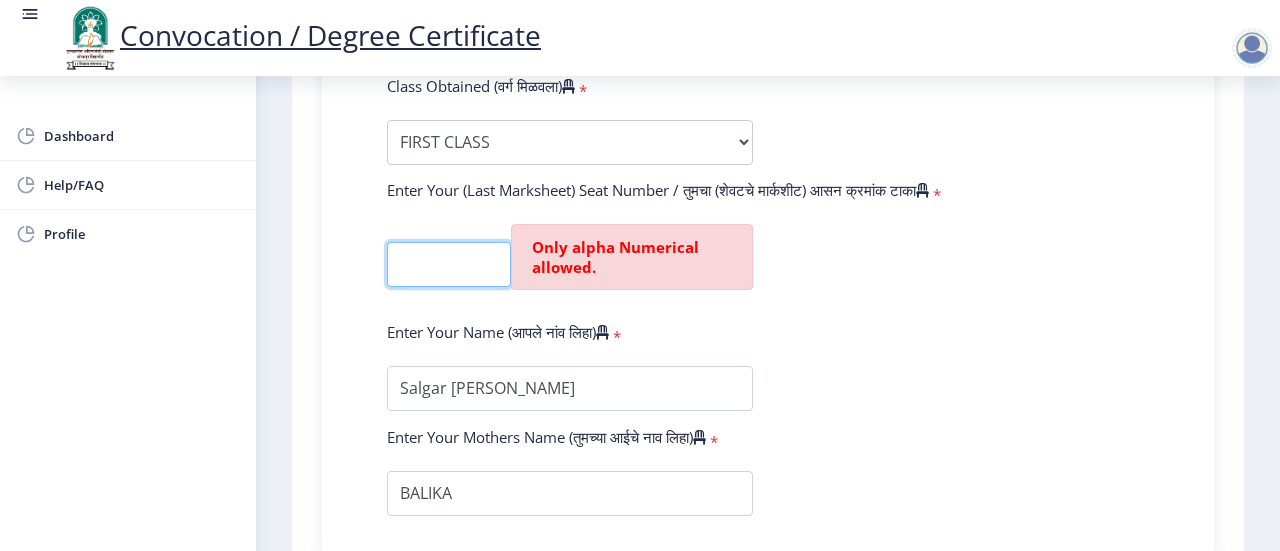 click at bounding box center (449, 264) 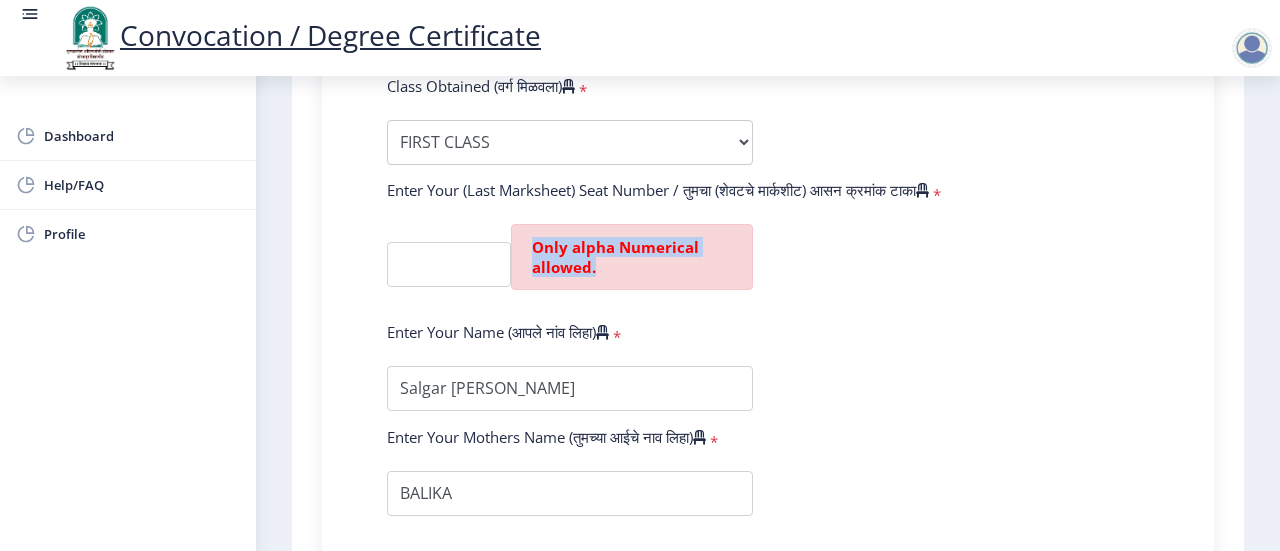 drag, startPoint x: 534, startPoint y: 244, endPoint x: 597, endPoint y: 271, distance: 68.54196 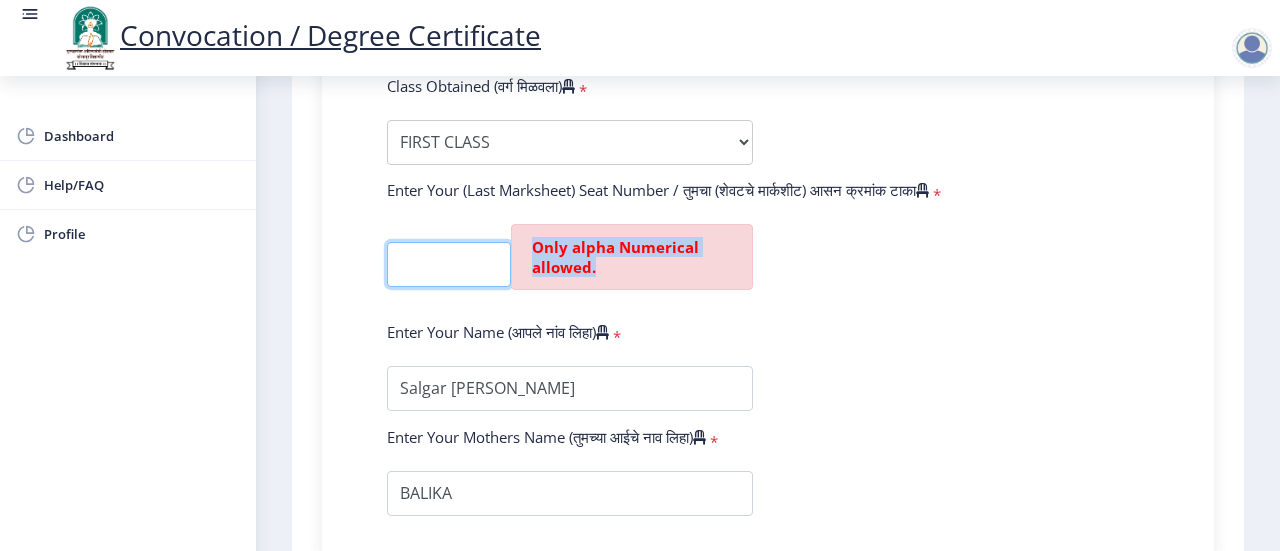 click at bounding box center [449, 264] 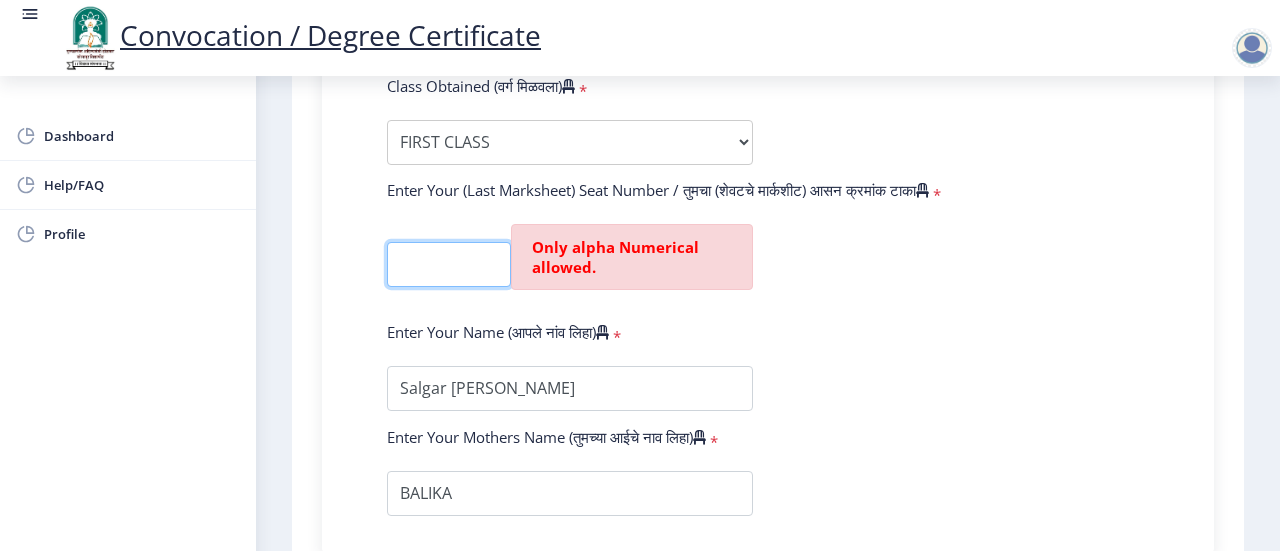 scroll, scrollTop: 0, scrollLeft: 107, axis: horizontal 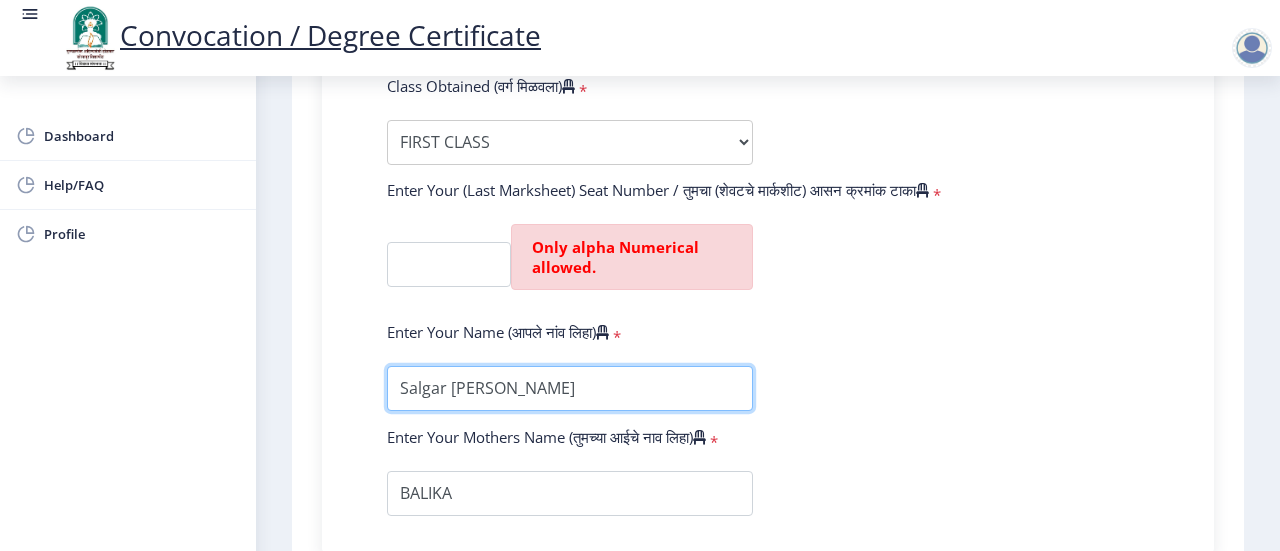 click at bounding box center [570, 388] 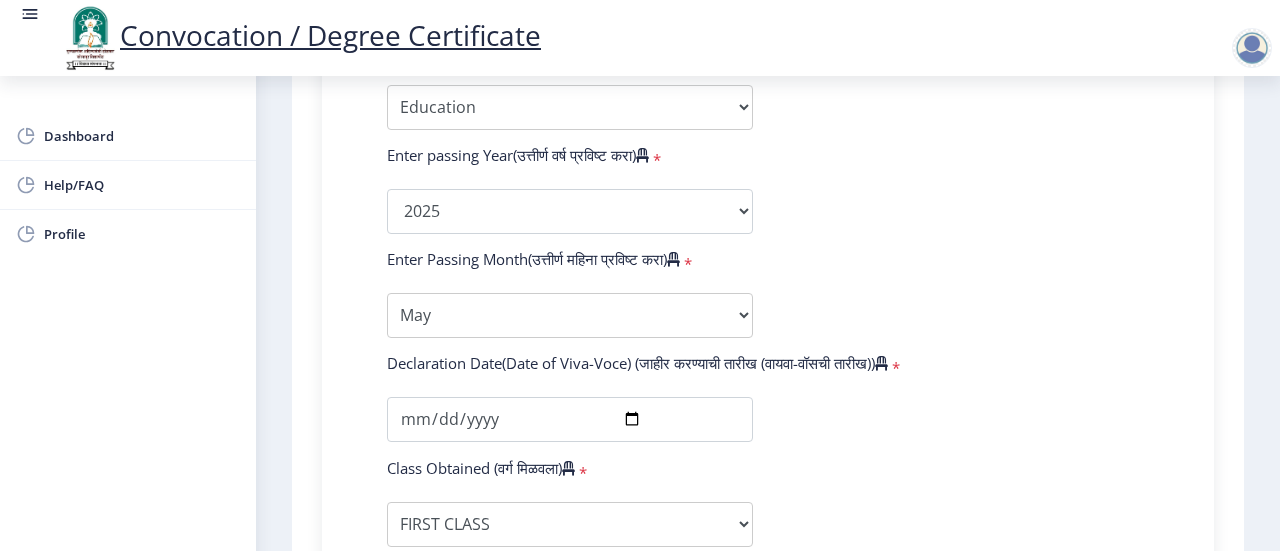 scroll, scrollTop: 1334, scrollLeft: 0, axis: vertical 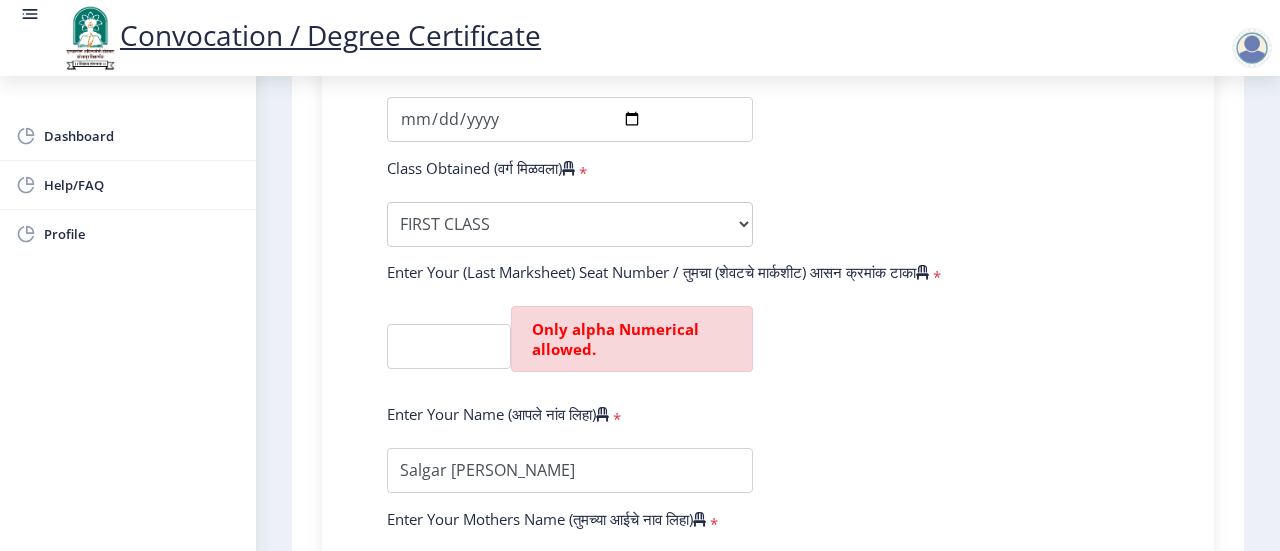 click on "Enter Your PRN Number (तुमचा पीआरएन (कायम नोंदणी क्रमांक) एंटर करा)   * Student Type (विद्यार्थी प्रकार)    * Select Student Type Regular External College Name(कॉलेजचे नाव)   * College of Education, Barshi Select College Name Course Name(अभ्यासक्रमाचे नाव)   * Doctor of Philosophy in Interdisciplinary Studies Select Course Name  Specialization(विशेषज्ञता)   * Specialization Education Physical Education Social Work Other Enter passing Year(उत्तीर्ण वर्ष प्रविष्ट करा)   *  2025   2024   2023   2022   2021   2020   2019   2018   2017   2016   2015   2014   2013   2012   2011   2010   2009   2008   2007   2006   2005   2004   2003   2002   2001   2000   1999   1998   1997   1996   1995   1994   1993   1992   1991   1990   1989   1988   1987   1986   1985   1984   1983   1982   1981  *" 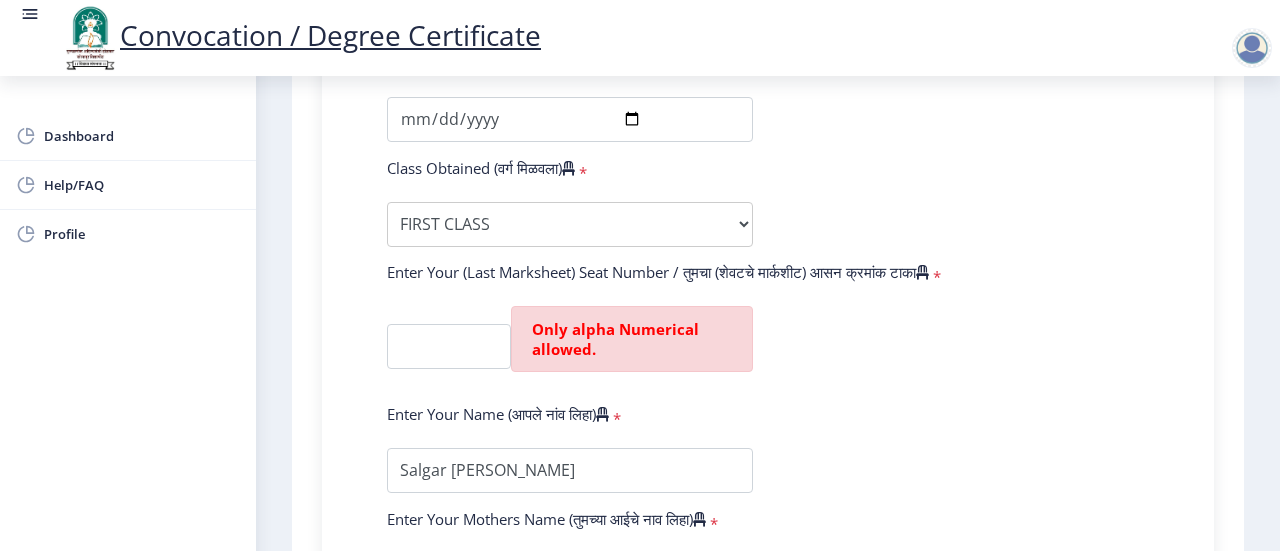click 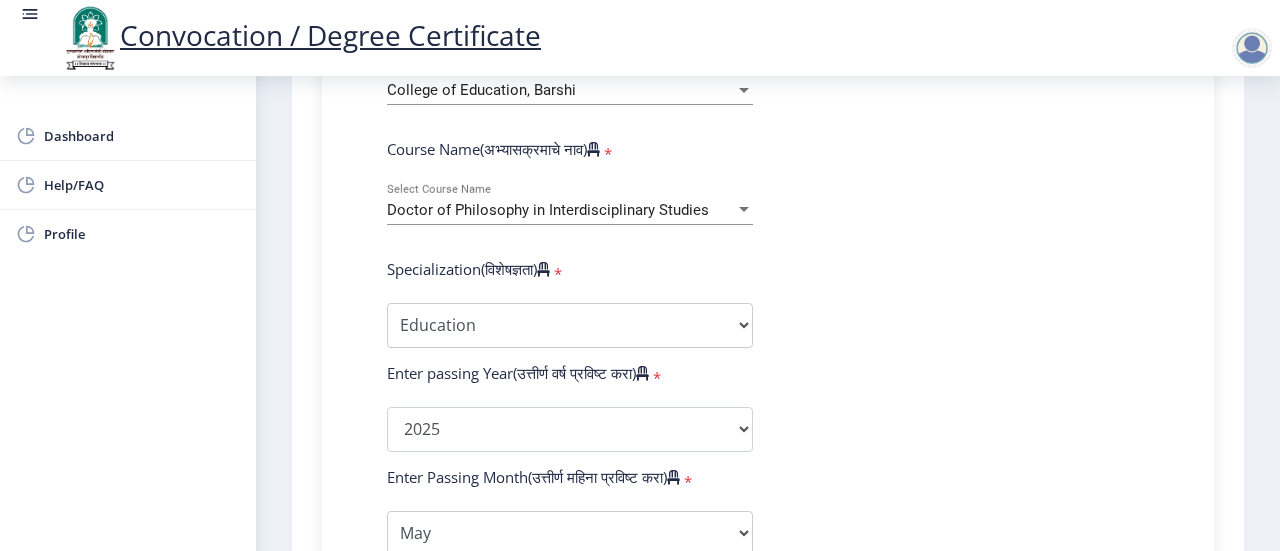 scroll, scrollTop: 1216, scrollLeft: 0, axis: vertical 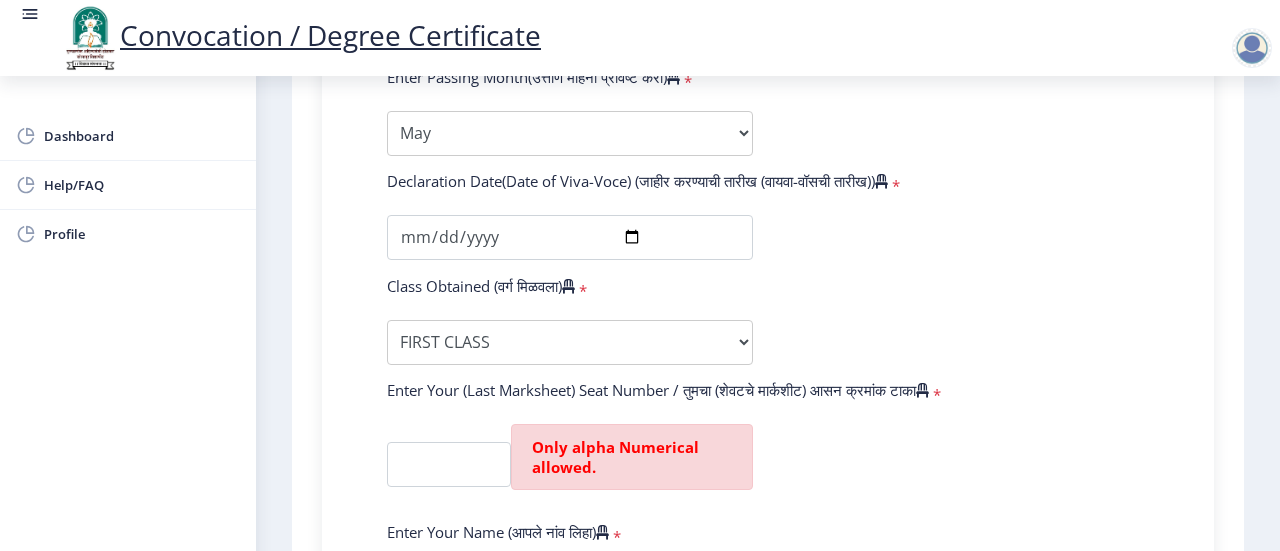 click on "*" 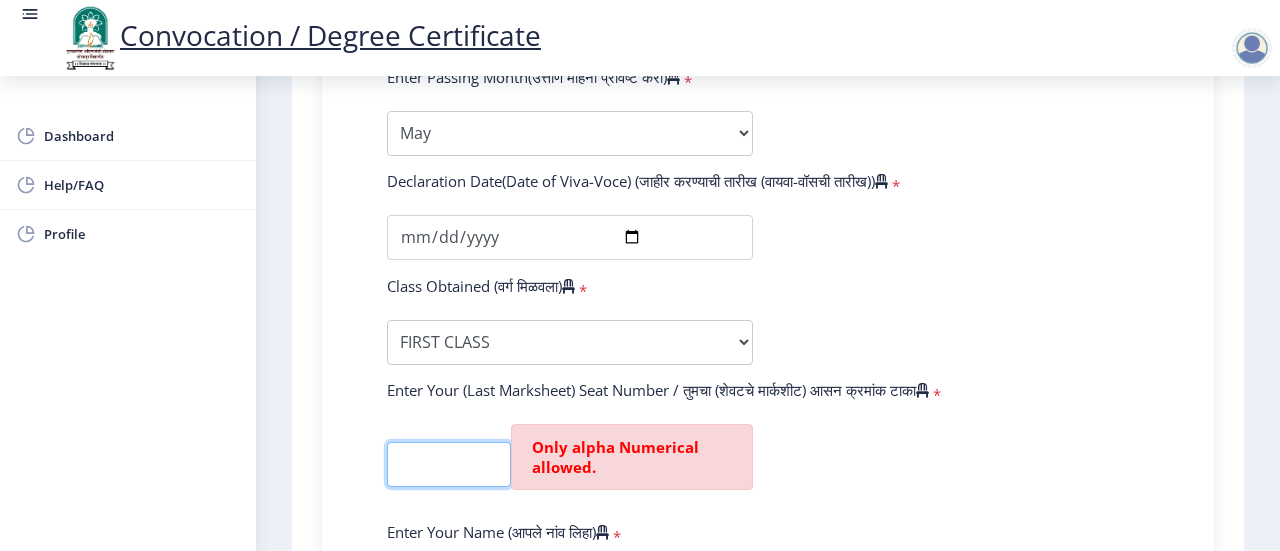 click at bounding box center (449, 464) 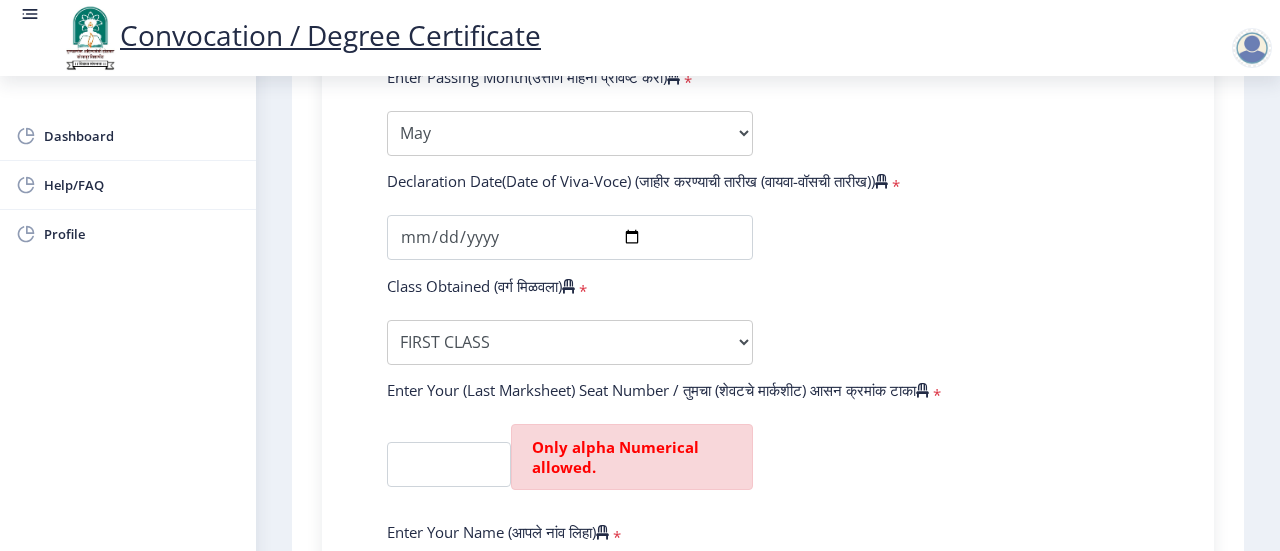 scroll, scrollTop: 0, scrollLeft: 0, axis: both 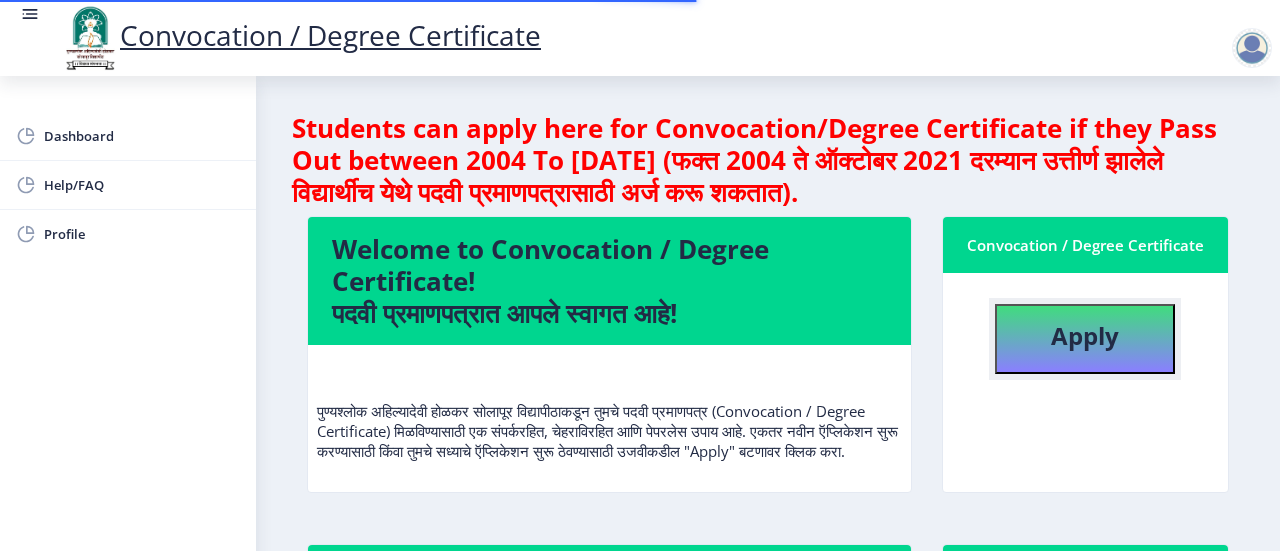 click on "Apply" 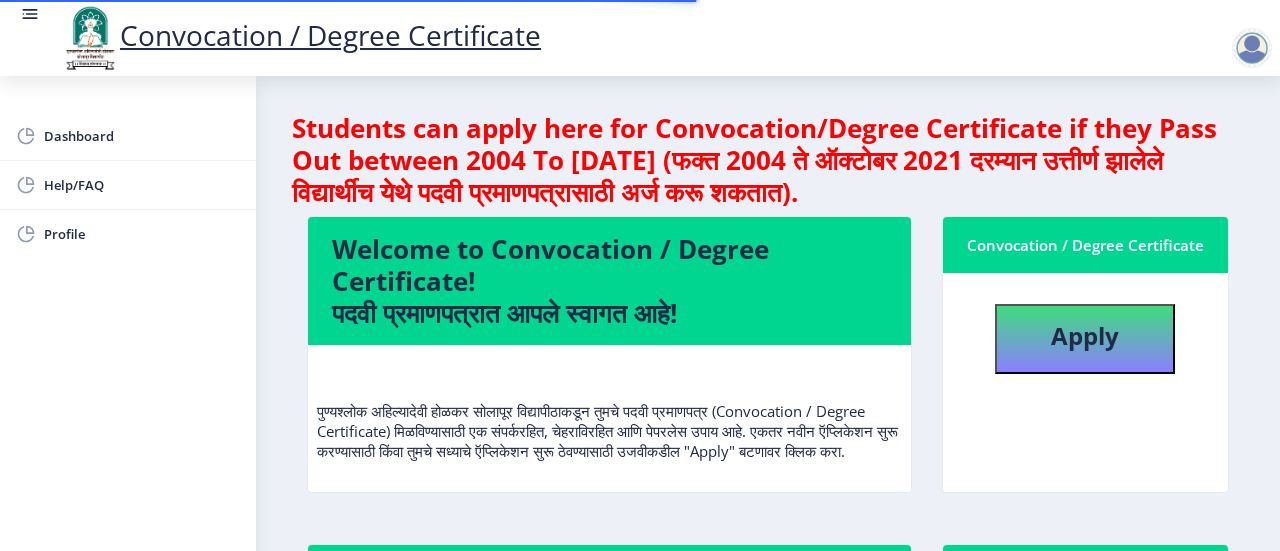 select 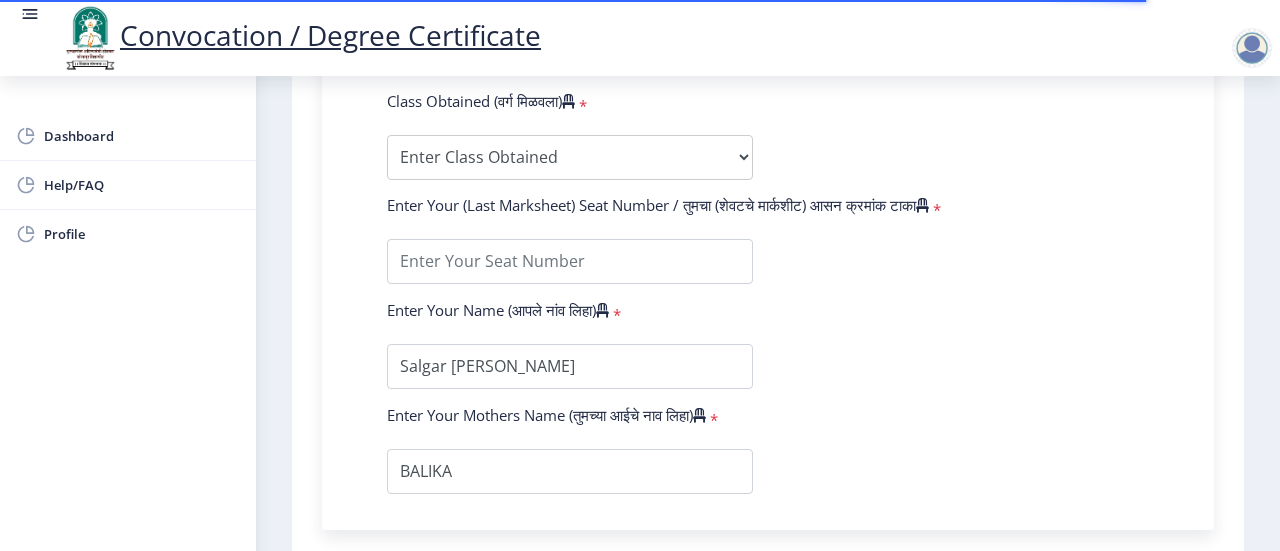 scroll, scrollTop: 1189, scrollLeft: 0, axis: vertical 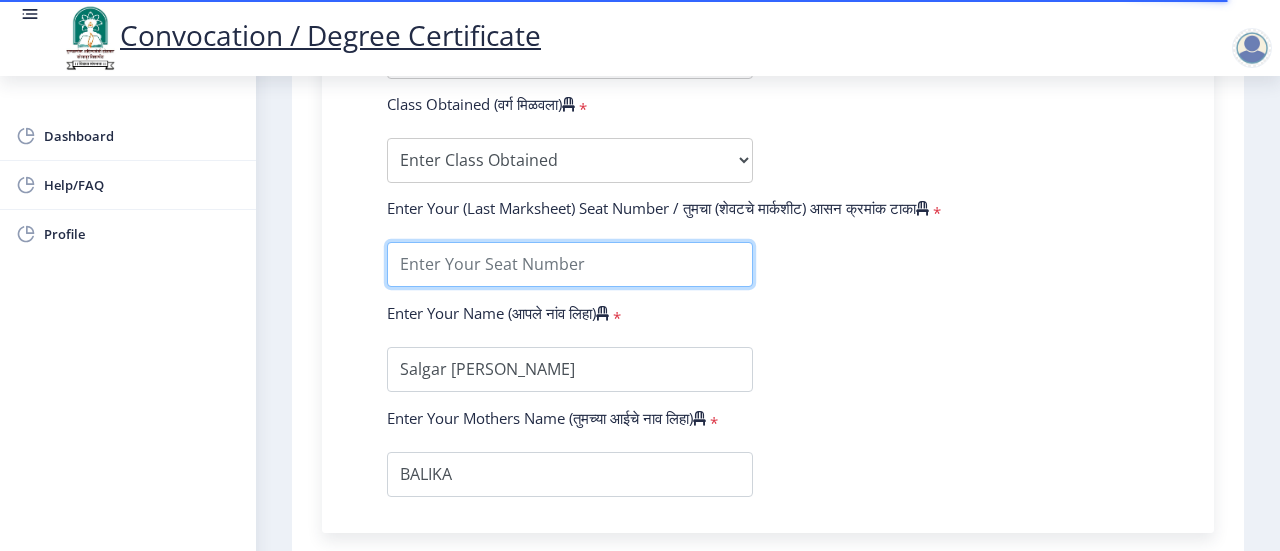 click at bounding box center [570, 264] 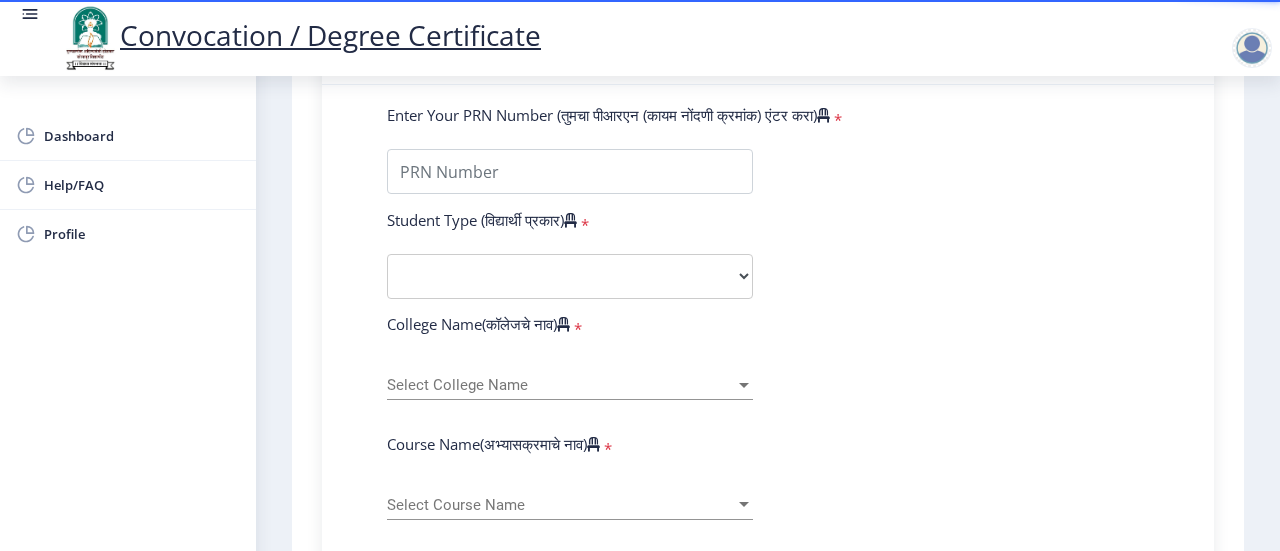 scroll, scrollTop: 389, scrollLeft: 0, axis: vertical 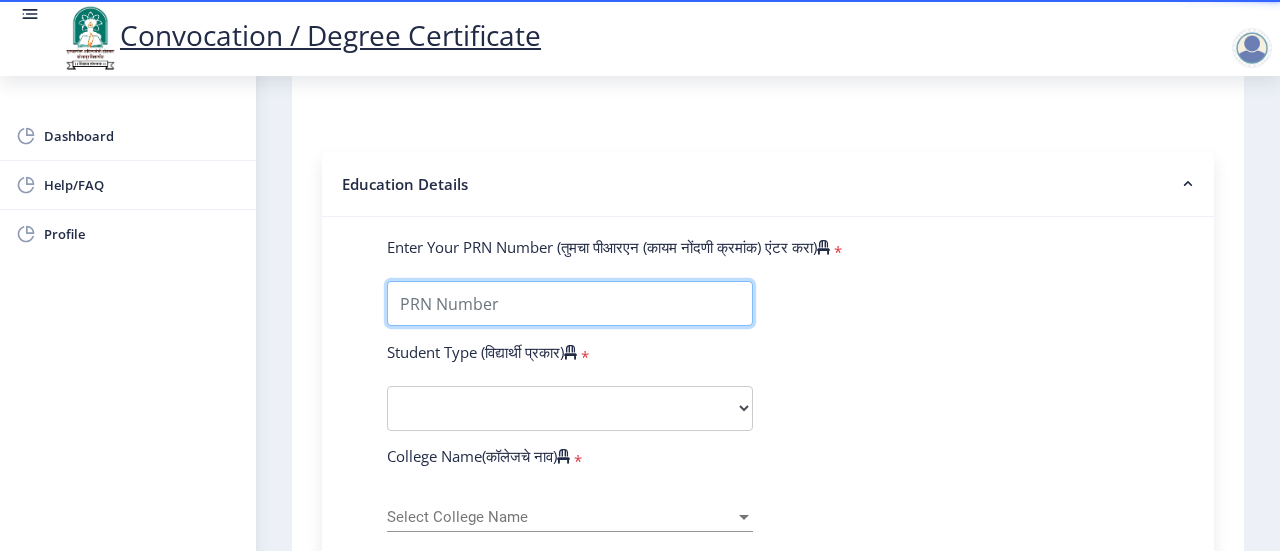 click on "Enter Your PRN Number (तुमचा पीआरएन (कायम नोंदणी क्रमांक) एंटर करा)" at bounding box center (570, 303) 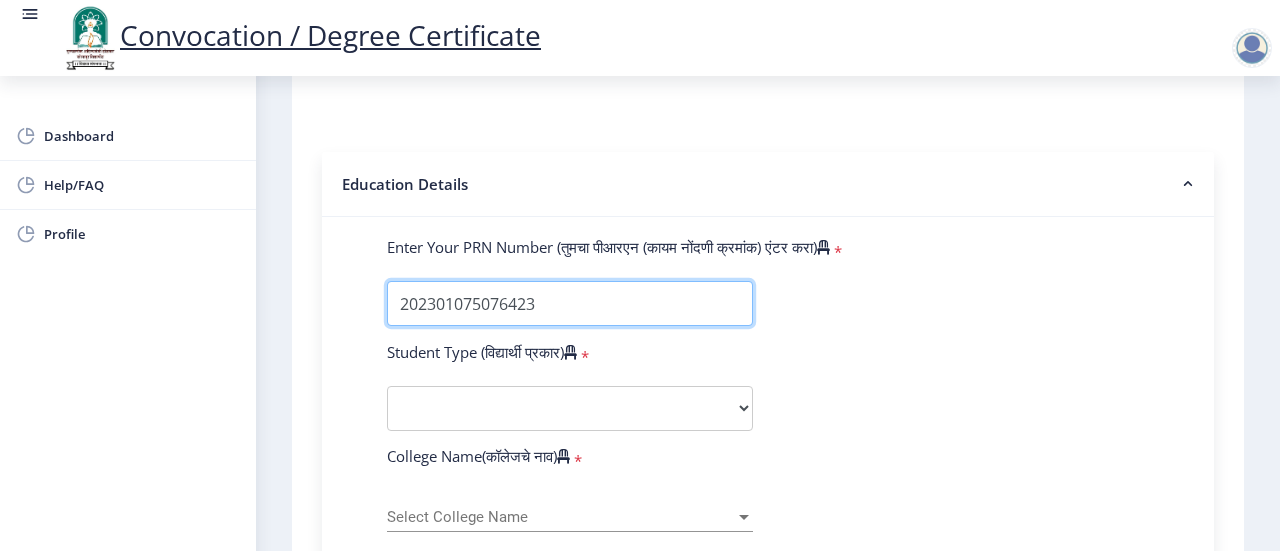 type on "202301075076423" 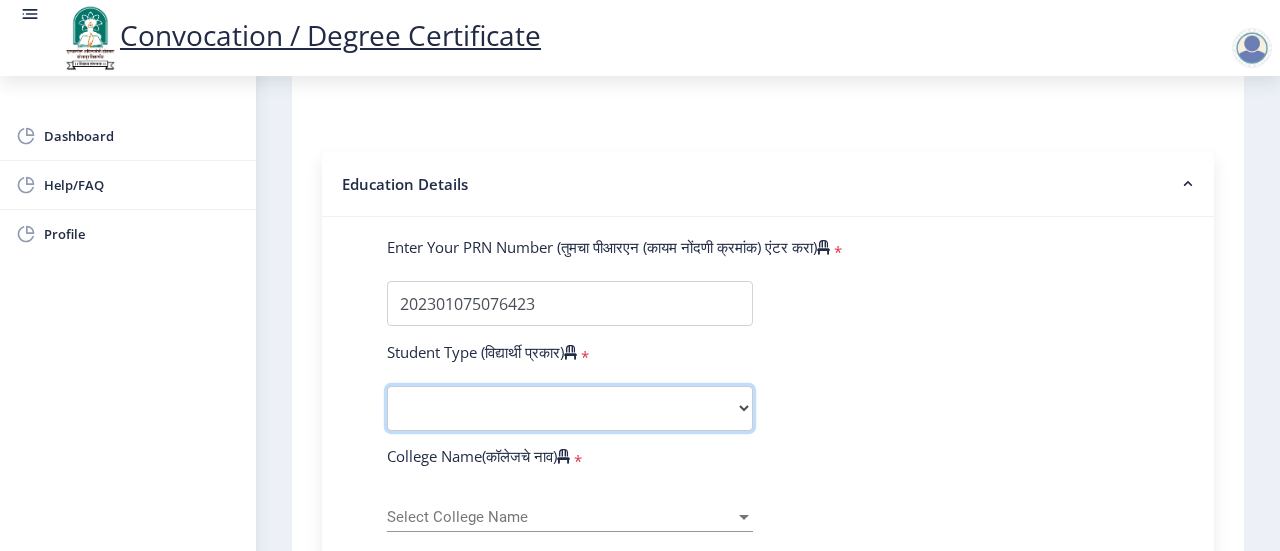 click on "Select Student Type Regular External" at bounding box center [570, 408] 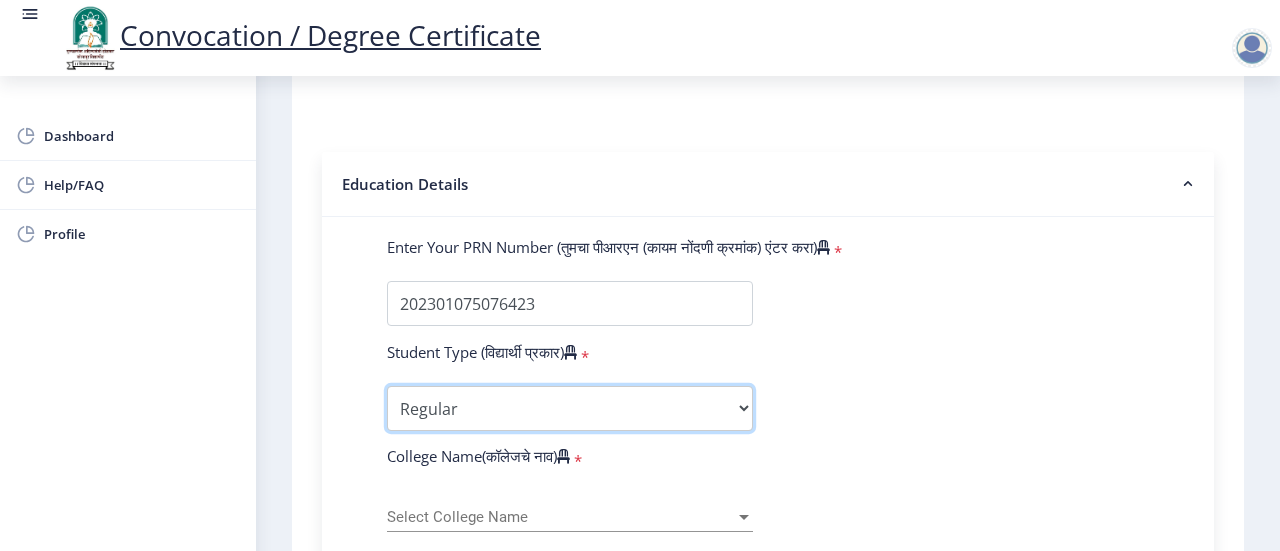 click on "Select Student Type Regular External" at bounding box center (570, 408) 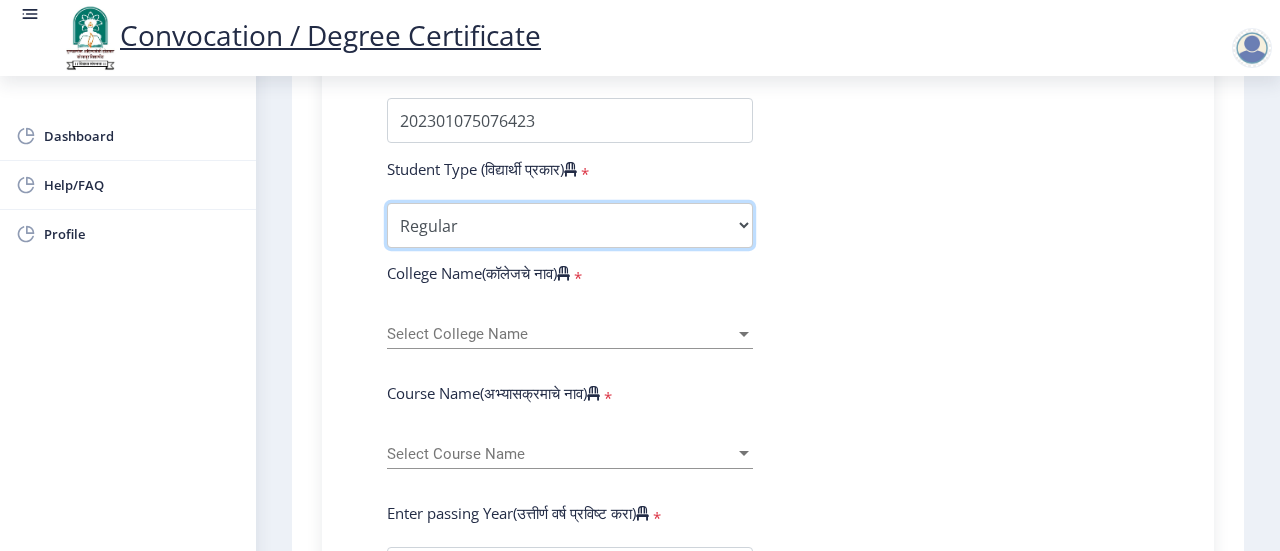 scroll, scrollTop: 589, scrollLeft: 0, axis: vertical 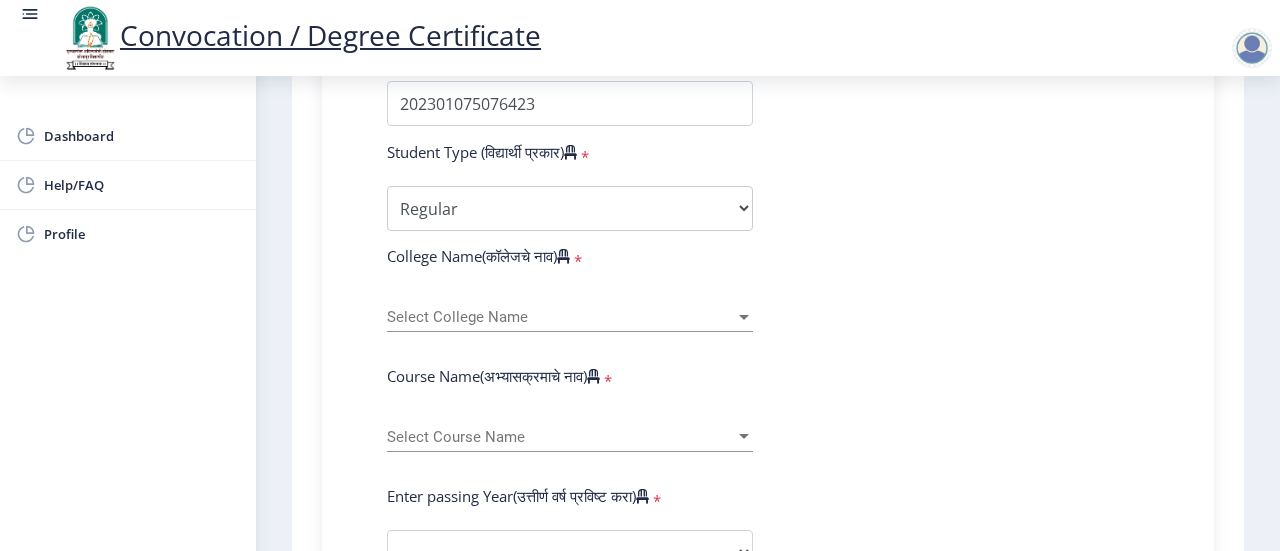 click on "Select College Name Select College Name" 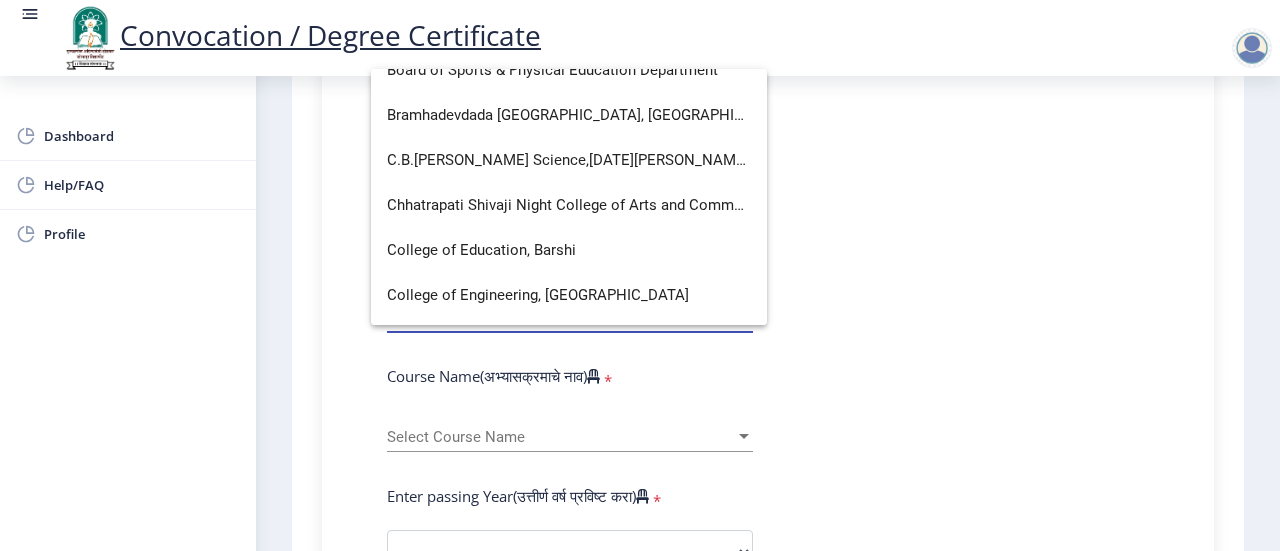 scroll, scrollTop: 700, scrollLeft: 0, axis: vertical 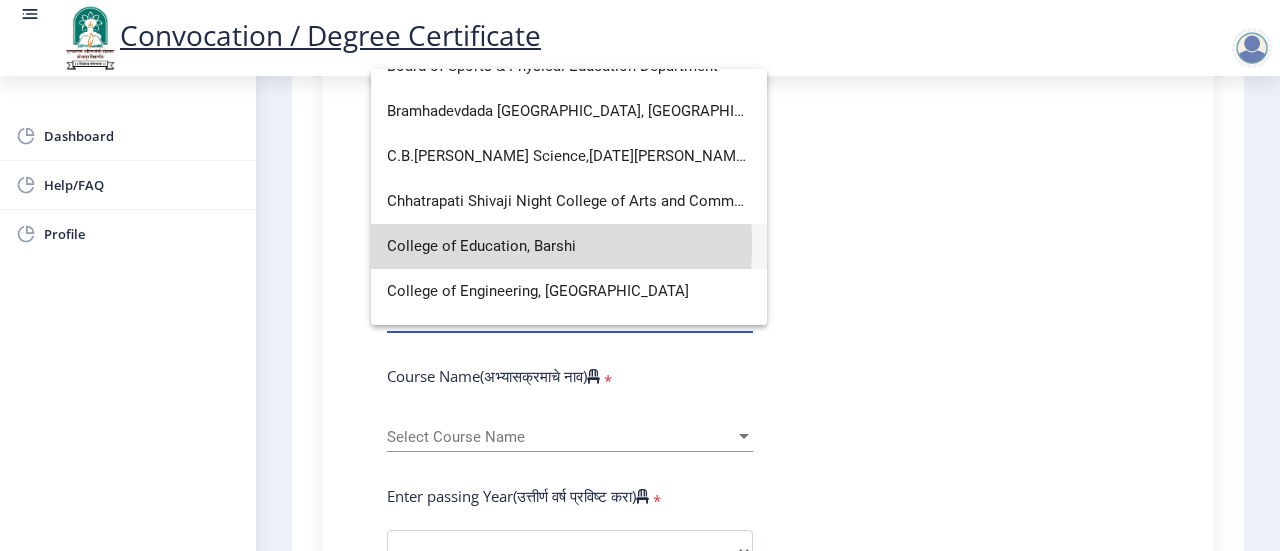 click on "College of Education, Barshi" at bounding box center (569, 246) 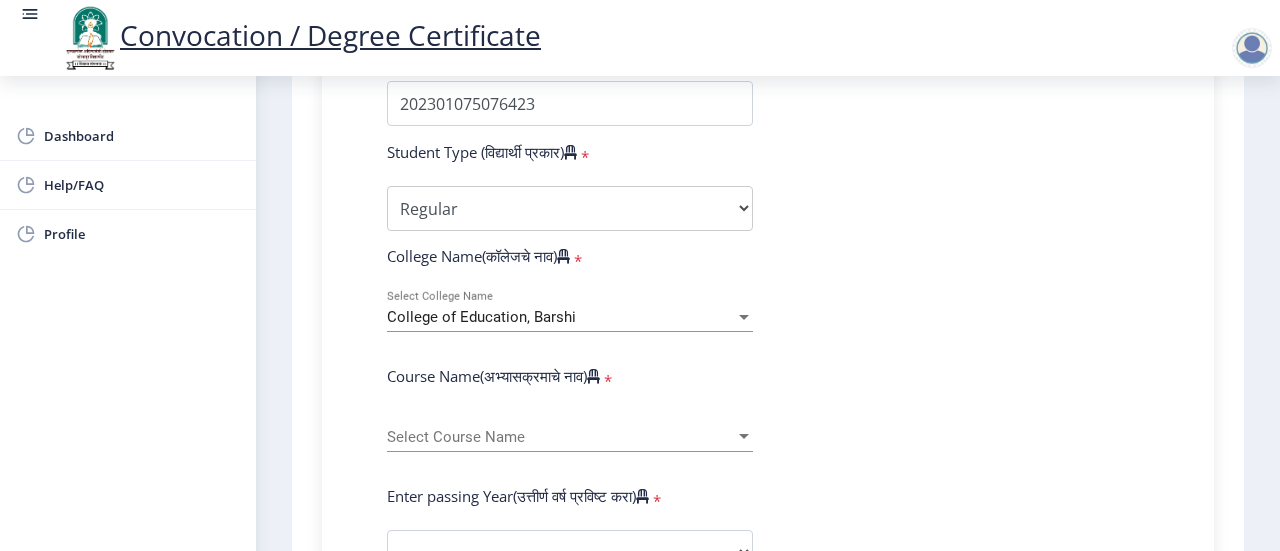 click on "Select Course Name Select Course Name" 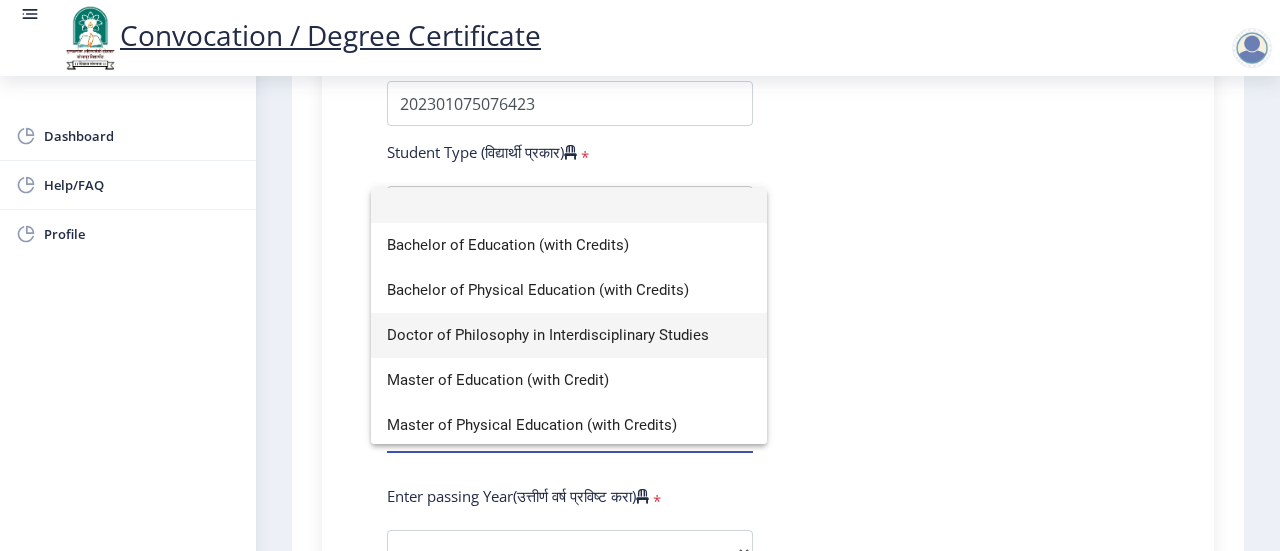 scroll, scrollTop: 14, scrollLeft: 0, axis: vertical 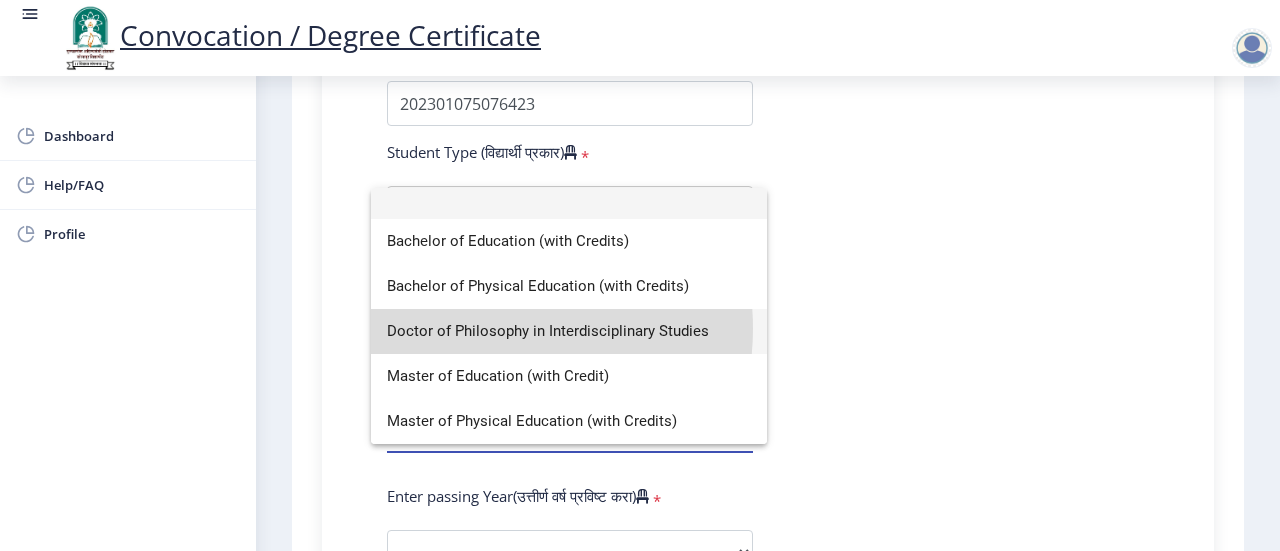 click on "Doctor of Philosophy in Interdisciplinary Studies" at bounding box center (569, 331) 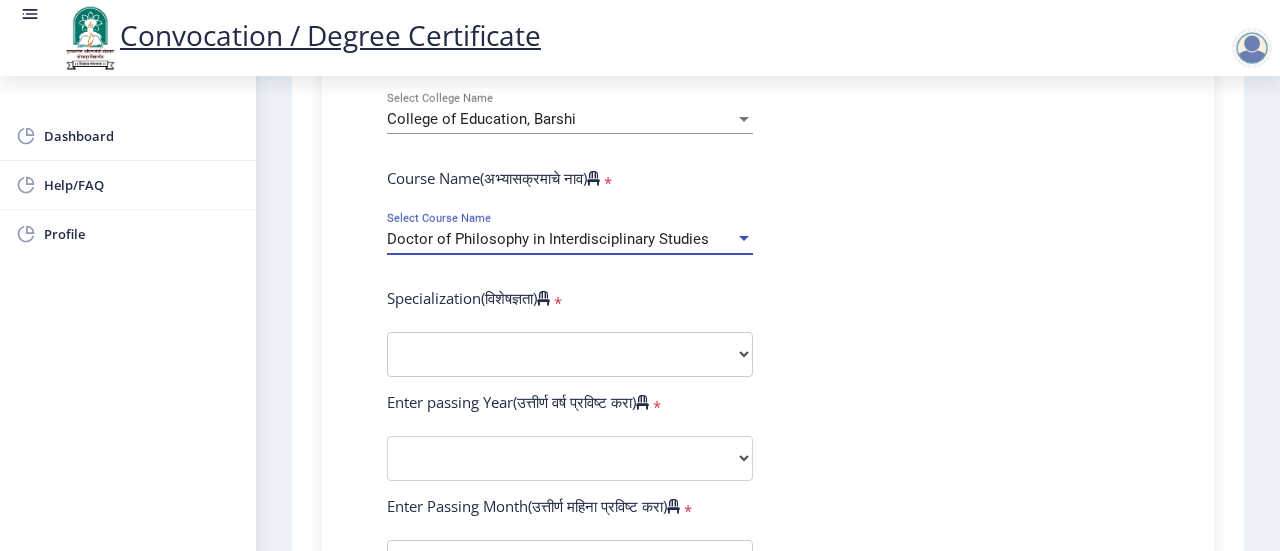 scroll, scrollTop: 789, scrollLeft: 0, axis: vertical 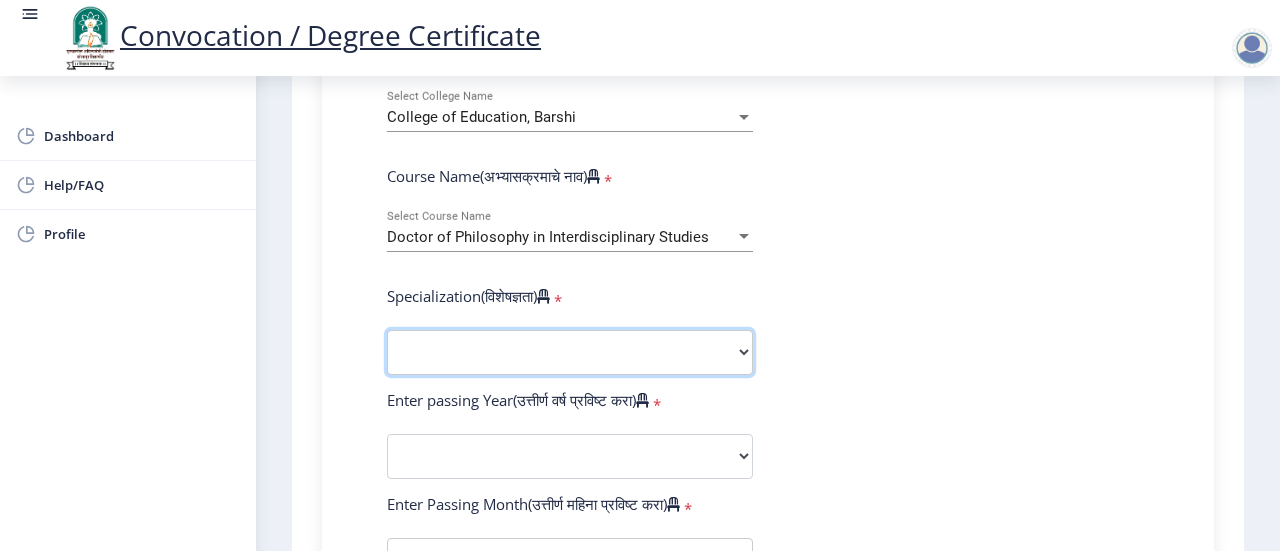 click on "Specialization Education Physical Education Social Work Other" at bounding box center (570, 352) 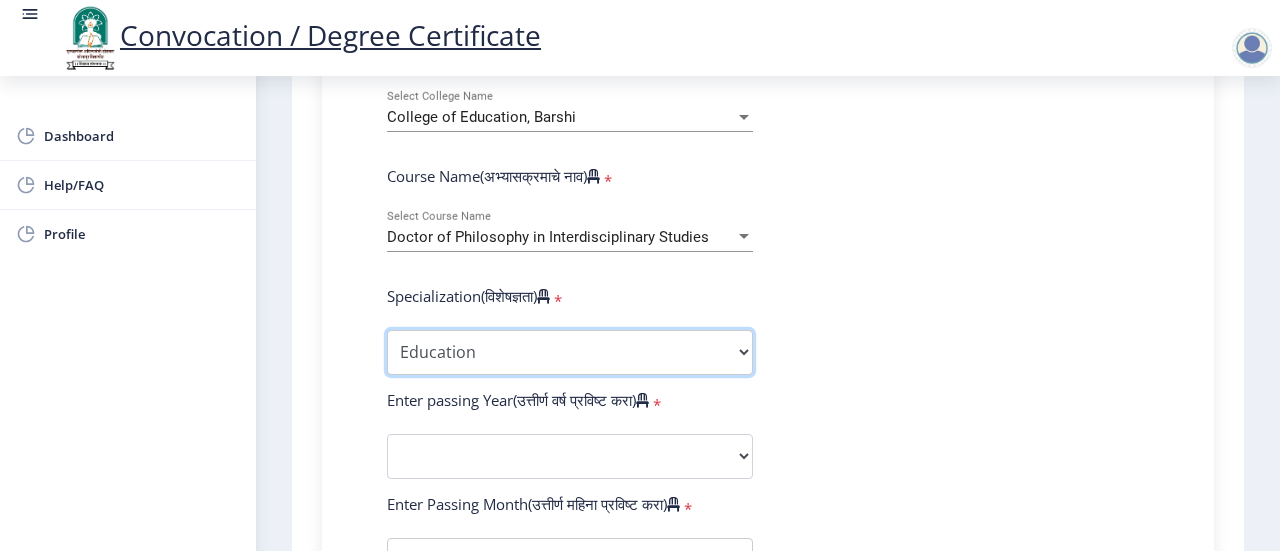 click on "Specialization Education Physical Education Social Work Other" at bounding box center [570, 352] 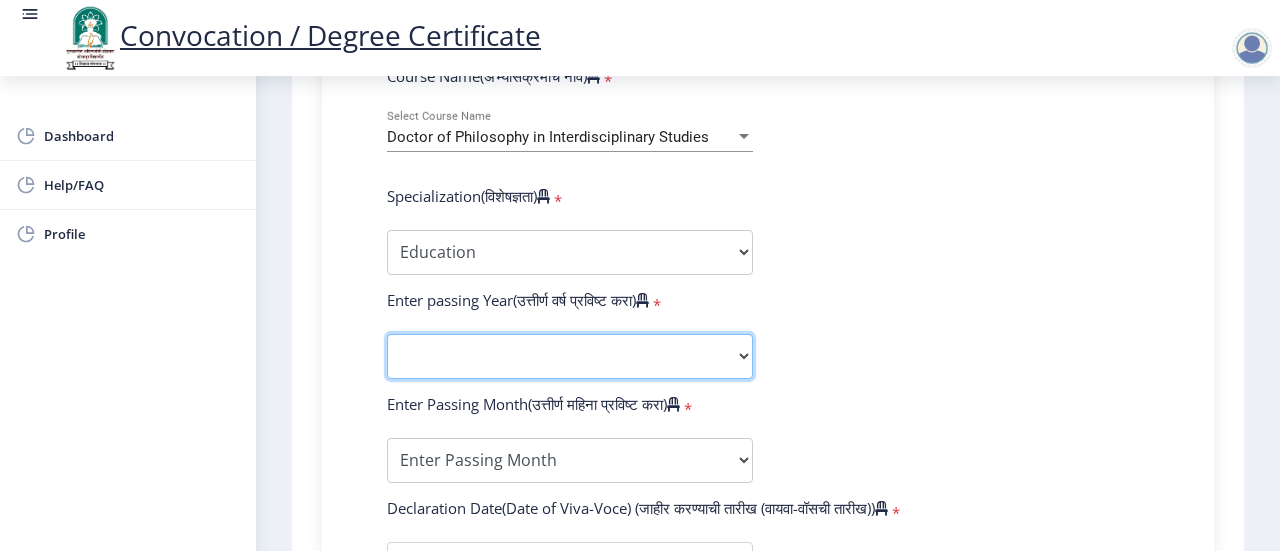click on "2025   2024   2023   2022   2021   2020   2019   2018   2017   2016   2015   2014   2013   2012   2011   2010   2009   2008   2007   2006   2005   2004   2003   2002   2001   2000   1999   1998   1997   1996   1995   1994   1993   1992   1991   1990   1989   1988   1987   1986   1985   1984   1983   1982   1981   1980   1979   1978   1977   1976" 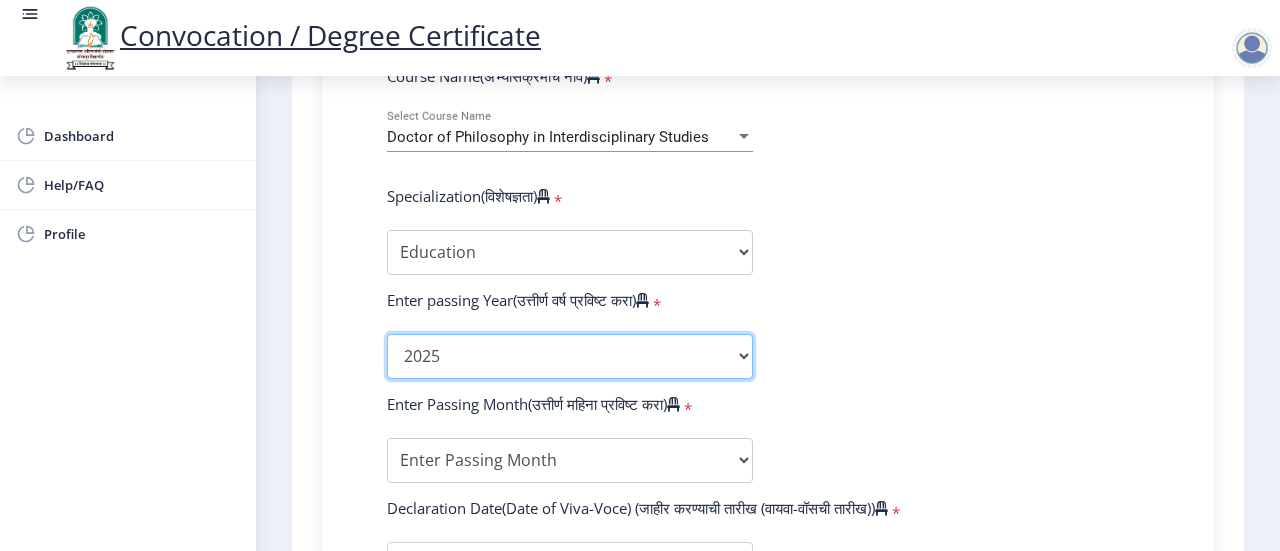 click on "2025   2024   2023   2022   2021   2020   2019   2018   2017   2016   2015   2014   2013   2012   2011   2010   2009   2008   2007   2006   2005   2004   2003   2002   2001   2000   1999   1998   1997   1996   1995   1994   1993   1992   1991   1990   1989   1988   1987   1986   1985   1984   1983   1982   1981   1980   1979   1978   1977   1976" 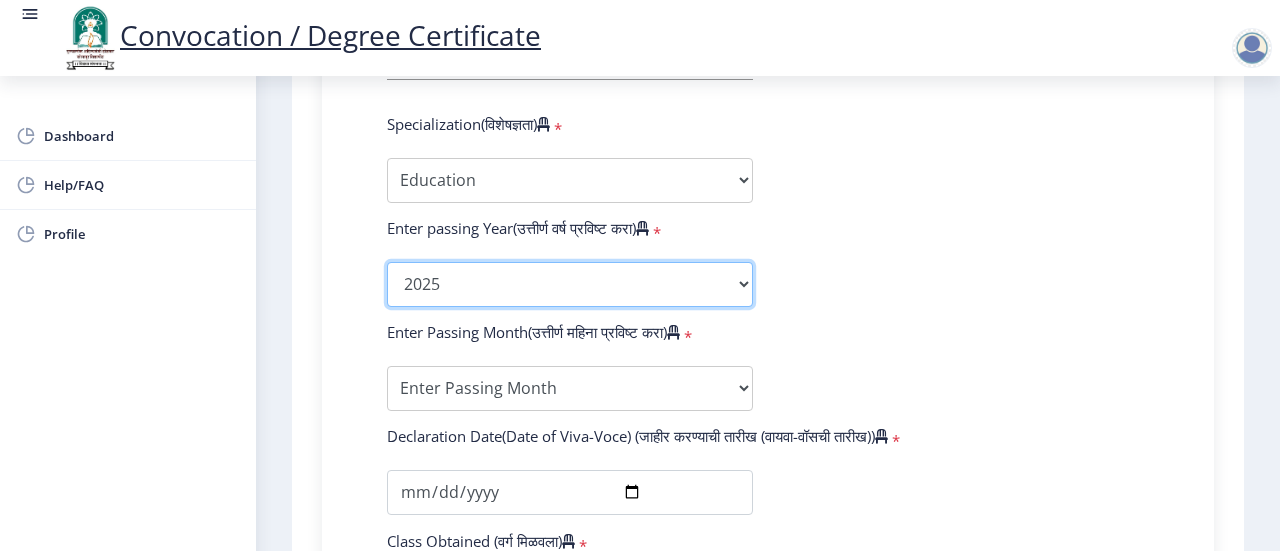 scroll, scrollTop: 989, scrollLeft: 0, axis: vertical 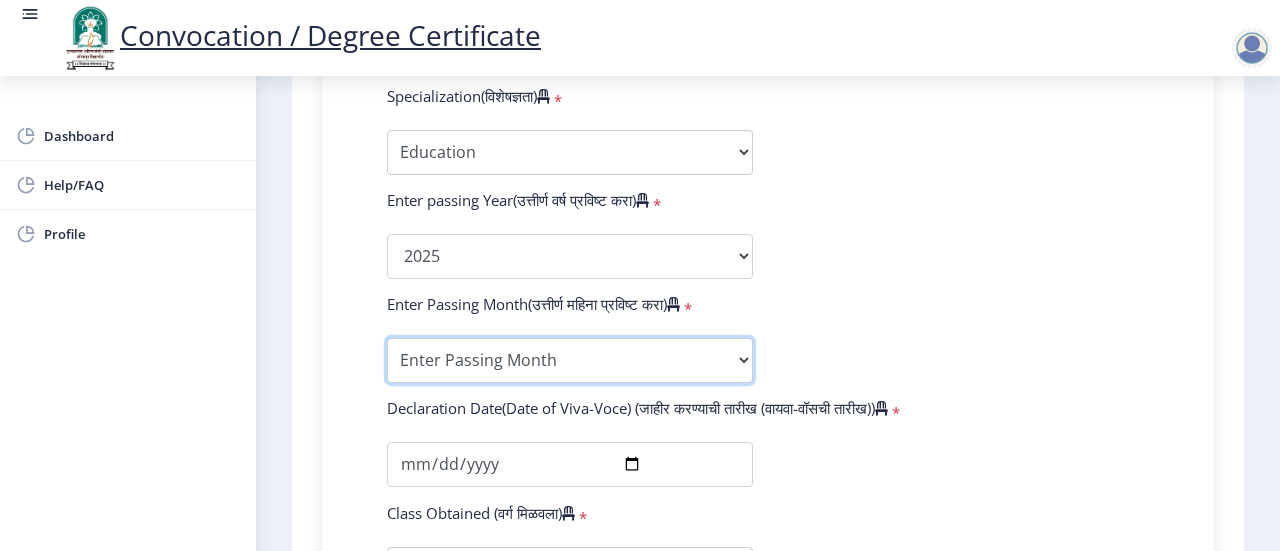 click on "Enter Passing Month March April May October November December" at bounding box center (570, 360) 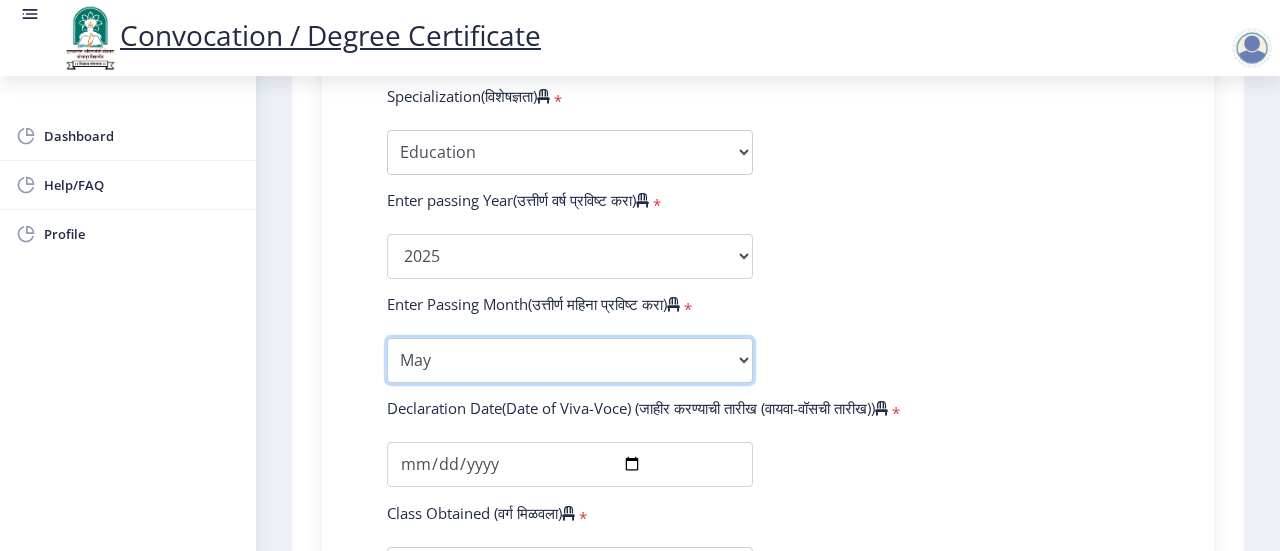 click on "Enter Passing Month March April May October November December" at bounding box center (570, 360) 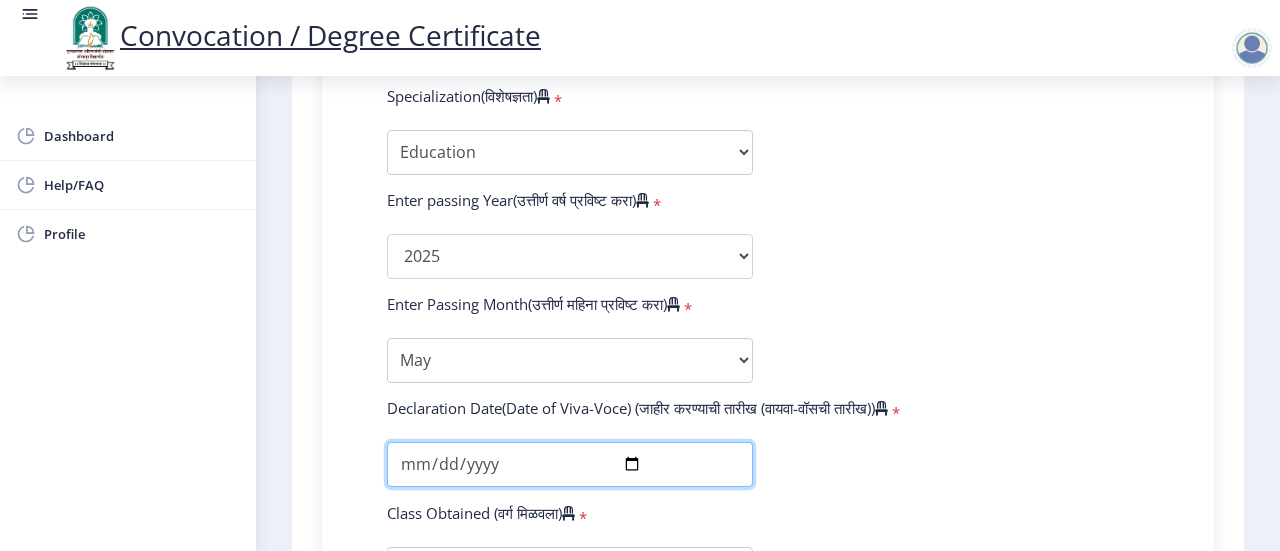 click at bounding box center [570, 464] 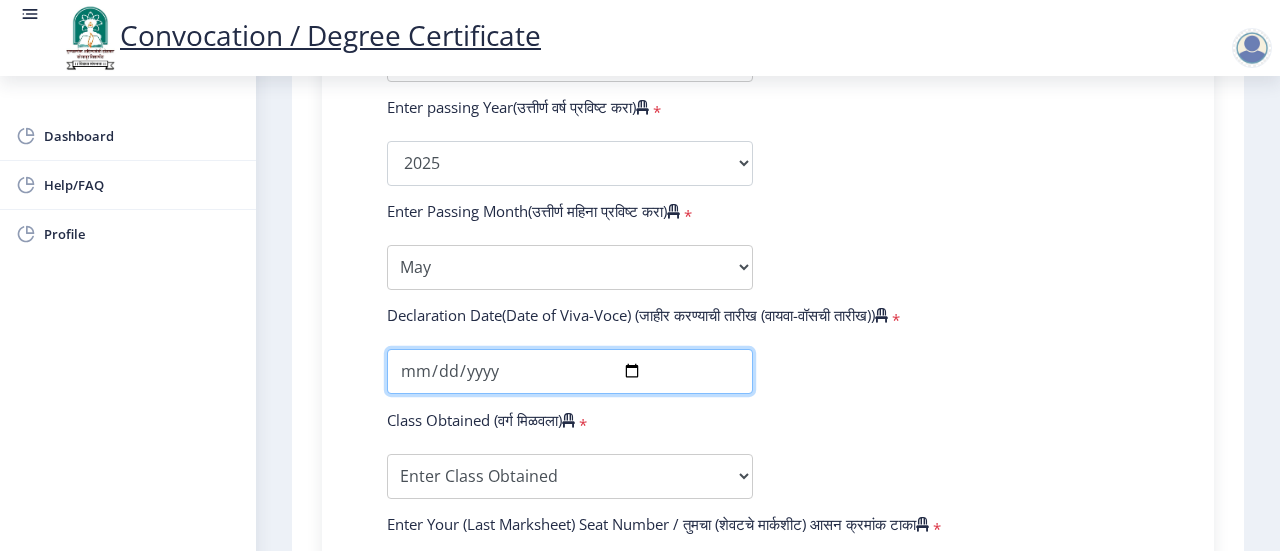 scroll, scrollTop: 1189, scrollLeft: 0, axis: vertical 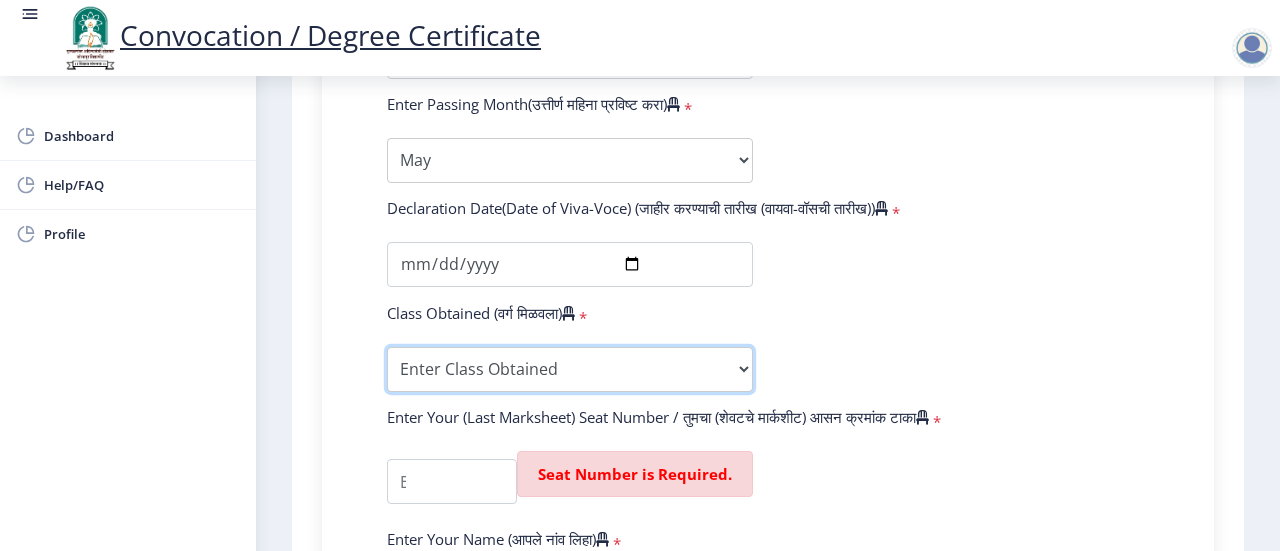 click on "Enter Class Obtained FIRST CLASS WITH DISTINCTION FIRST CLASS HIGHER SECOND CLASS SECOND CLASS PASS CLASS Grade O Grade A+ Grade A Grade B+ Grade B Grade C+ Grade C Grade D Grade E" at bounding box center (570, 369) 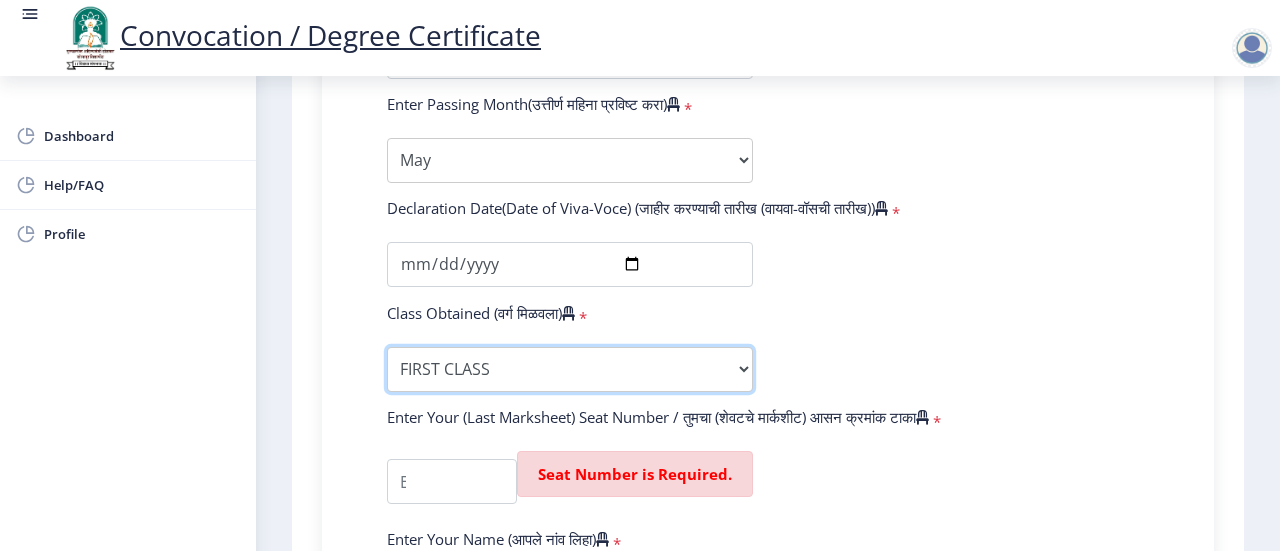 click on "Enter Class Obtained FIRST CLASS WITH DISTINCTION FIRST CLASS HIGHER SECOND CLASS SECOND CLASS PASS CLASS Grade O Grade A+ Grade A Grade B+ Grade B Grade C+ Grade C Grade D Grade E" at bounding box center (570, 369) 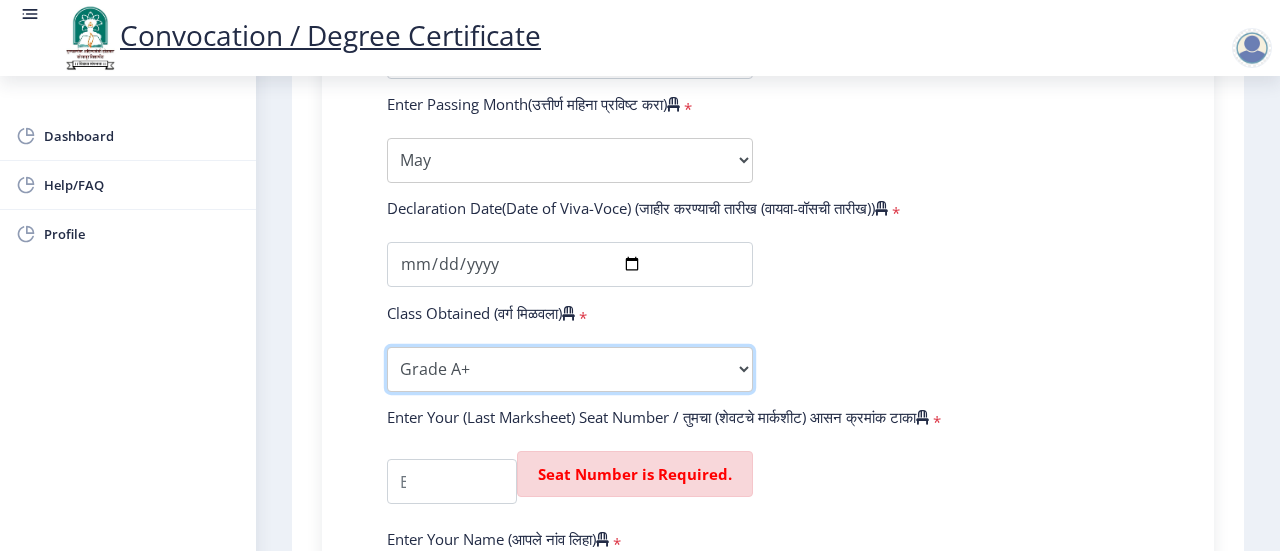 click on "Enter Class Obtained FIRST CLASS WITH DISTINCTION FIRST CLASS HIGHER SECOND CLASS SECOND CLASS PASS CLASS Grade O Grade A+ Grade A Grade B+ Grade B Grade C+ Grade C Grade D Grade E" at bounding box center [570, 369] 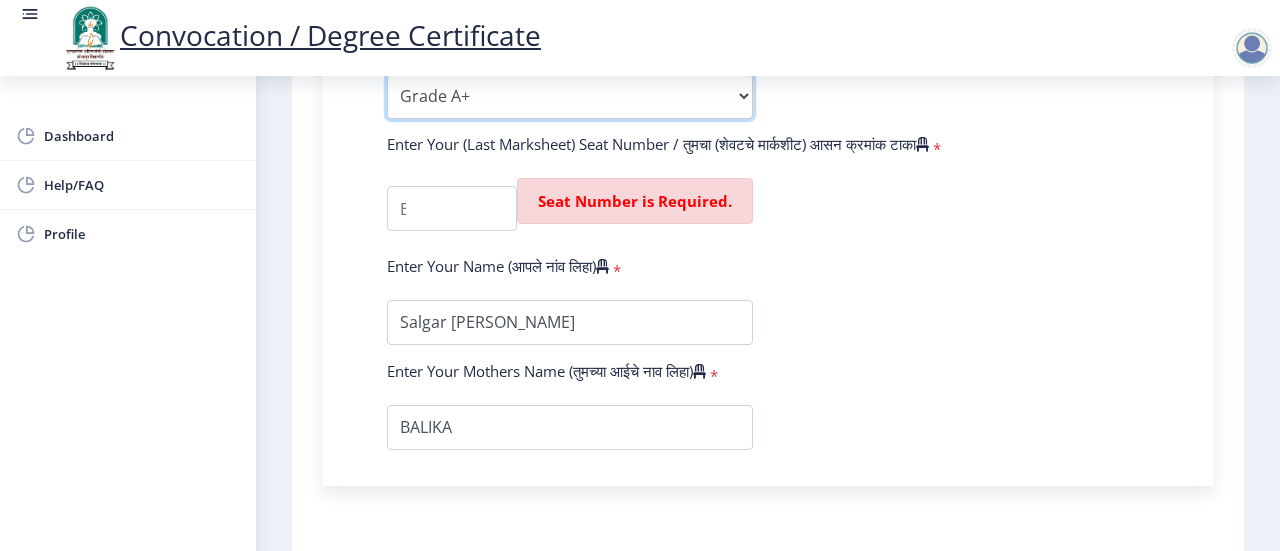 scroll, scrollTop: 1489, scrollLeft: 0, axis: vertical 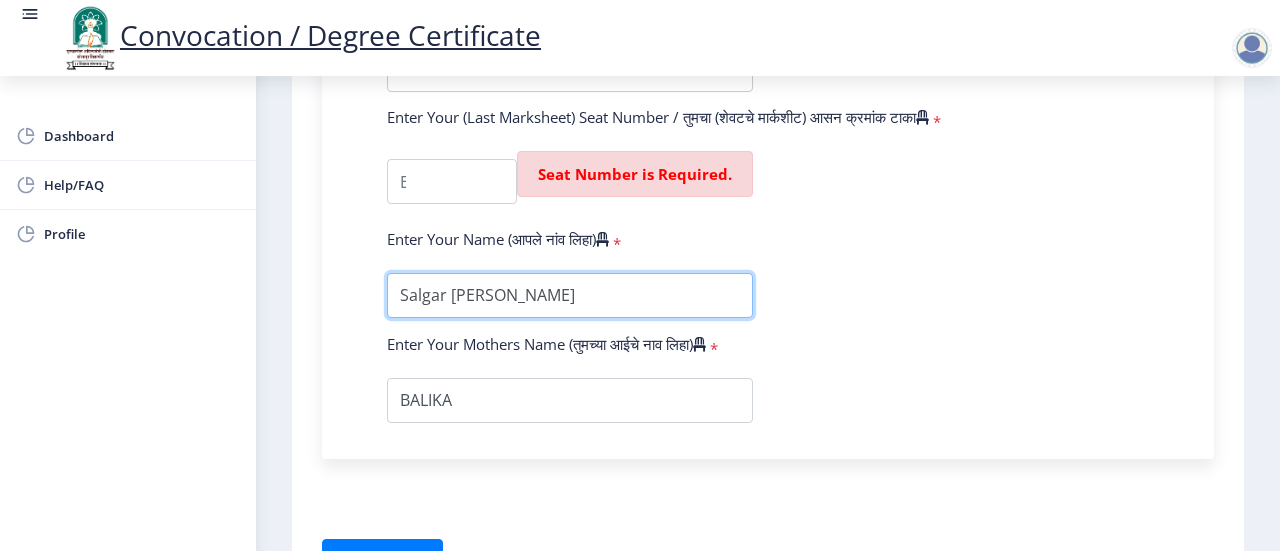 click at bounding box center (570, 295) 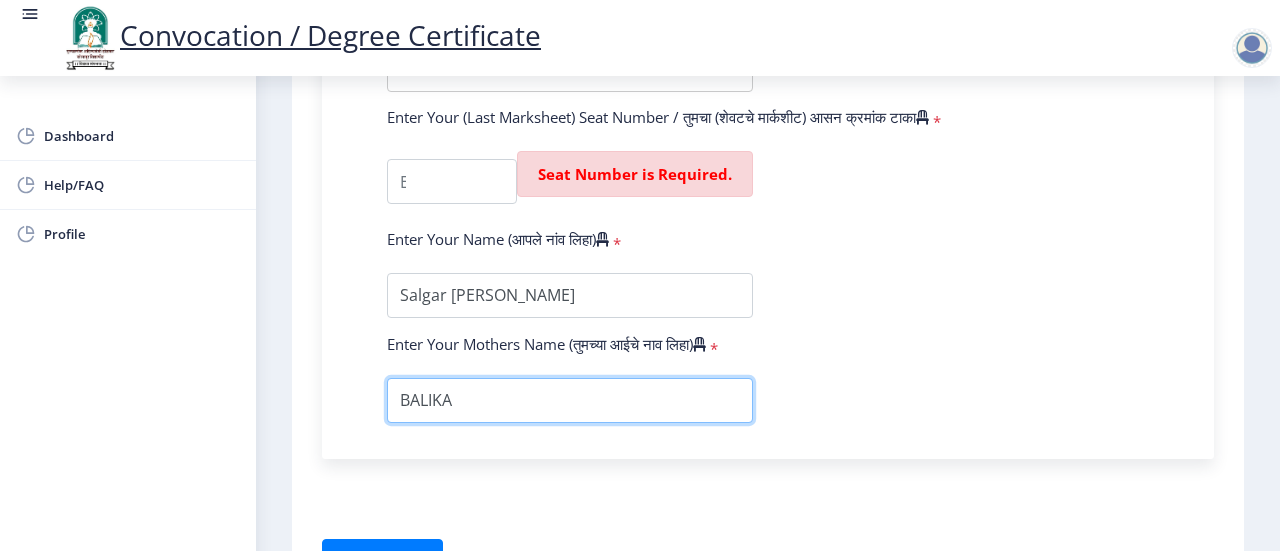click at bounding box center (570, 400) 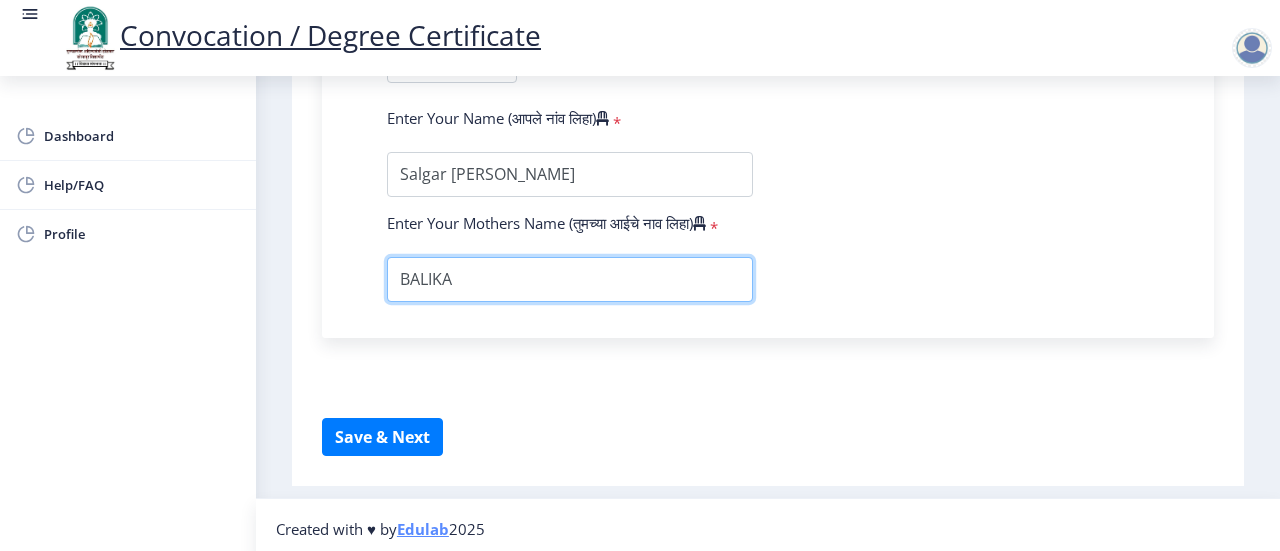 scroll, scrollTop: 1614, scrollLeft: 0, axis: vertical 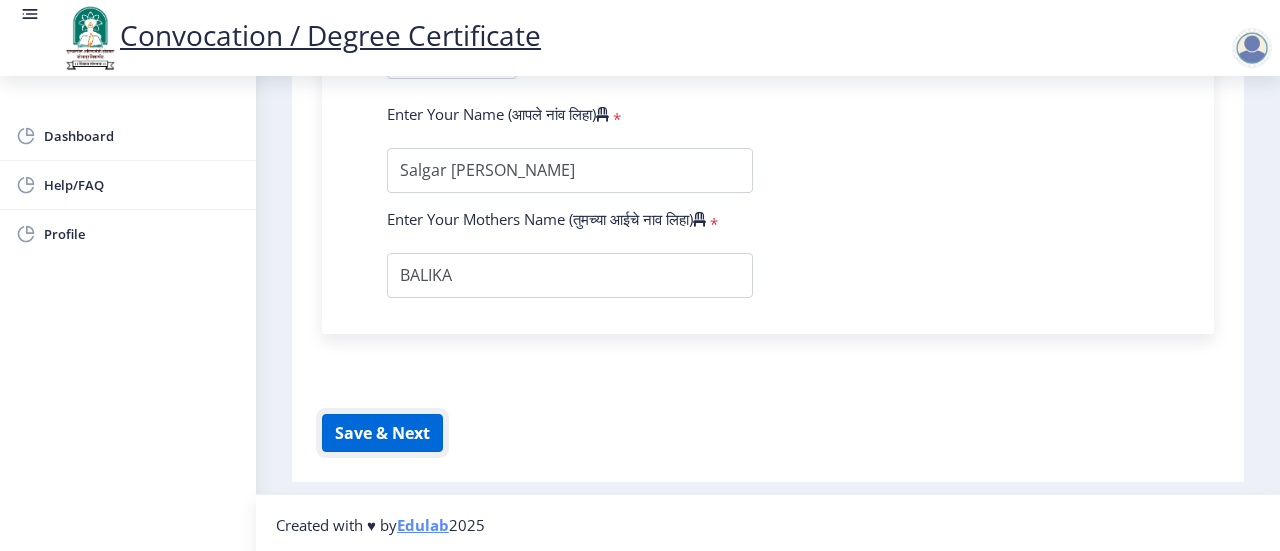 click on "Save & Next" 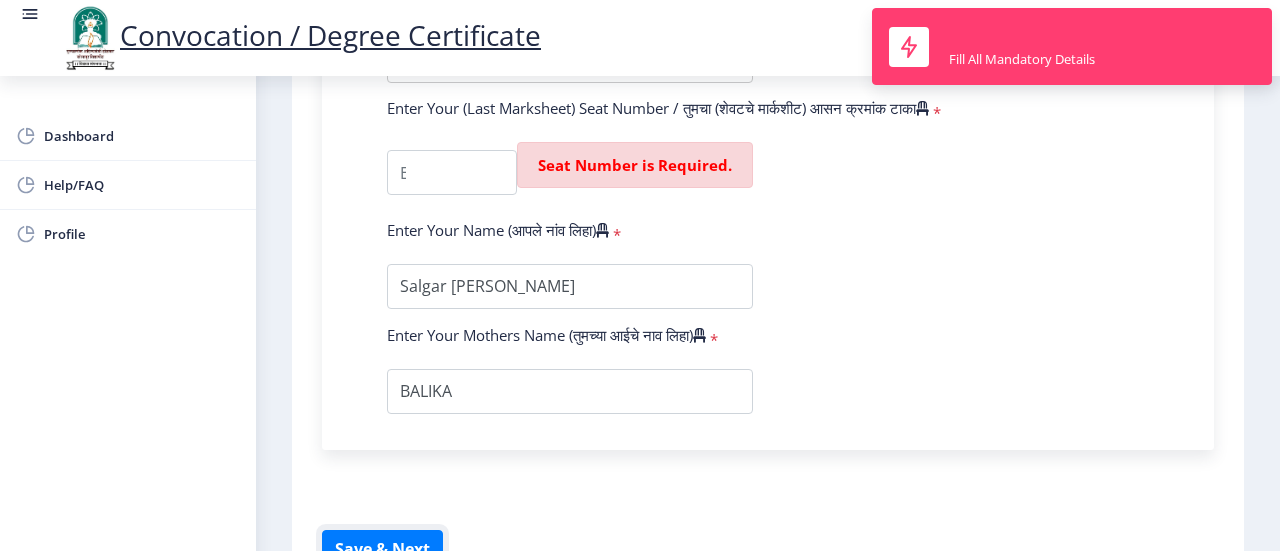 scroll, scrollTop: 1414, scrollLeft: 0, axis: vertical 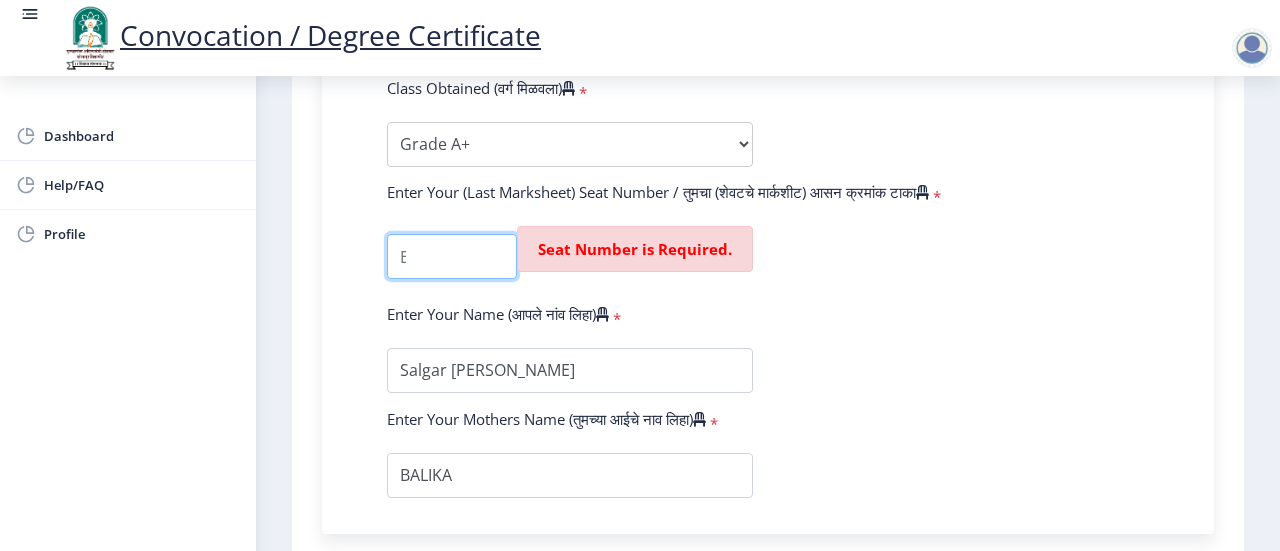 click at bounding box center [452, 256] 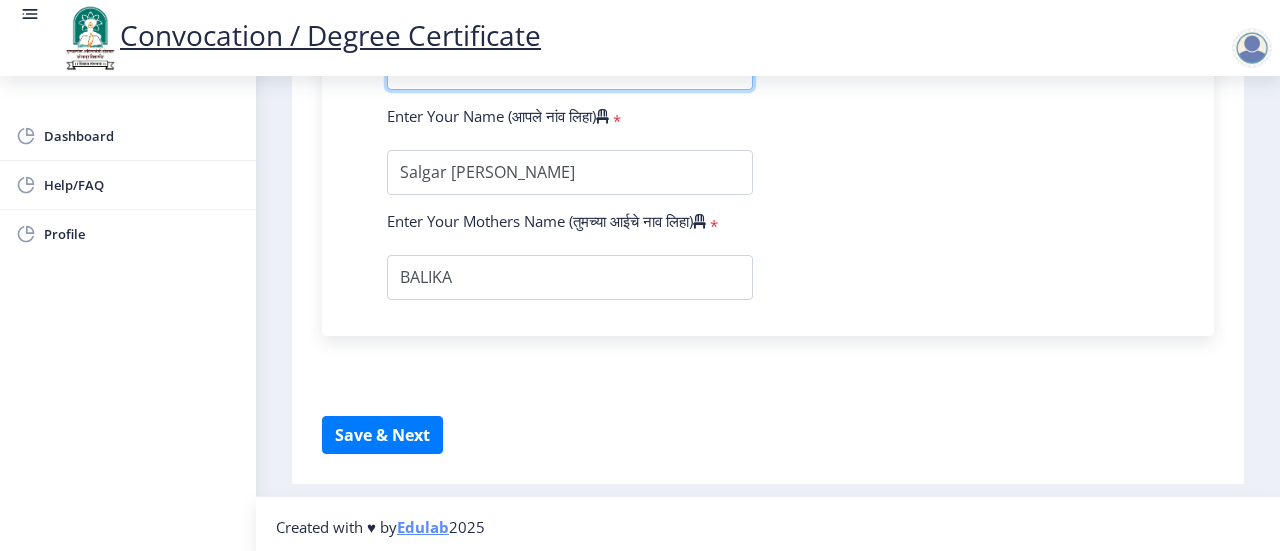 scroll, scrollTop: 1598, scrollLeft: 0, axis: vertical 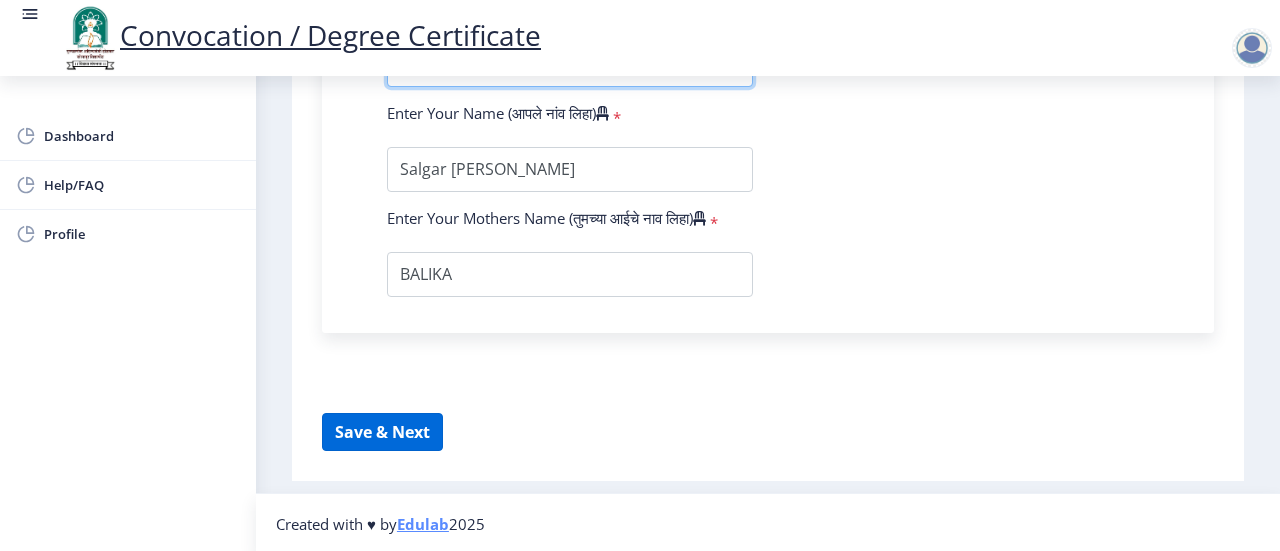 type on "202204111" 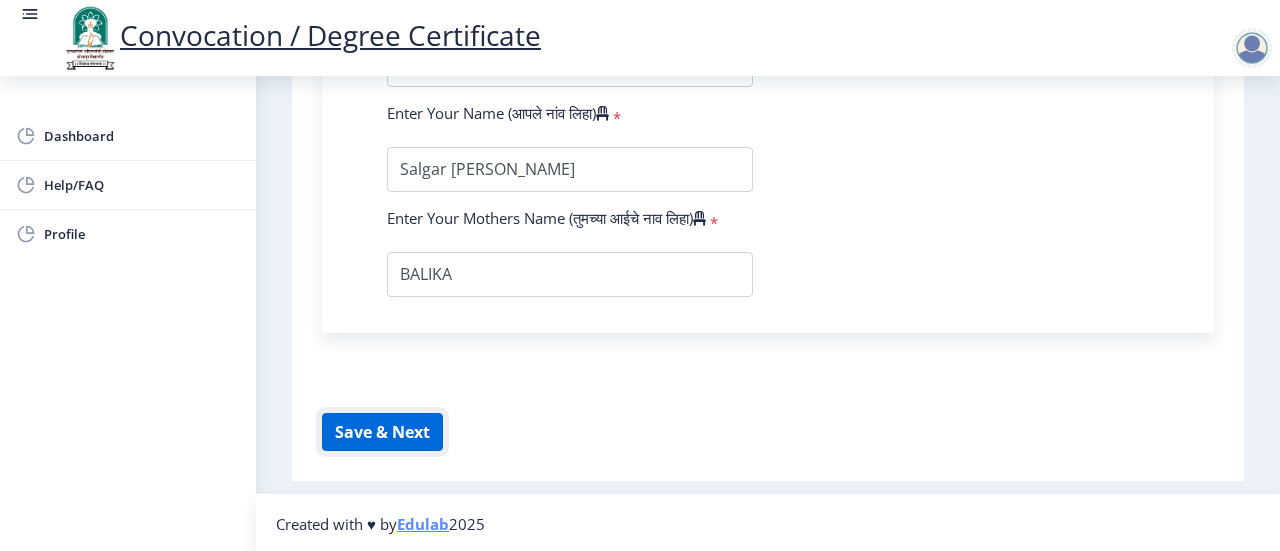 click on "Save & Next" 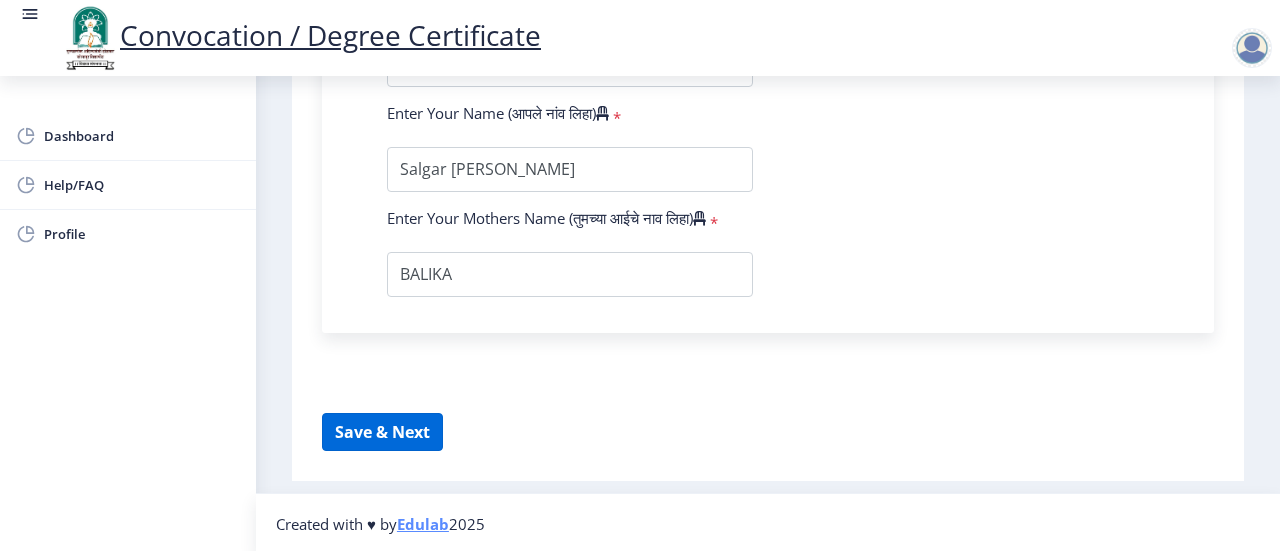 select 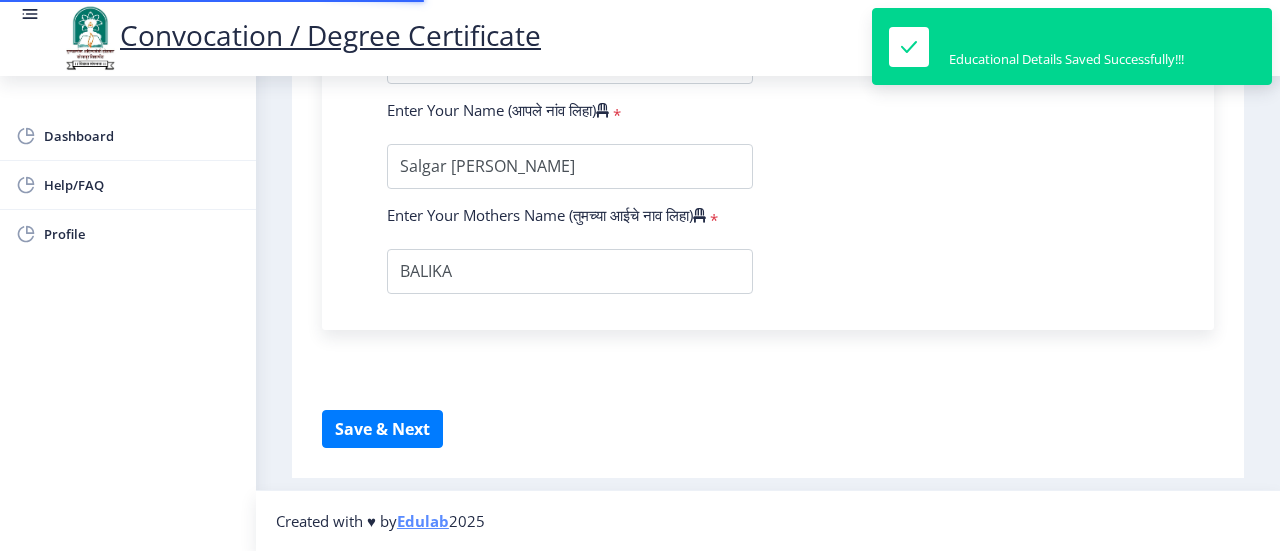 scroll, scrollTop: 0, scrollLeft: 0, axis: both 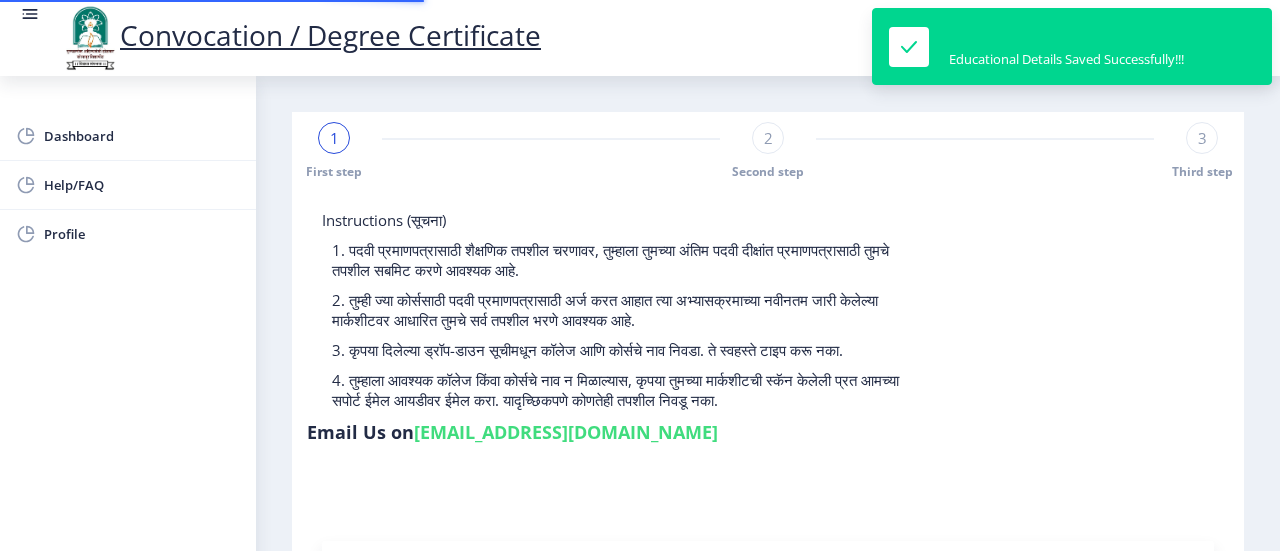type on "202301075076423" 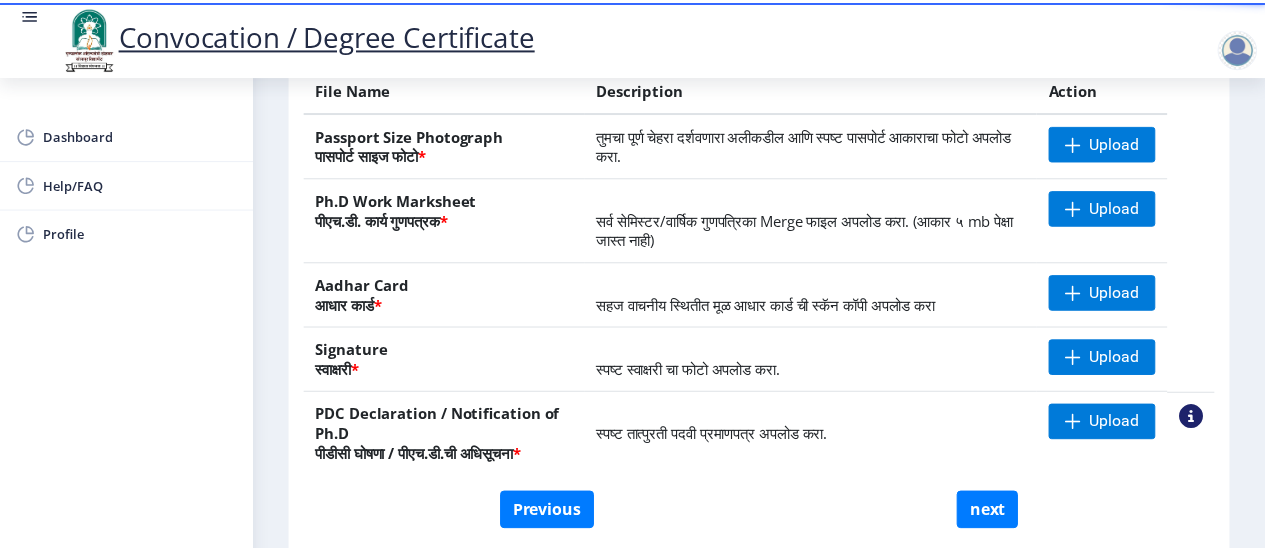 scroll, scrollTop: 296, scrollLeft: 0, axis: vertical 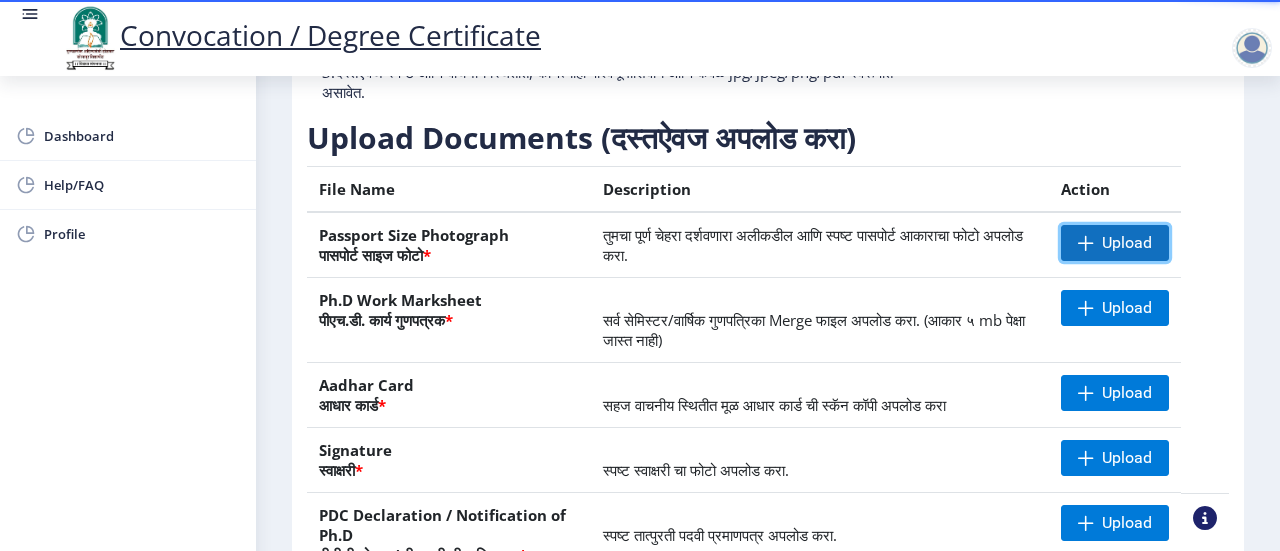 click on "Upload" 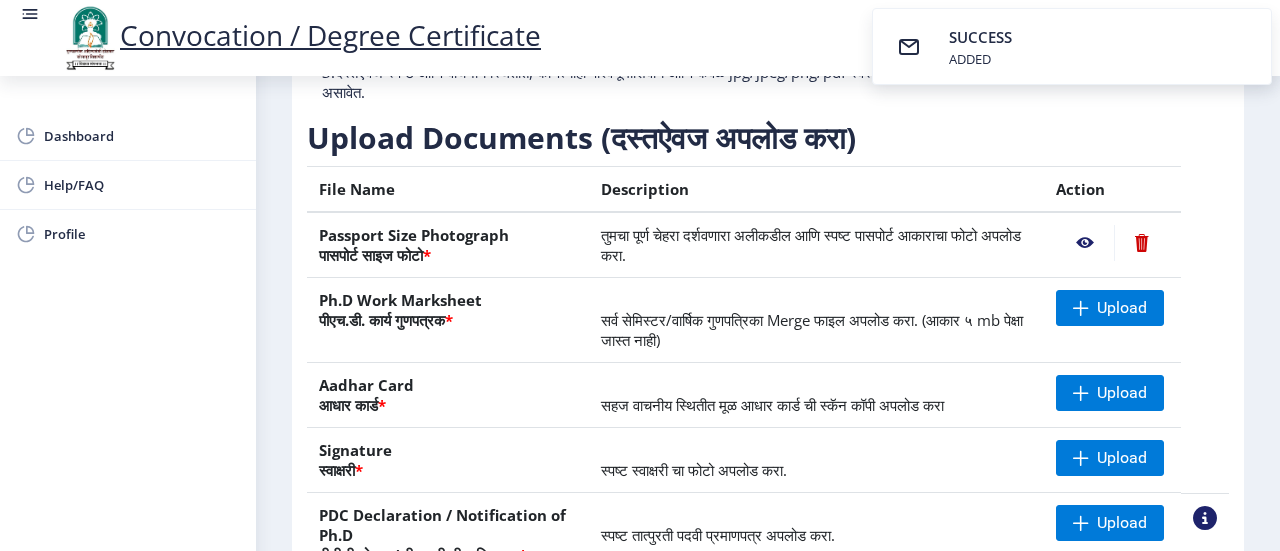 click 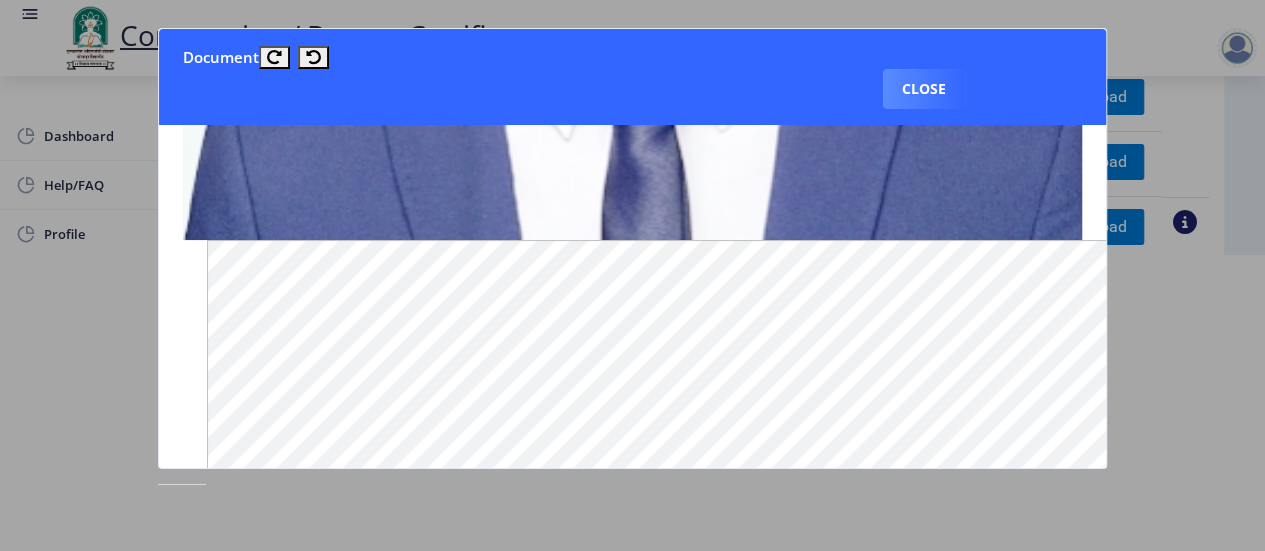 scroll, scrollTop: 1000, scrollLeft: 0, axis: vertical 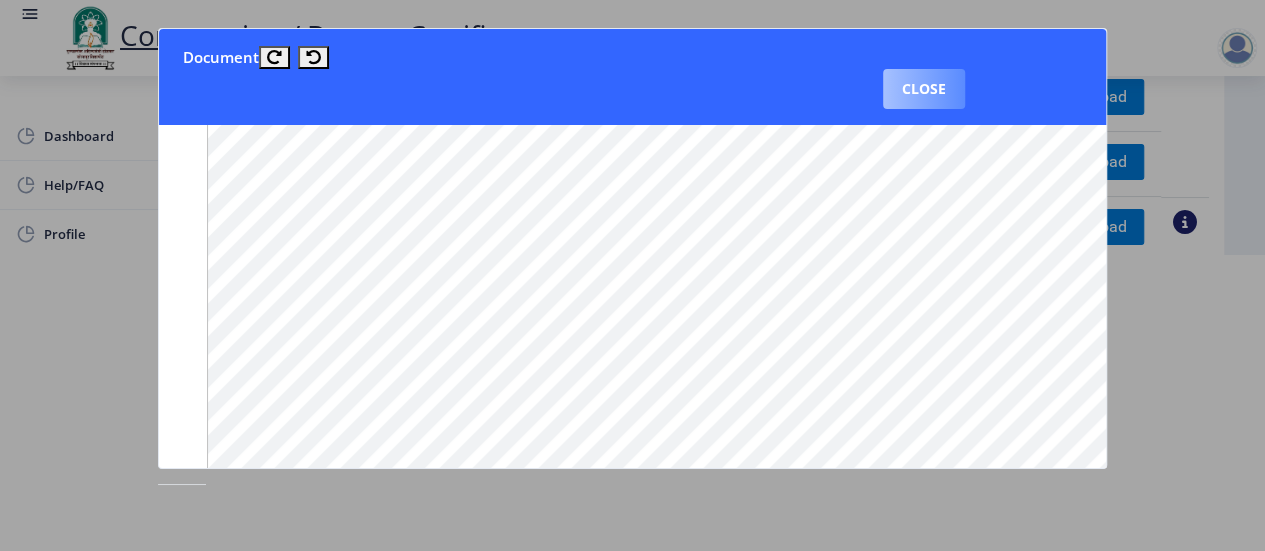 click on "Close" at bounding box center (924, 89) 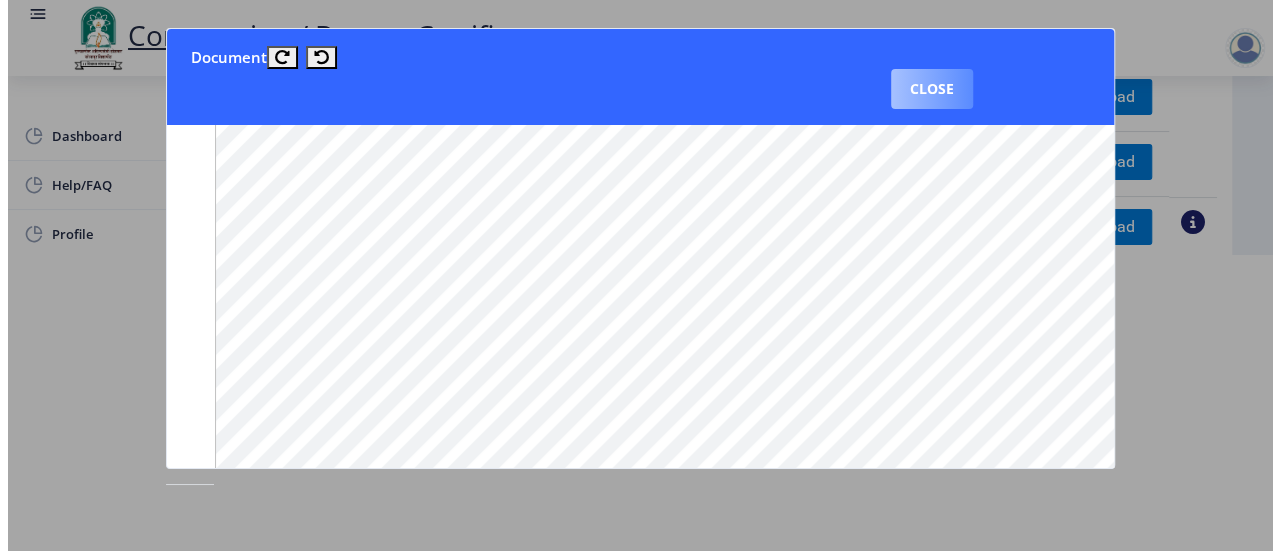 scroll, scrollTop: 260, scrollLeft: 0, axis: vertical 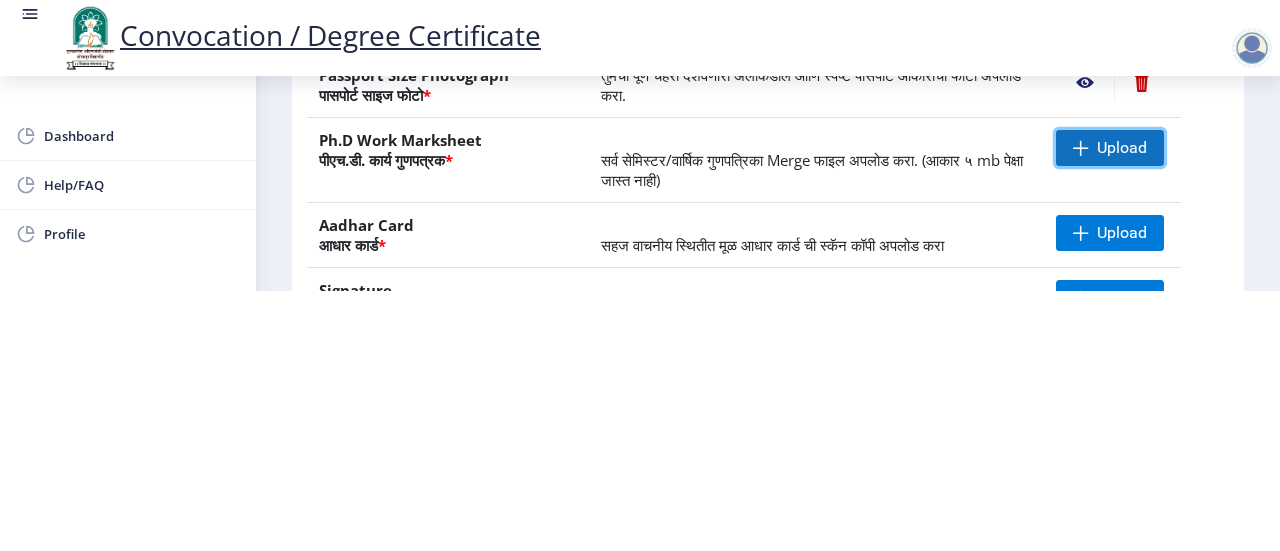 click on "Upload" 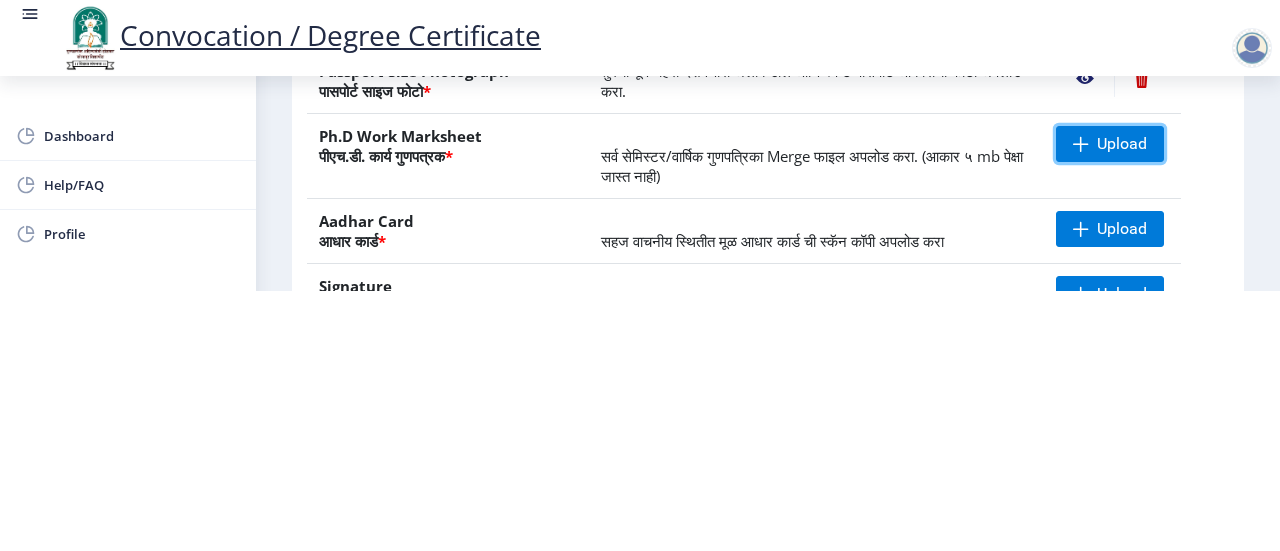 scroll, scrollTop: 300, scrollLeft: 0, axis: vertical 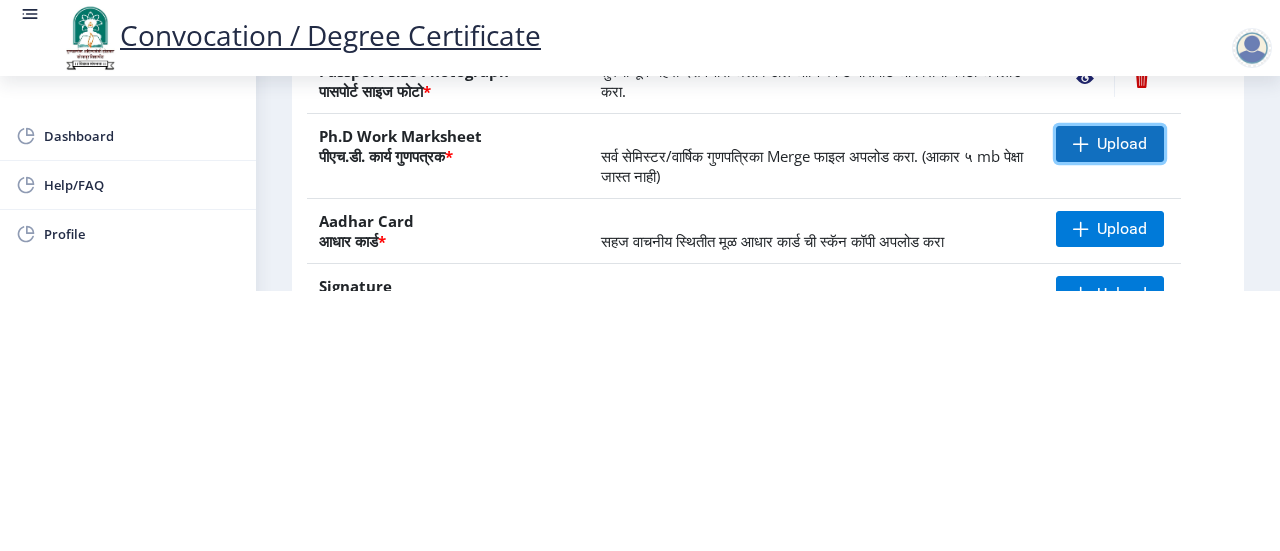 click on "Upload" 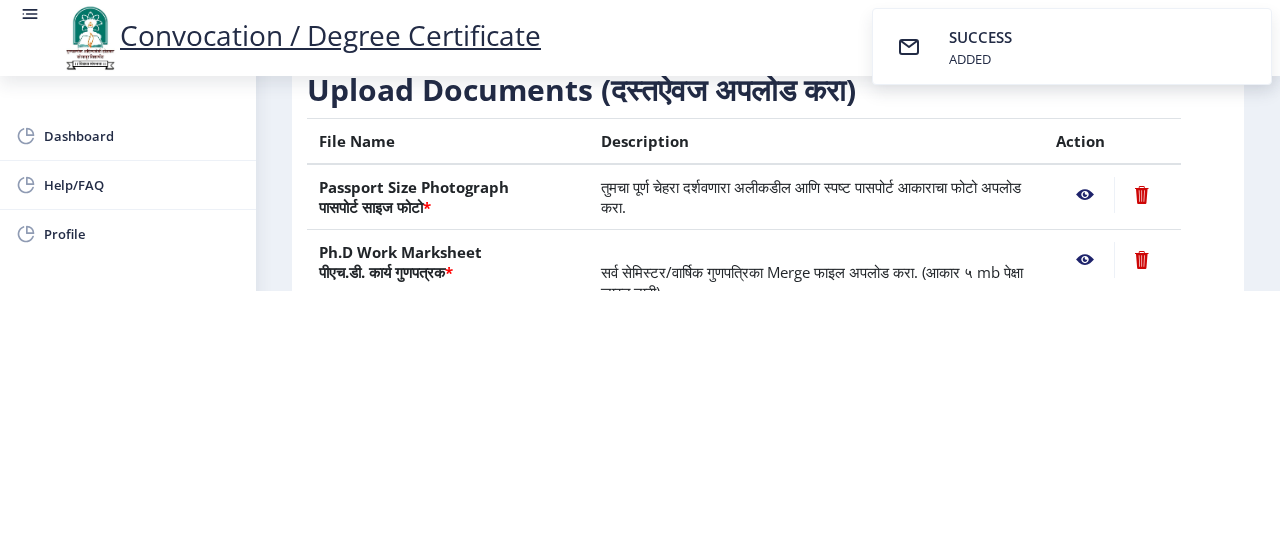 scroll, scrollTop: 200, scrollLeft: 0, axis: vertical 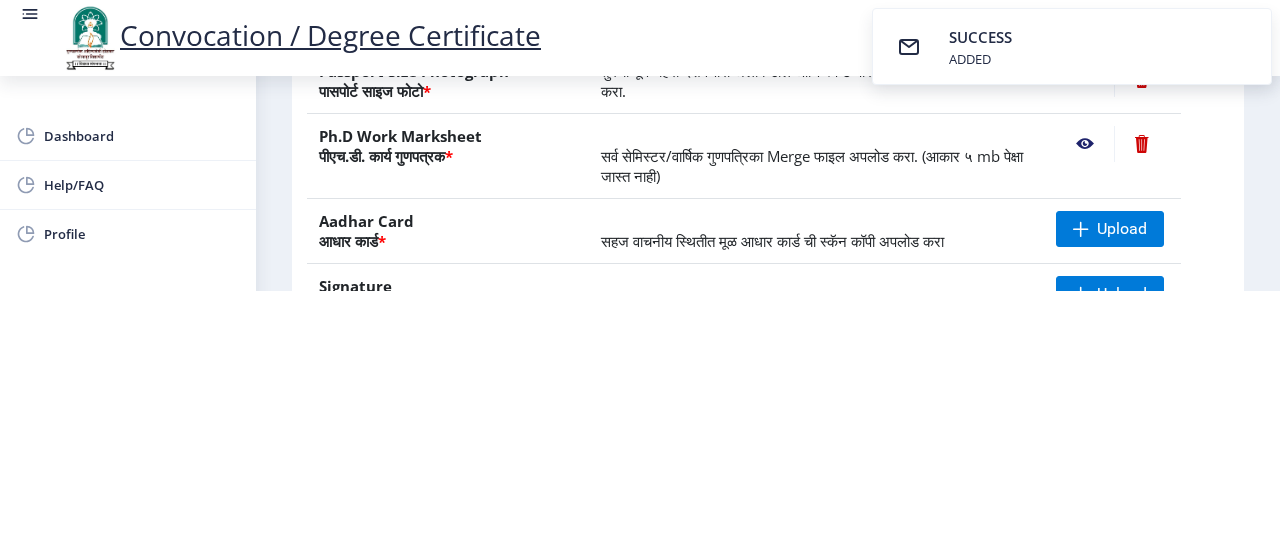 click 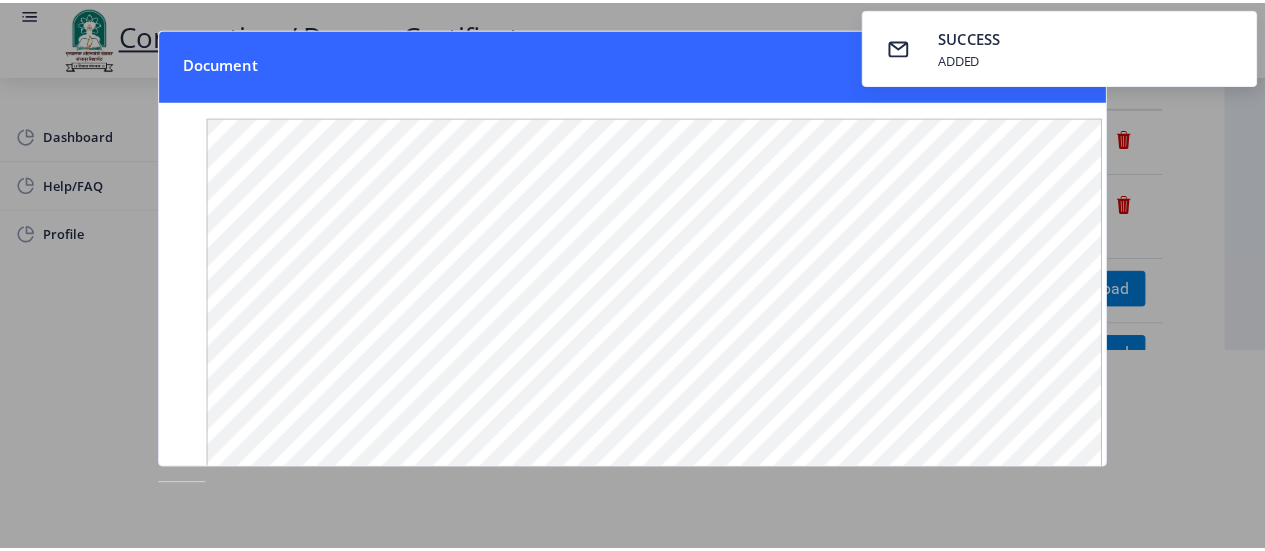 scroll, scrollTop: 0, scrollLeft: 0, axis: both 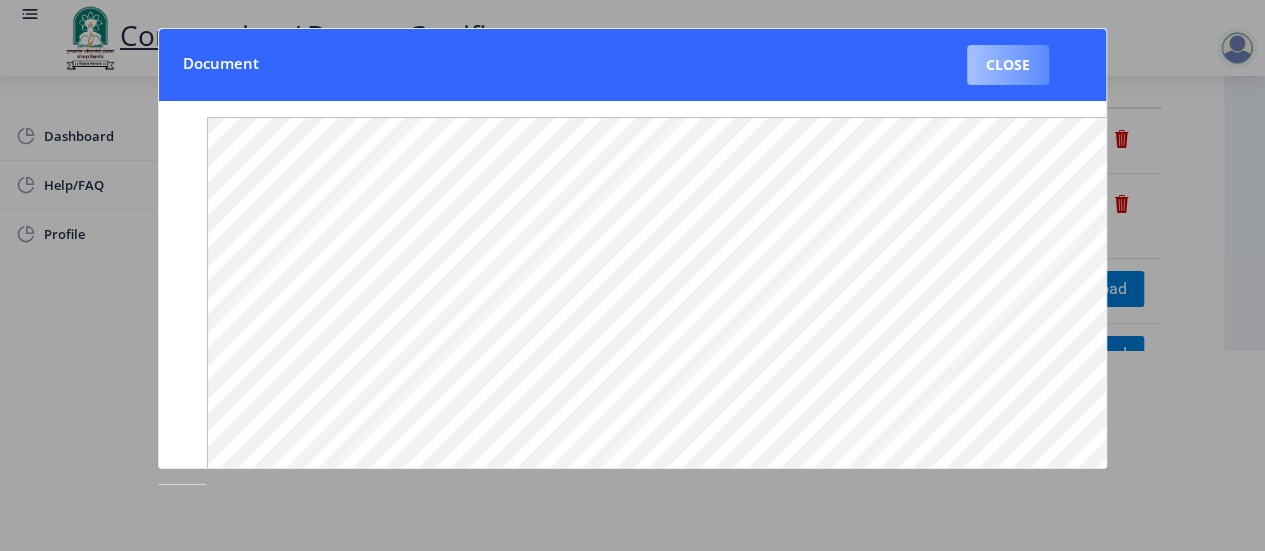 click on "Close" at bounding box center [1008, 65] 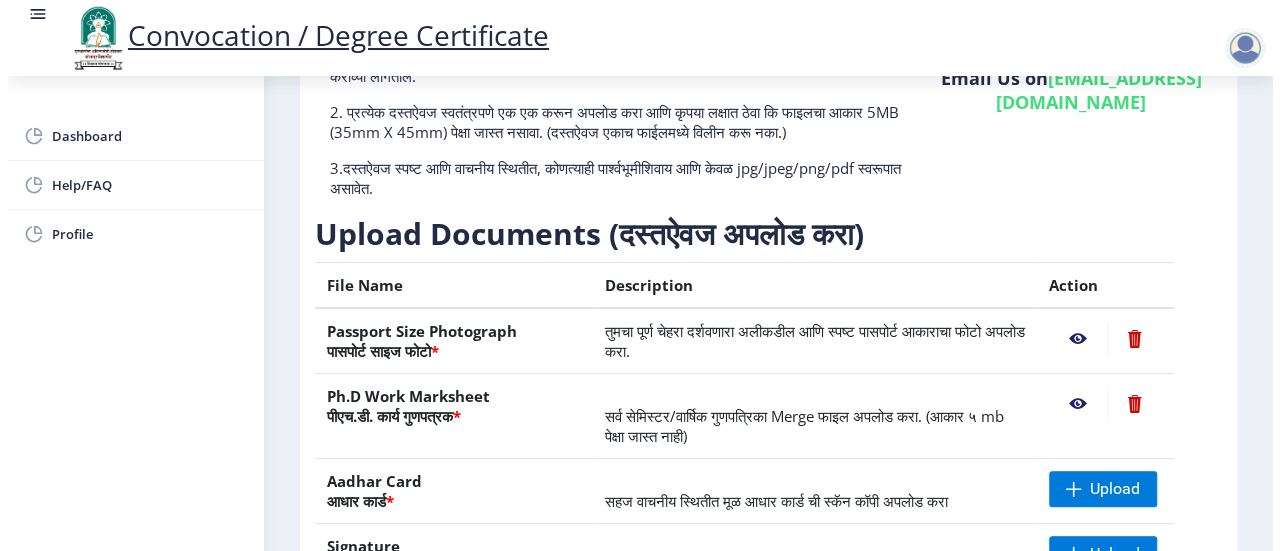 scroll, scrollTop: 200, scrollLeft: 0, axis: vertical 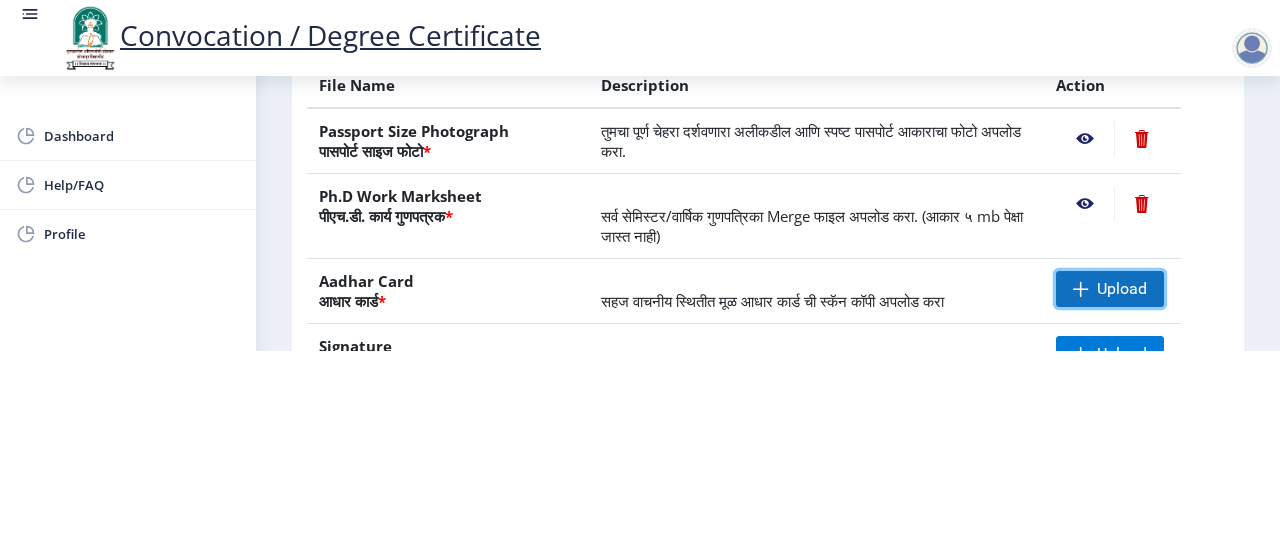 click on "Upload" 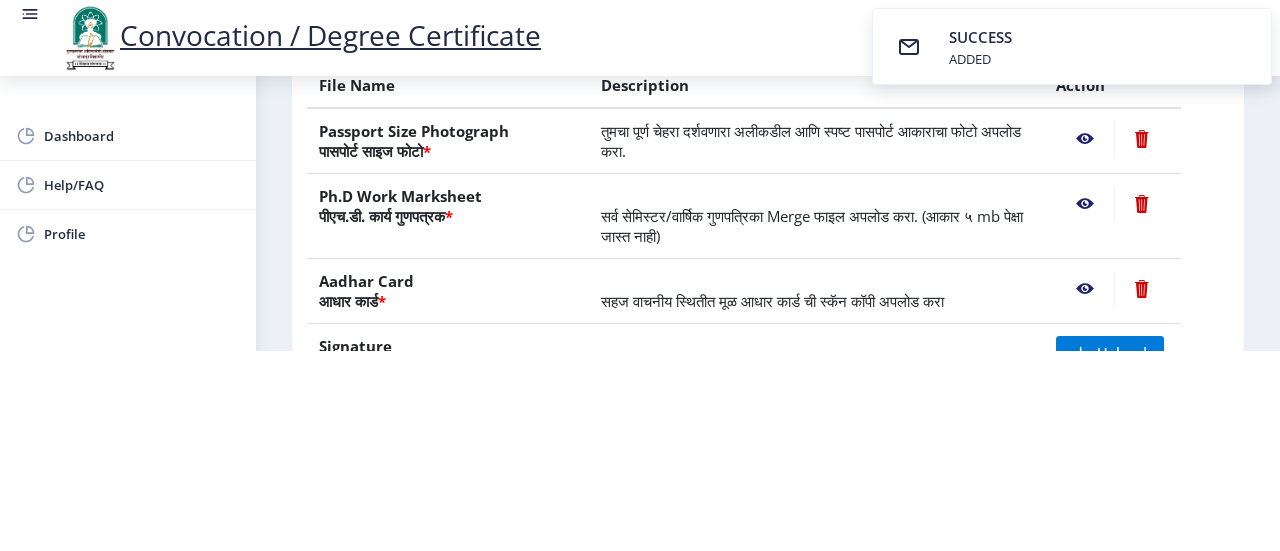 click 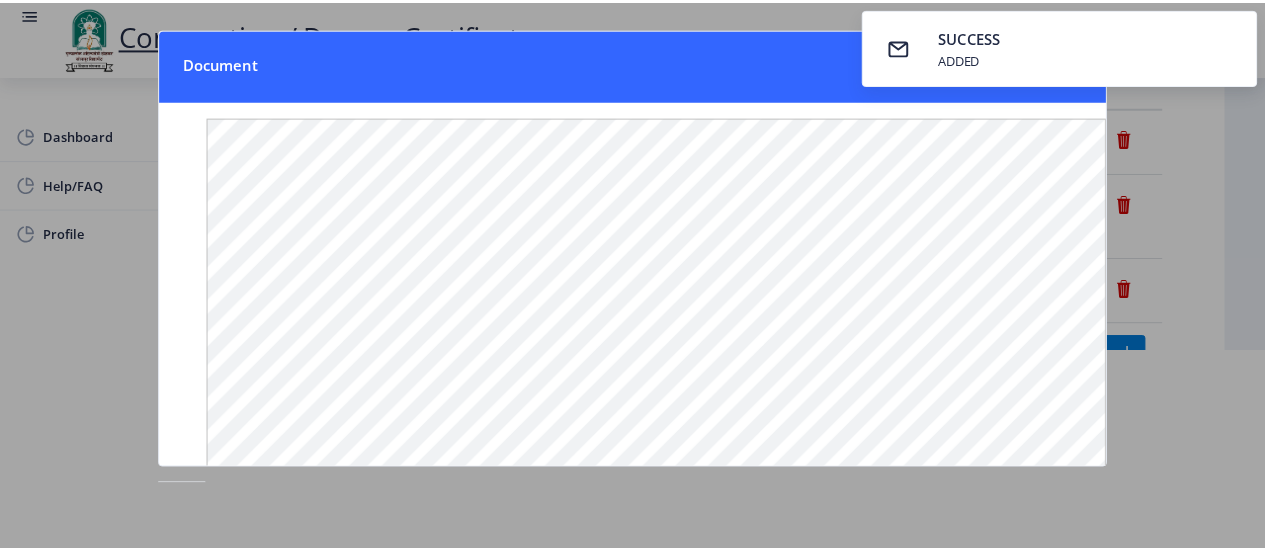 scroll, scrollTop: 0, scrollLeft: 0, axis: both 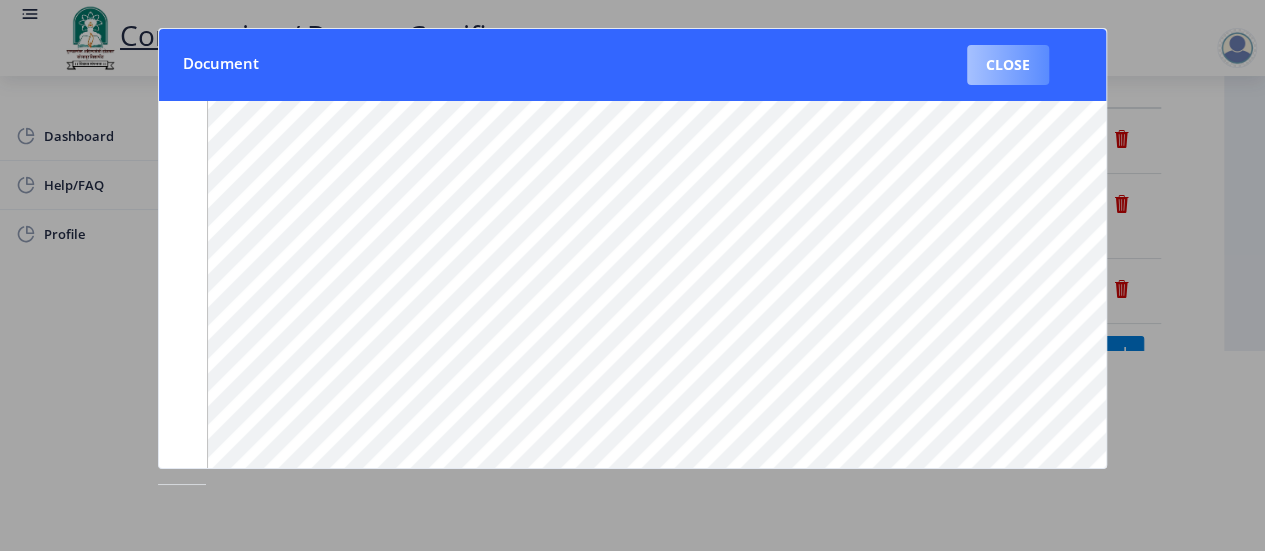 click on "Close" at bounding box center [1008, 65] 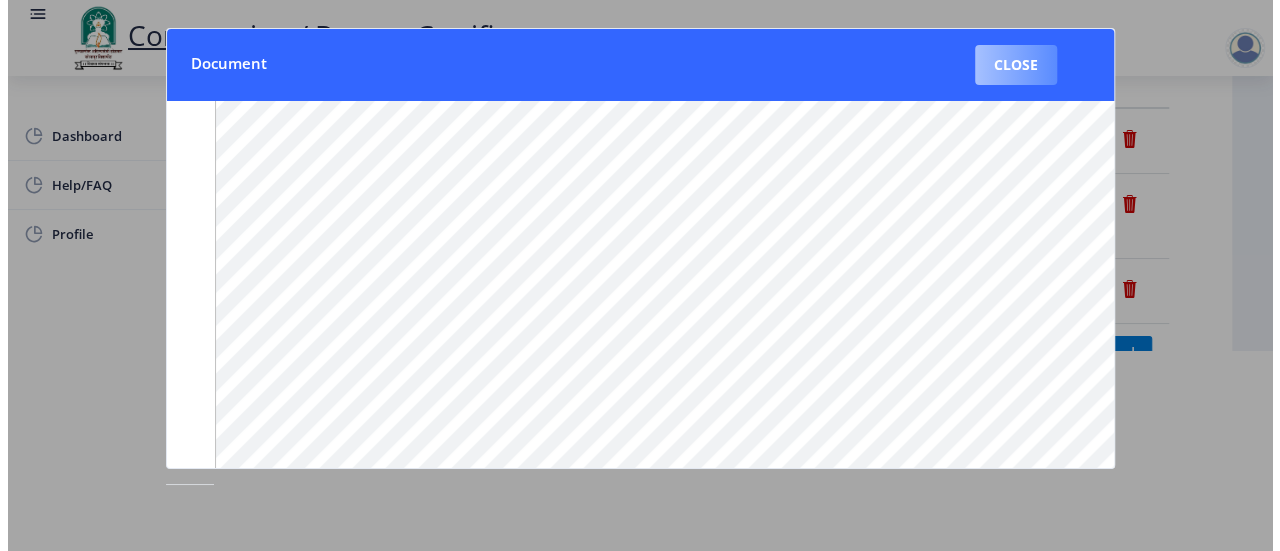 scroll, scrollTop: 200, scrollLeft: 0, axis: vertical 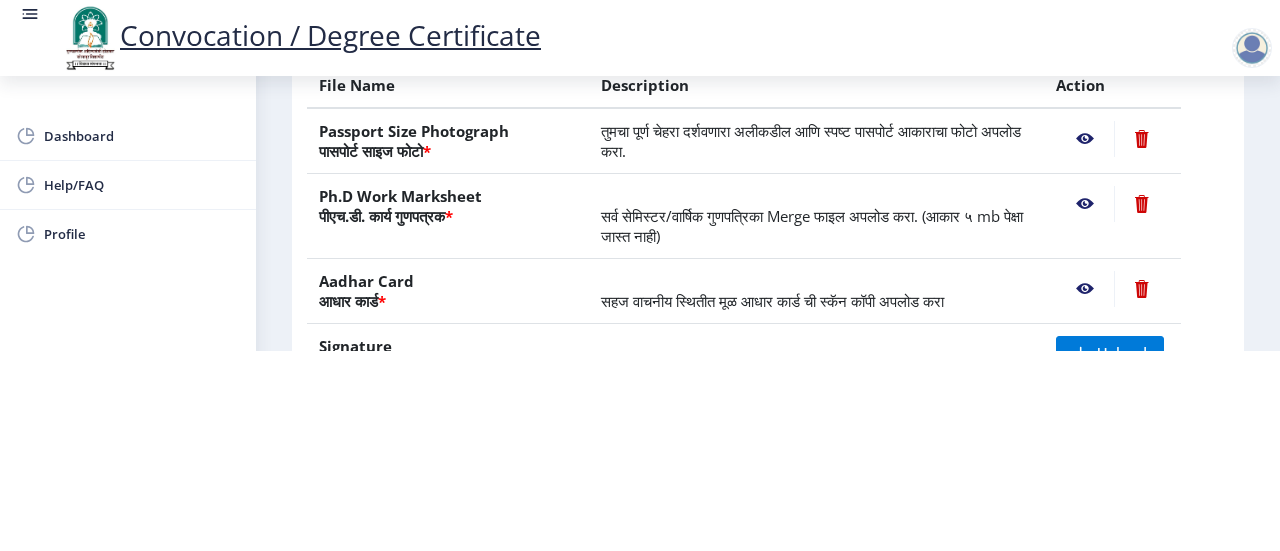 click 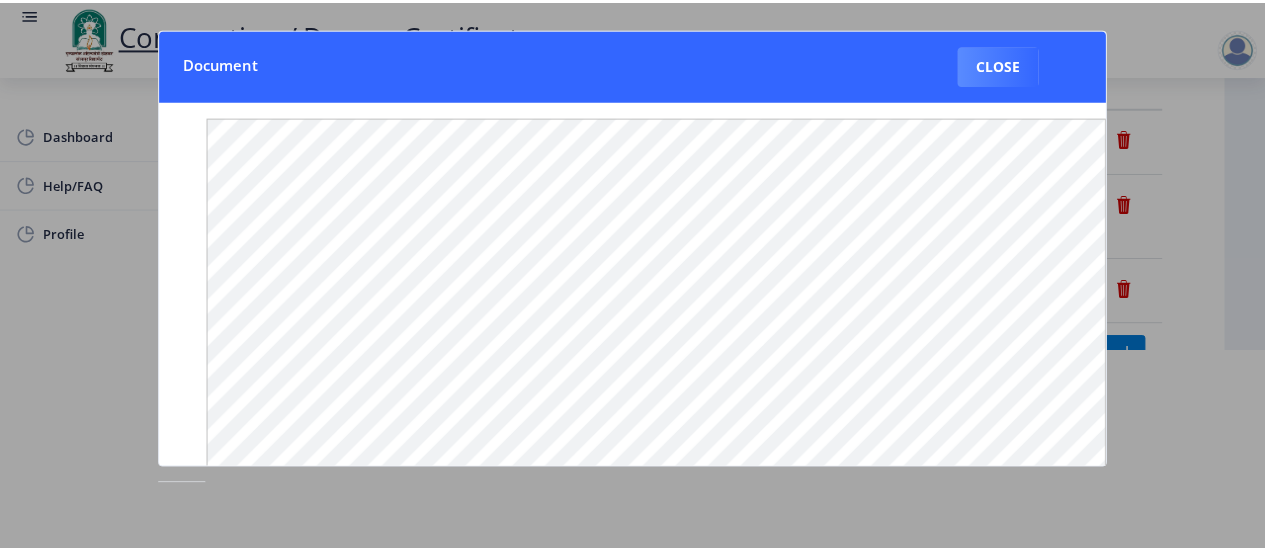 scroll, scrollTop: 0, scrollLeft: 0, axis: both 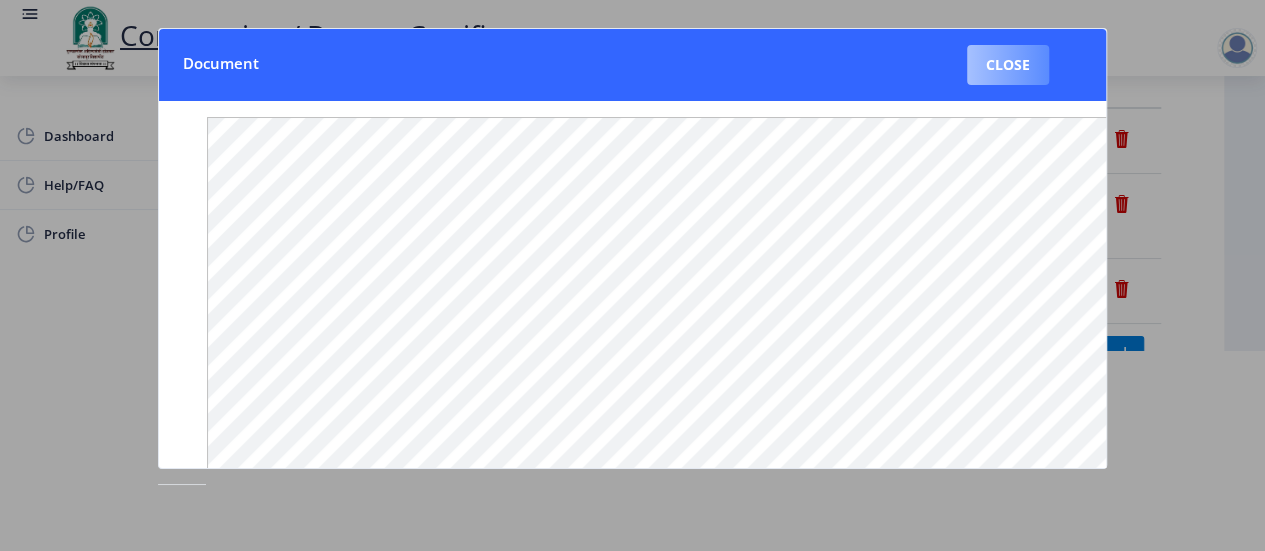 click on "Close" at bounding box center [1008, 65] 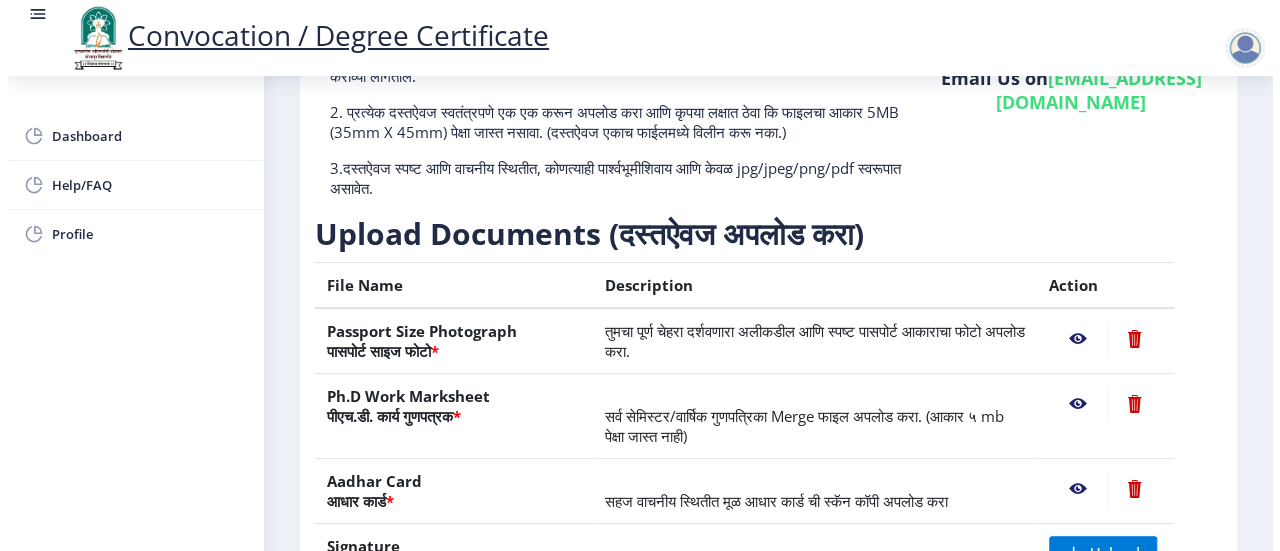 scroll, scrollTop: 200, scrollLeft: 0, axis: vertical 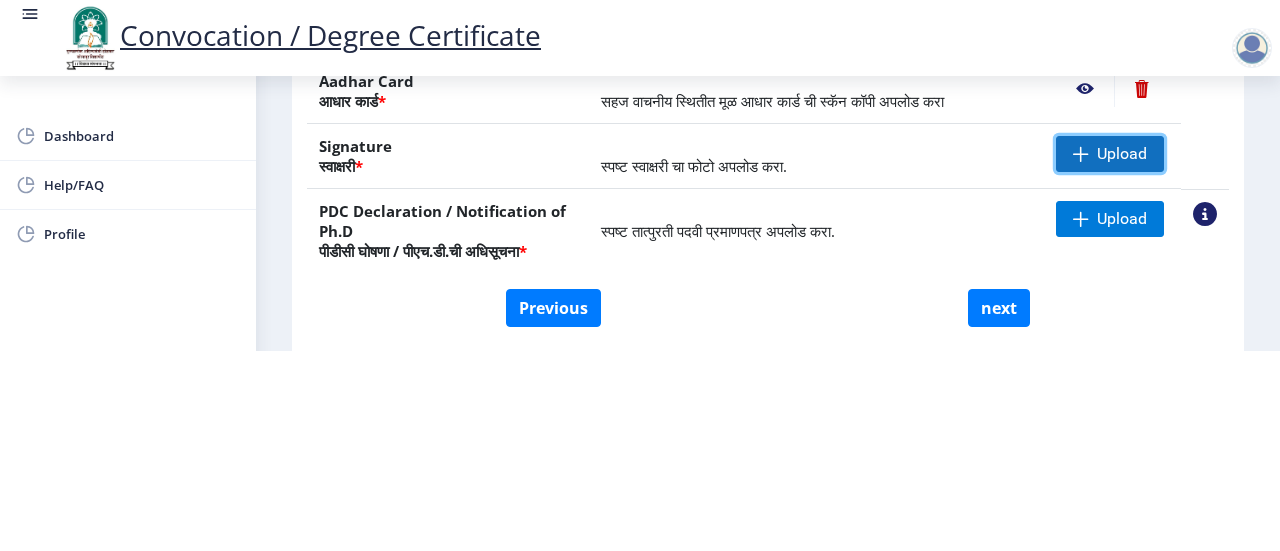 click on "Upload" 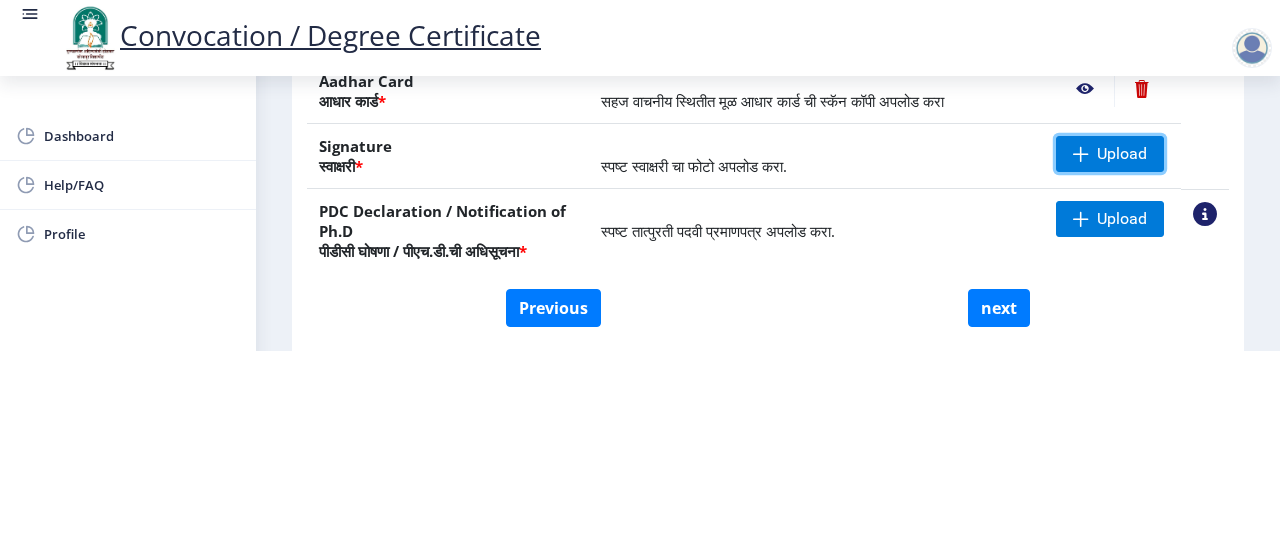 scroll, scrollTop: 300, scrollLeft: 0, axis: vertical 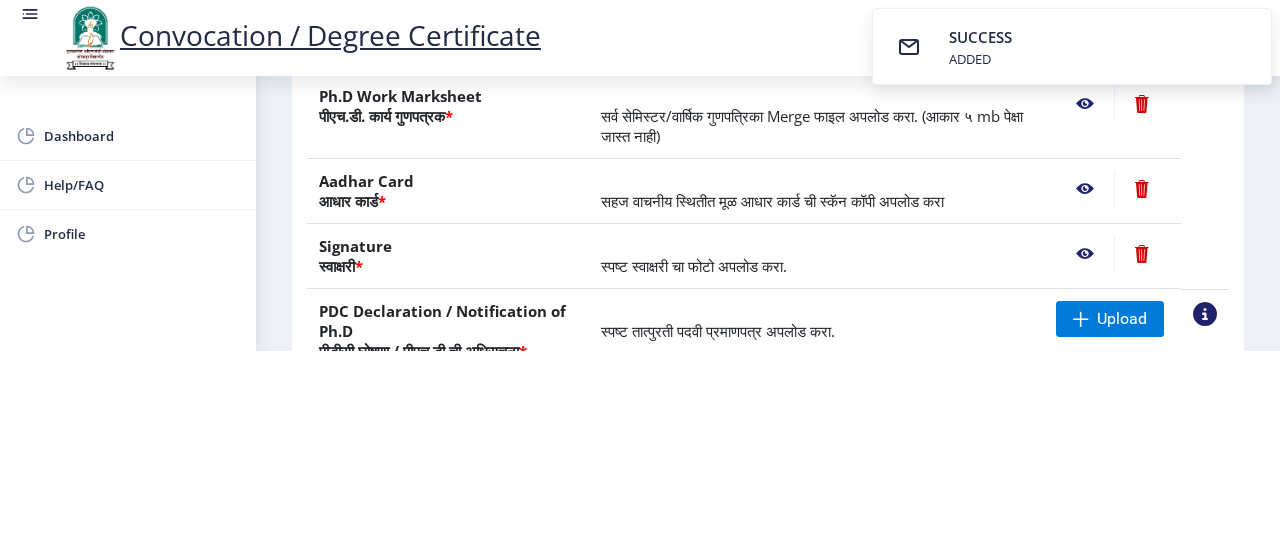 click 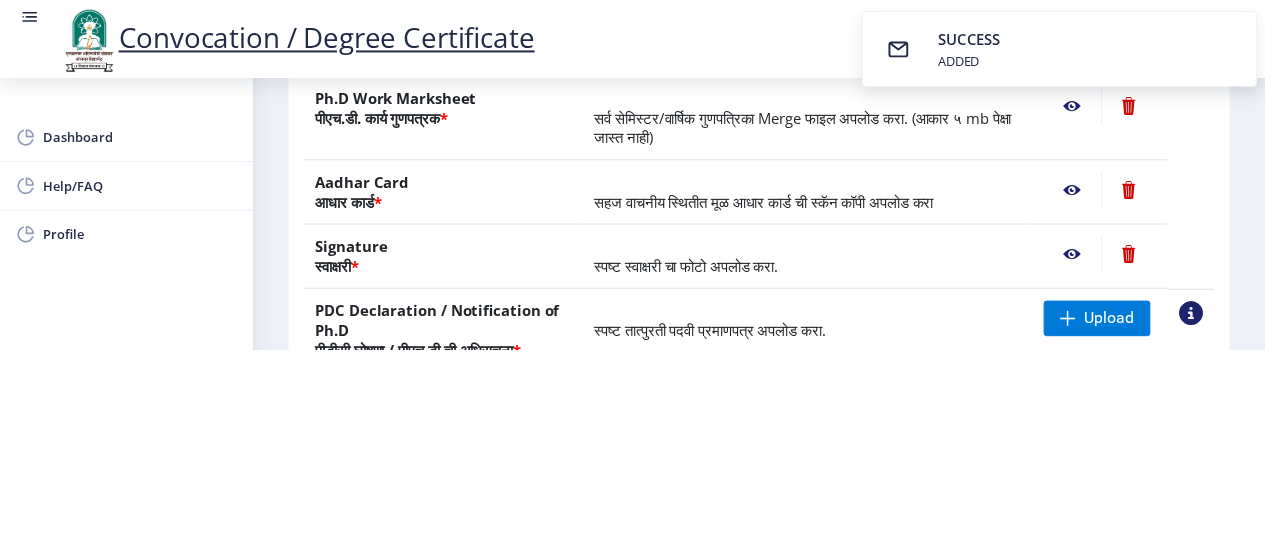 scroll, scrollTop: 0, scrollLeft: 0, axis: both 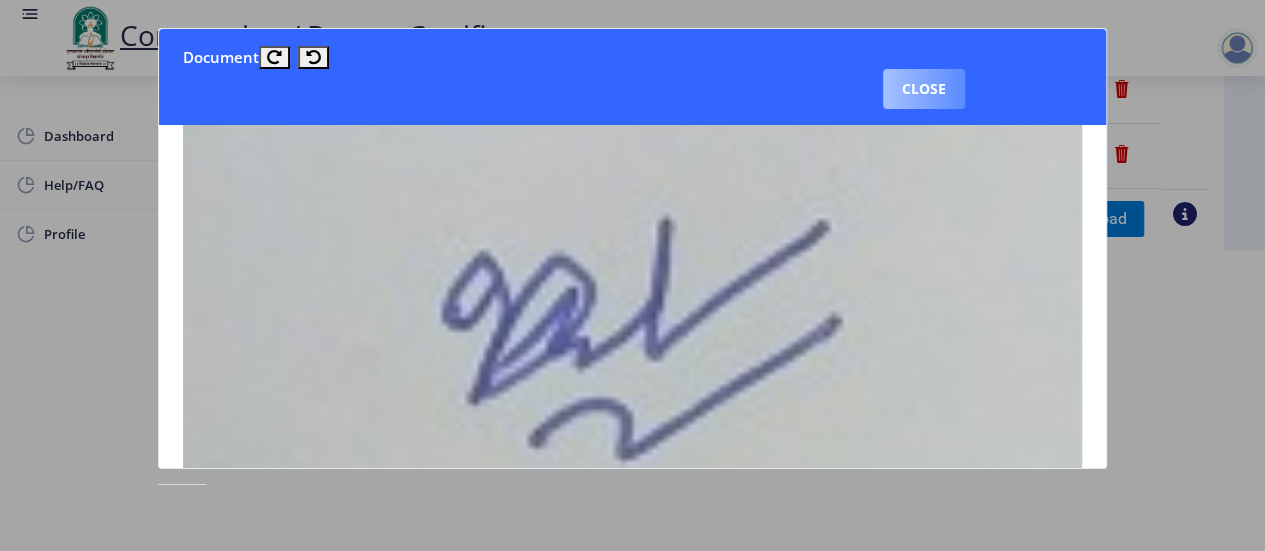 click on "Close" at bounding box center (924, 89) 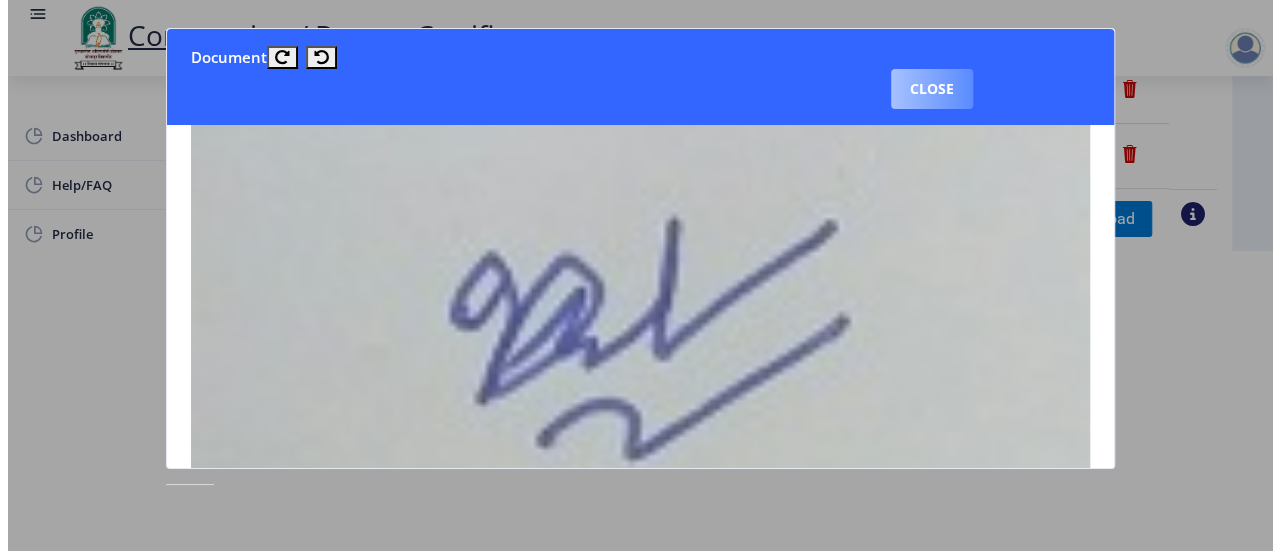 scroll, scrollTop: 260, scrollLeft: 0, axis: vertical 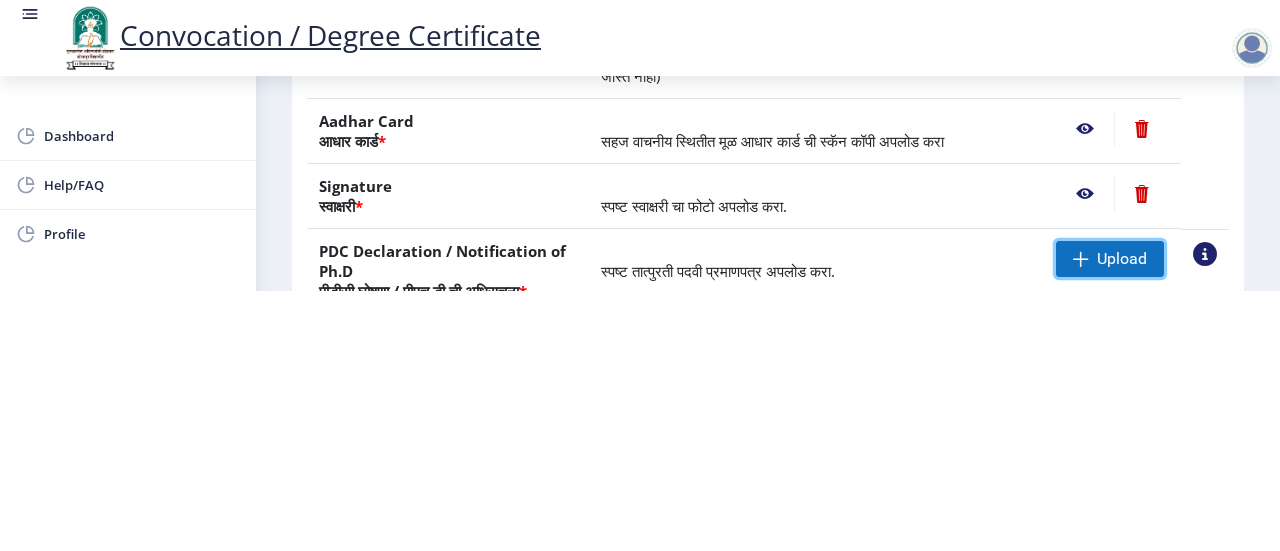 click on "Upload" 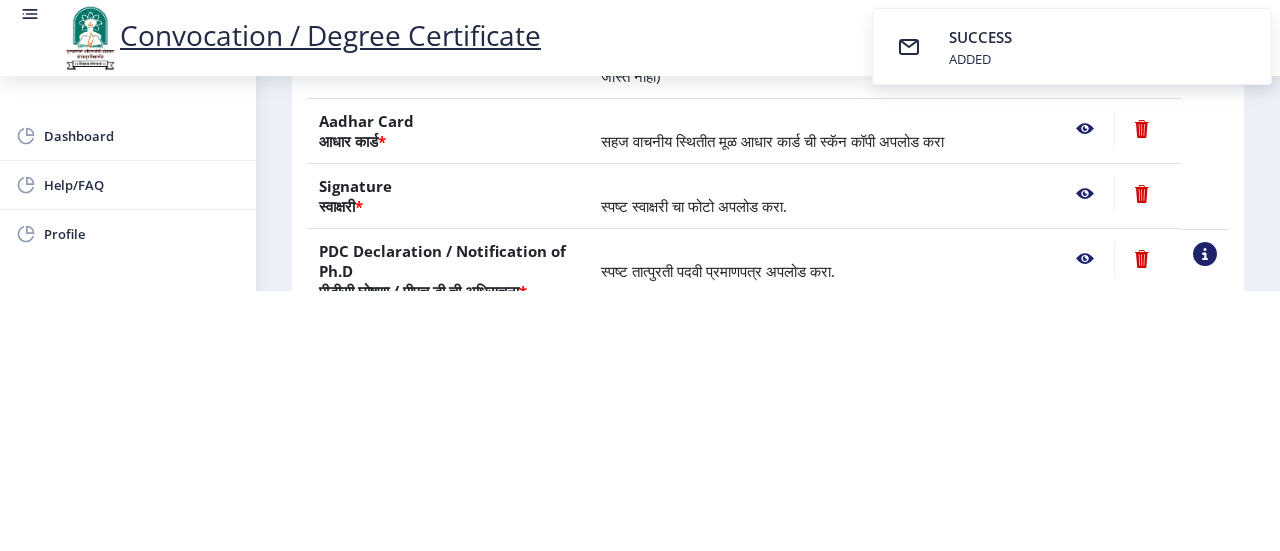 click 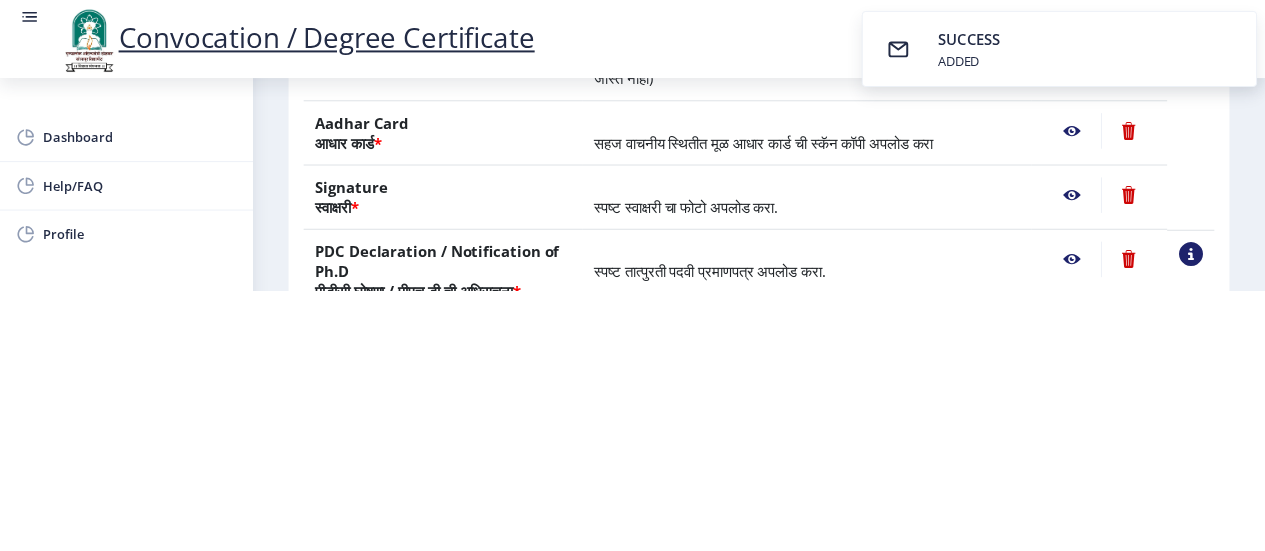 scroll, scrollTop: 0, scrollLeft: 0, axis: both 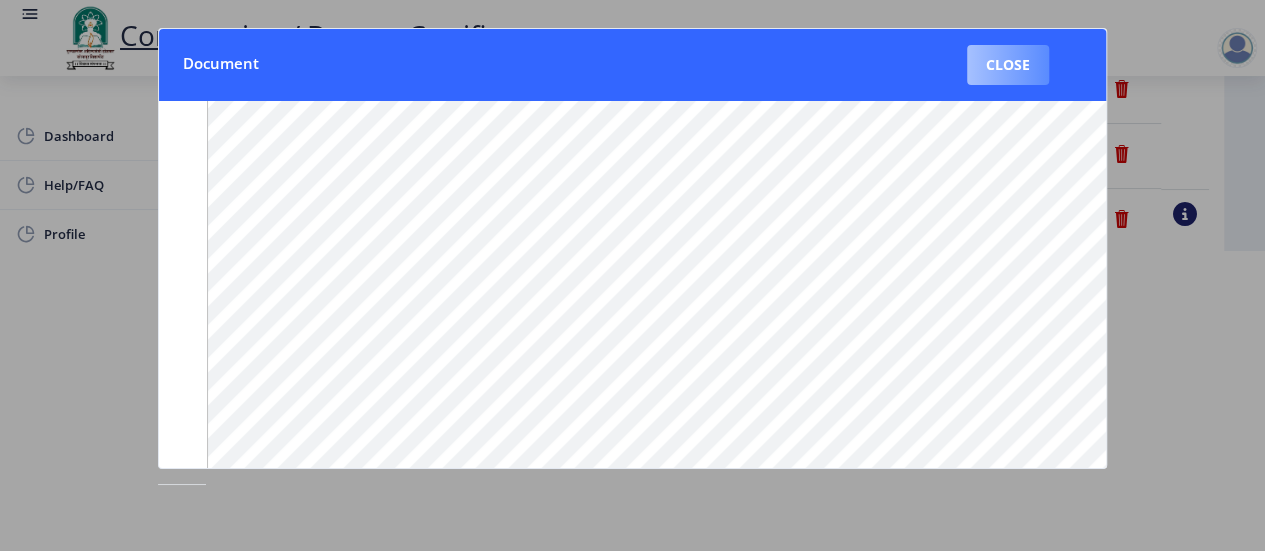 click on "Close" at bounding box center (1008, 65) 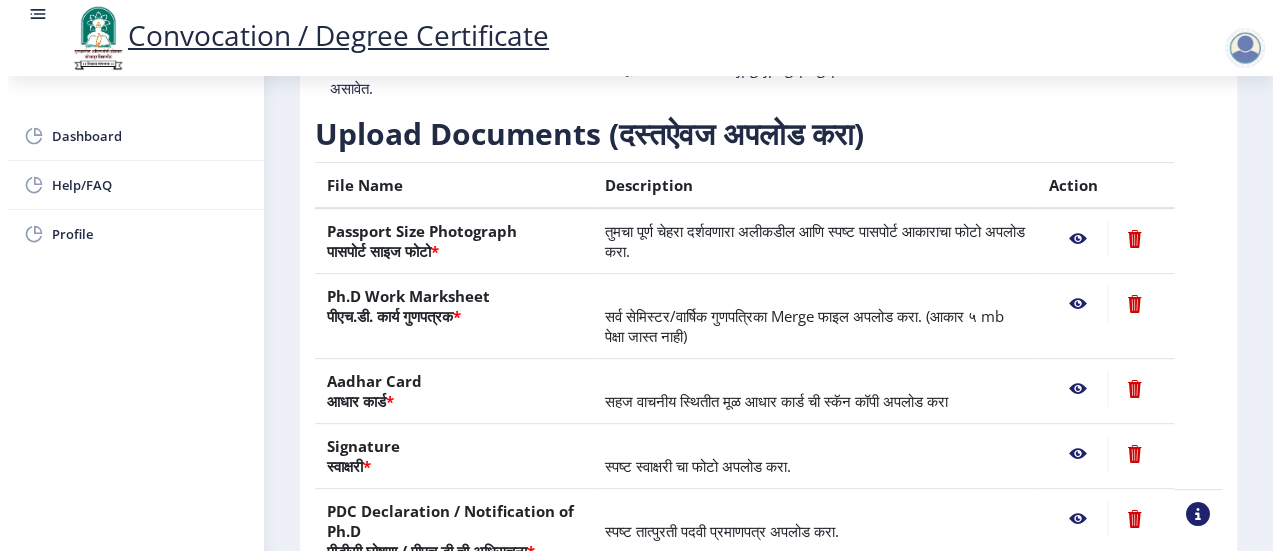 scroll, scrollTop: 260, scrollLeft: 0, axis: vertical 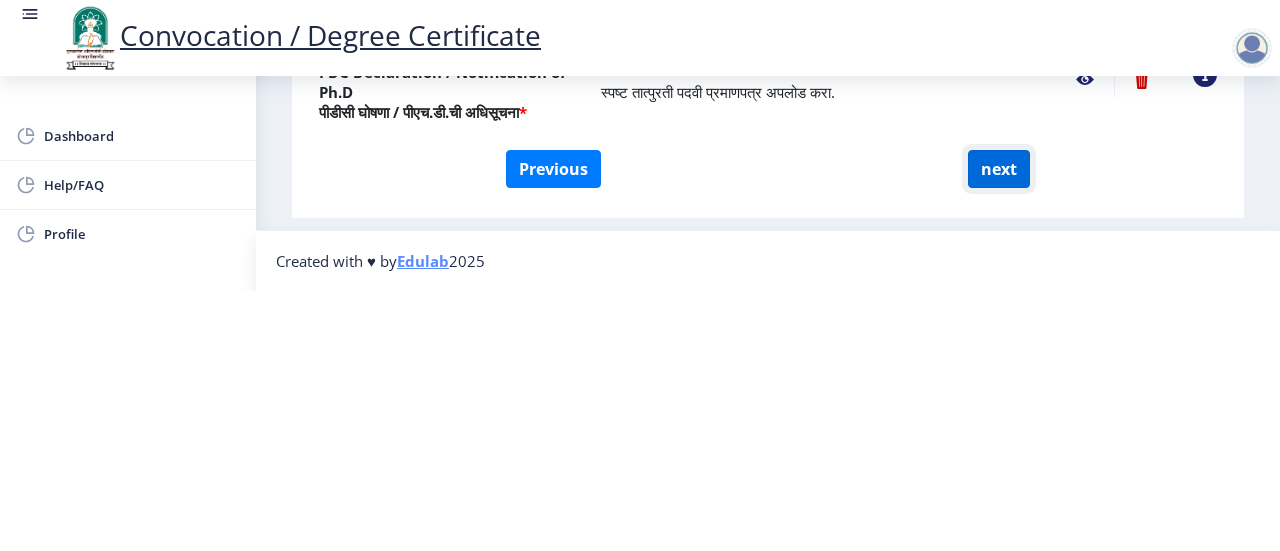 click on "next" 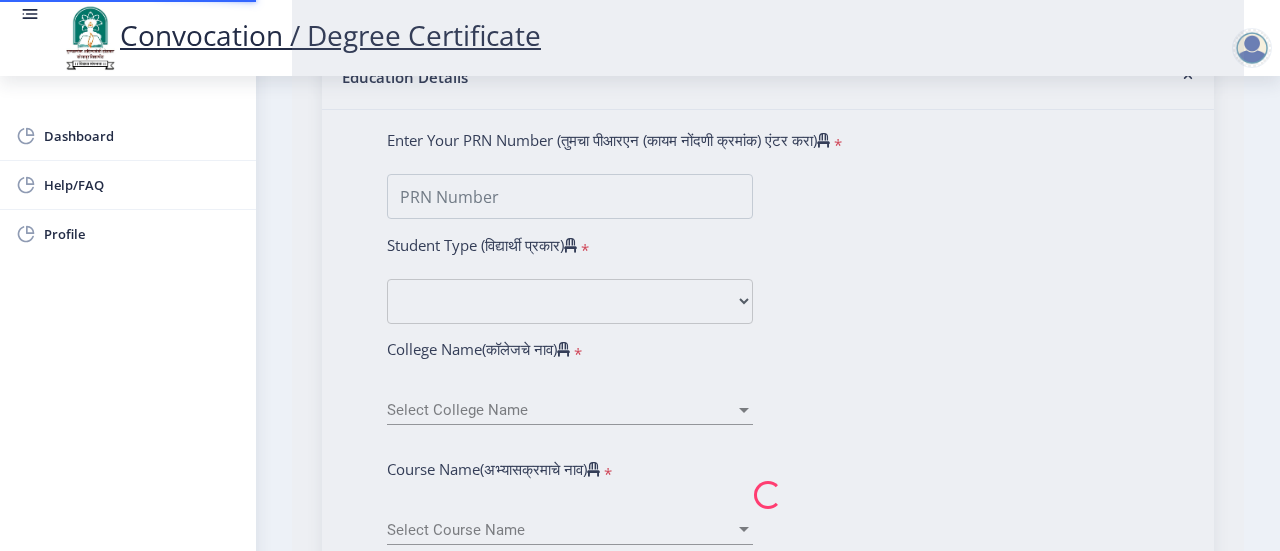 select 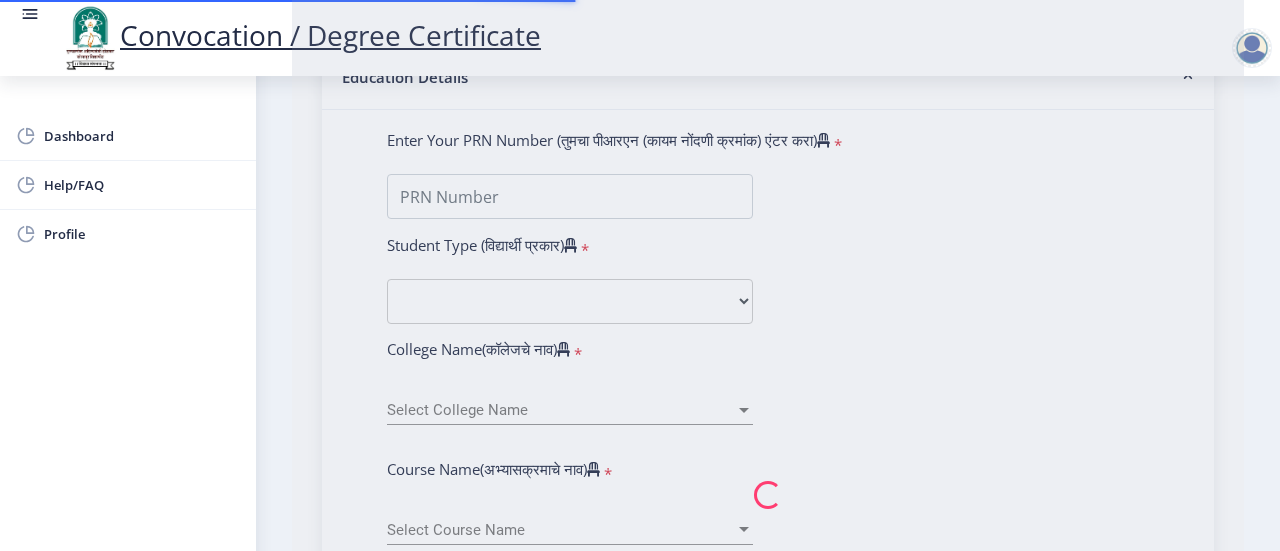 scroll, scrollTop: 0, scrollLeft: 0, axis: both 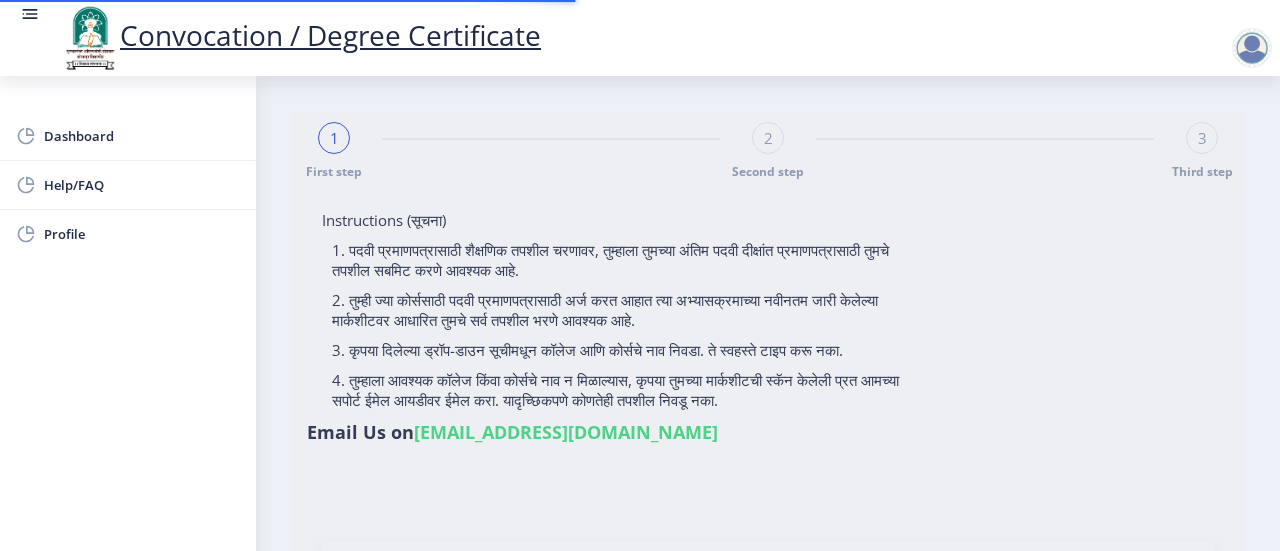 type on "Salgar [PERSON_NAME]" 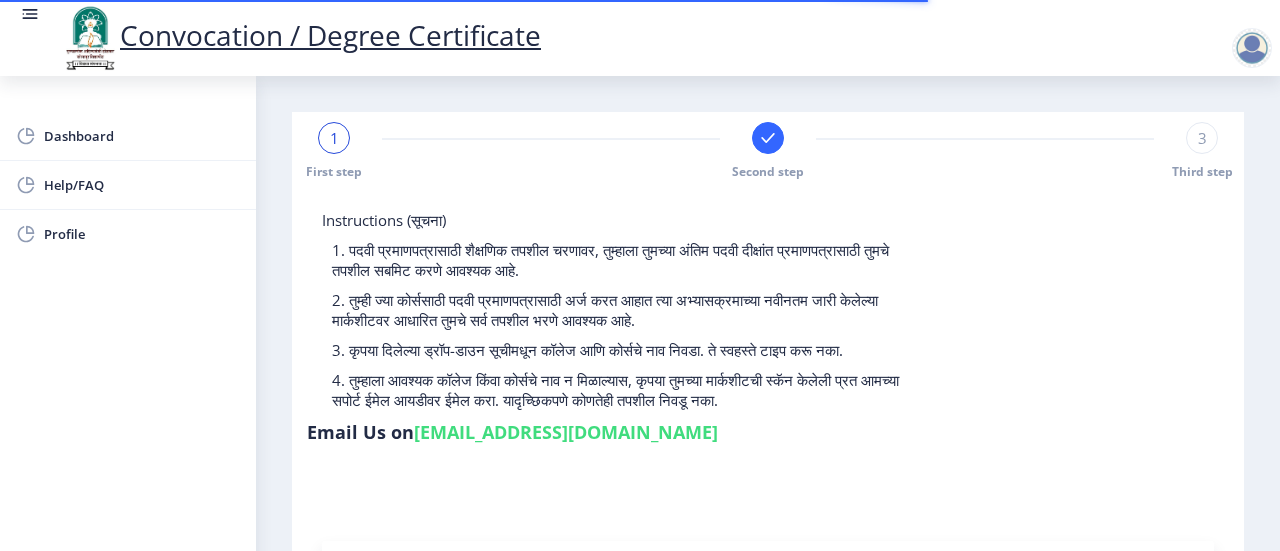 select 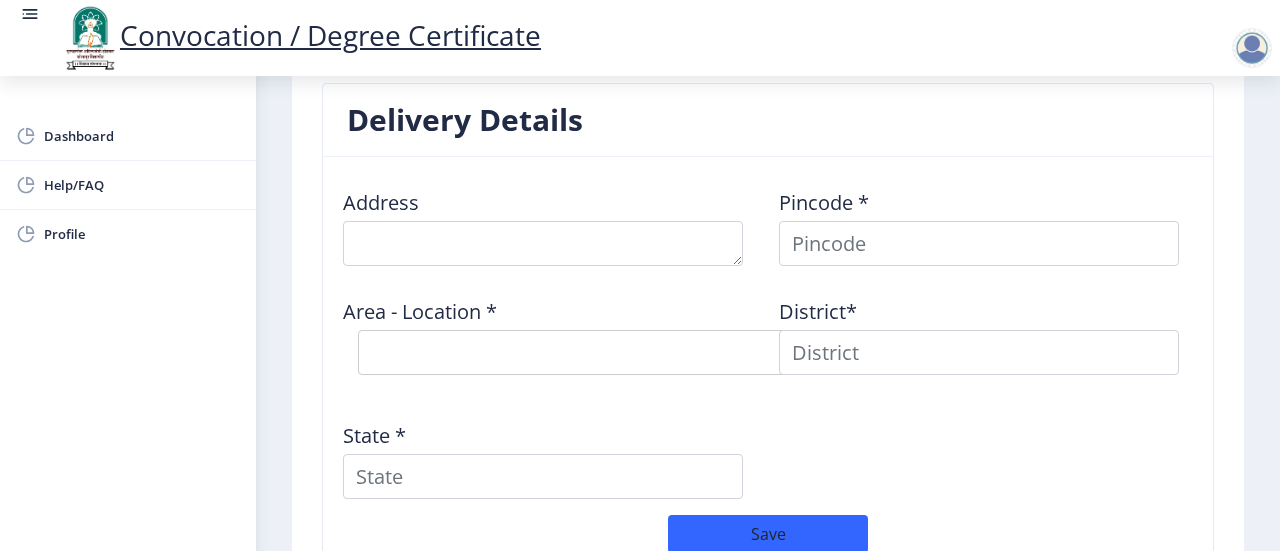 scroll, scrollTop: 1590, scrollLeft: 0, axis: vertical 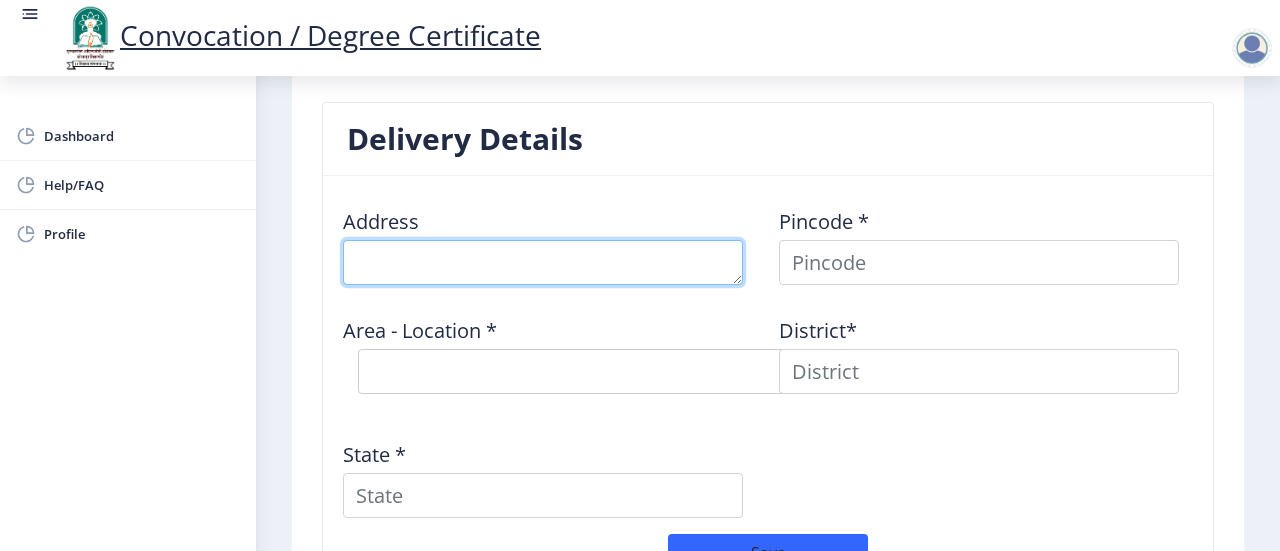 click at bounding box center (543, 262) 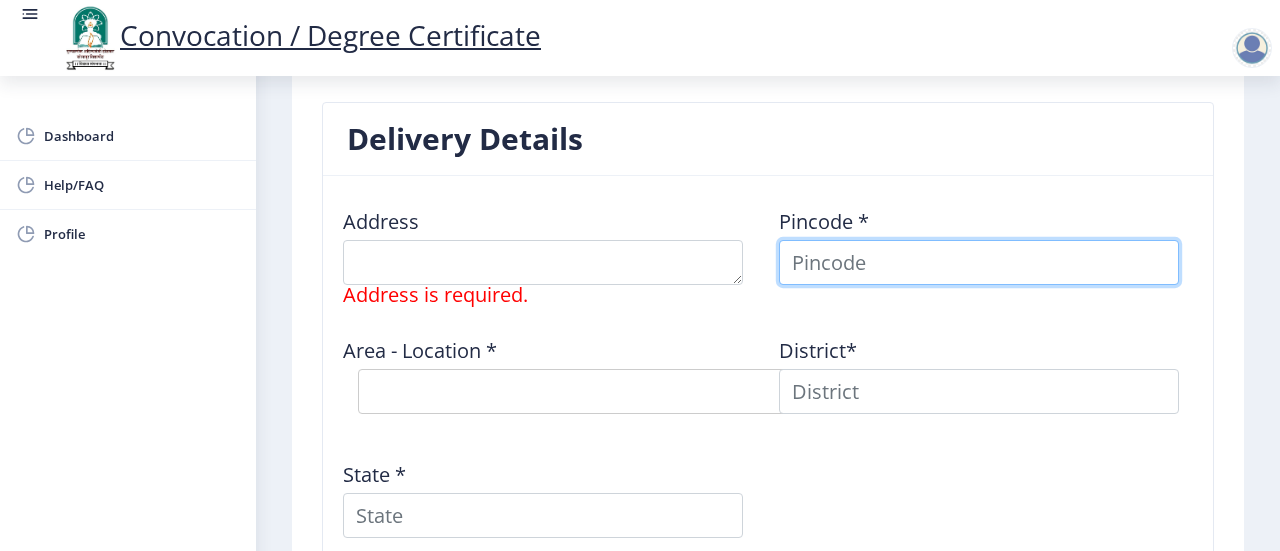 click at bounding box center [979, 262] 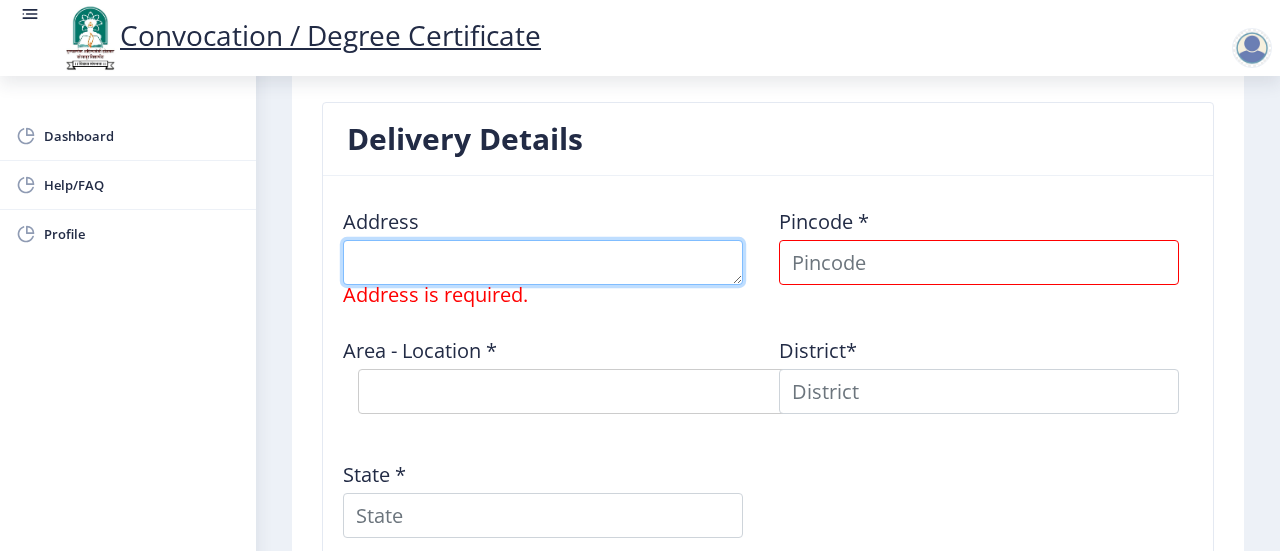 click at bounding box center [543, 262] 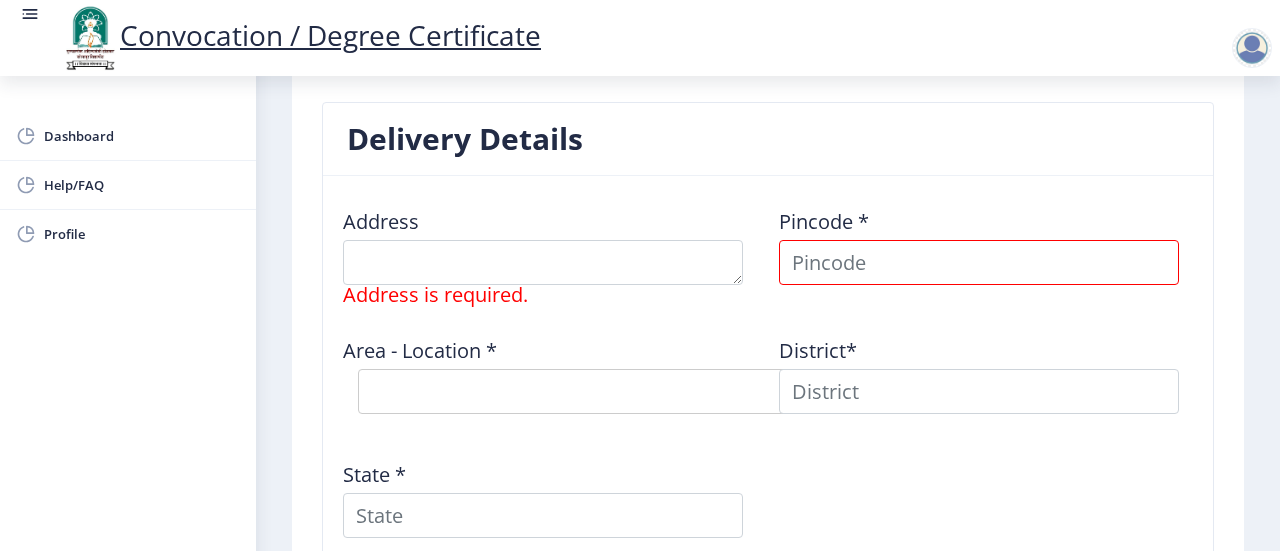 click on "Delivery Details" 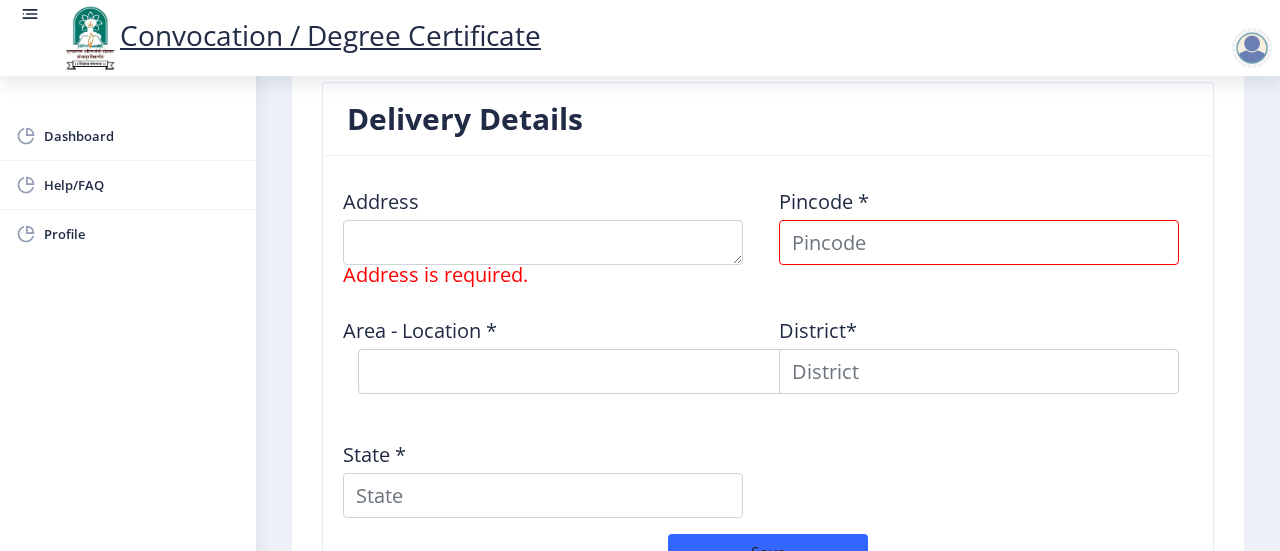 scroll, scrollTop: 1510, scrollLeft: 0, axis: vertical 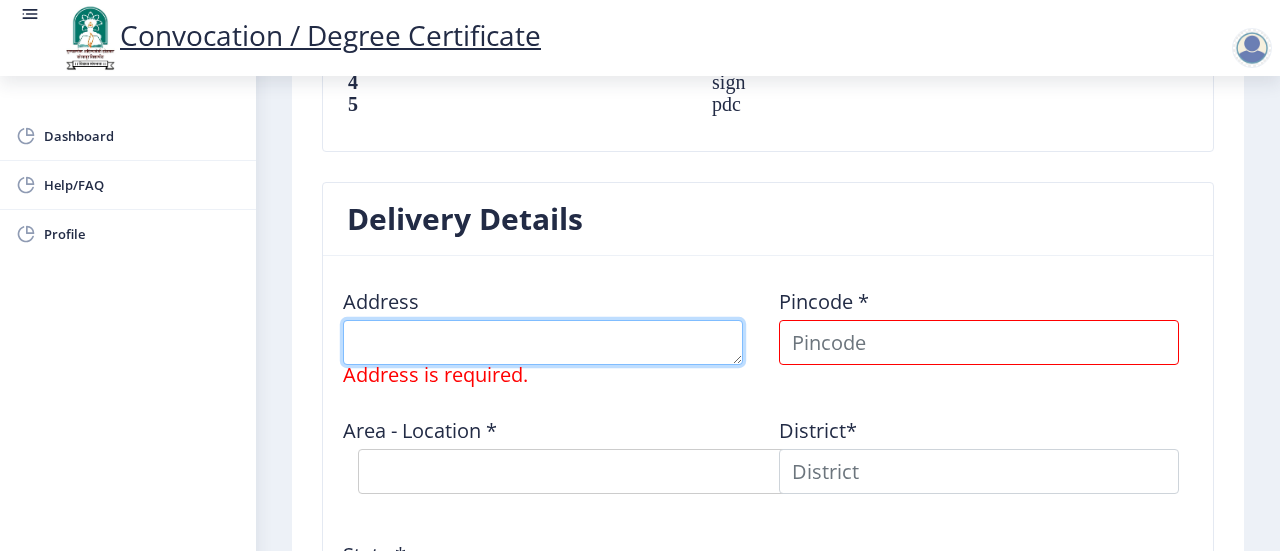 click at bounding box center (543, 342) 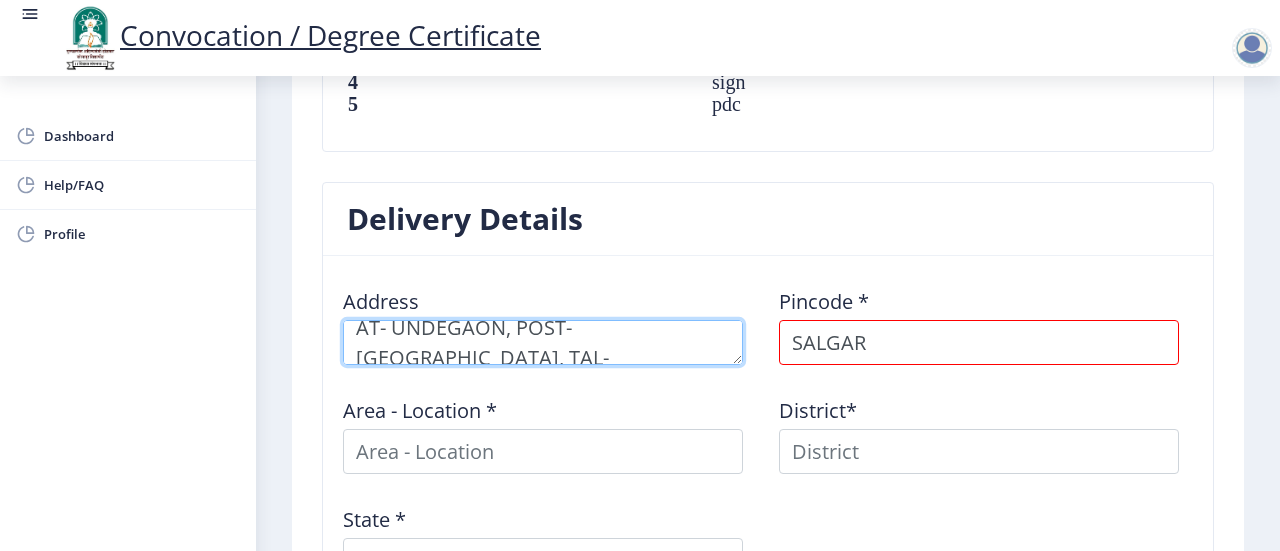 scroll, scrollTop: 28, scrollLeft: 0, axis: vertical 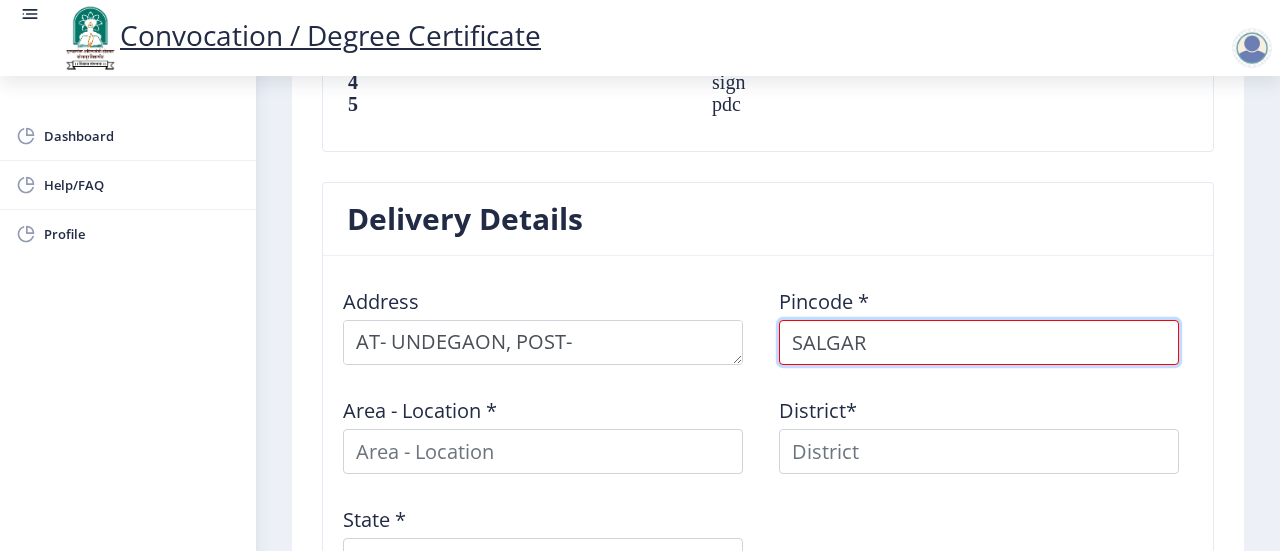 click on "SALGAR" at bounding box center [979, 342] 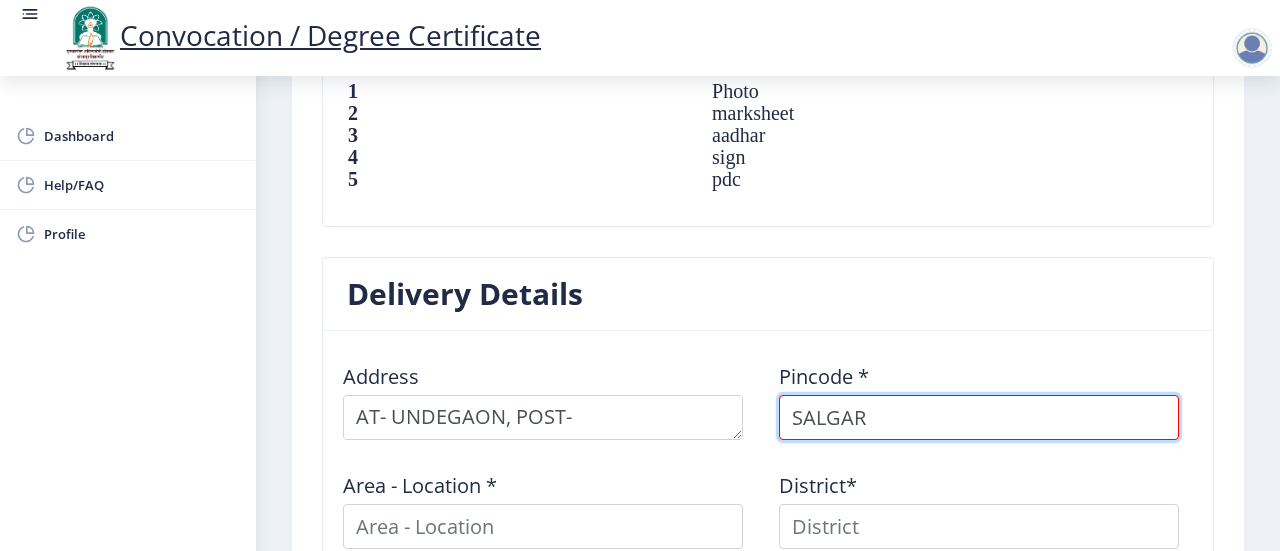 scroll, scrollTop: 1410, scrollLeft: 0, axis: vertical 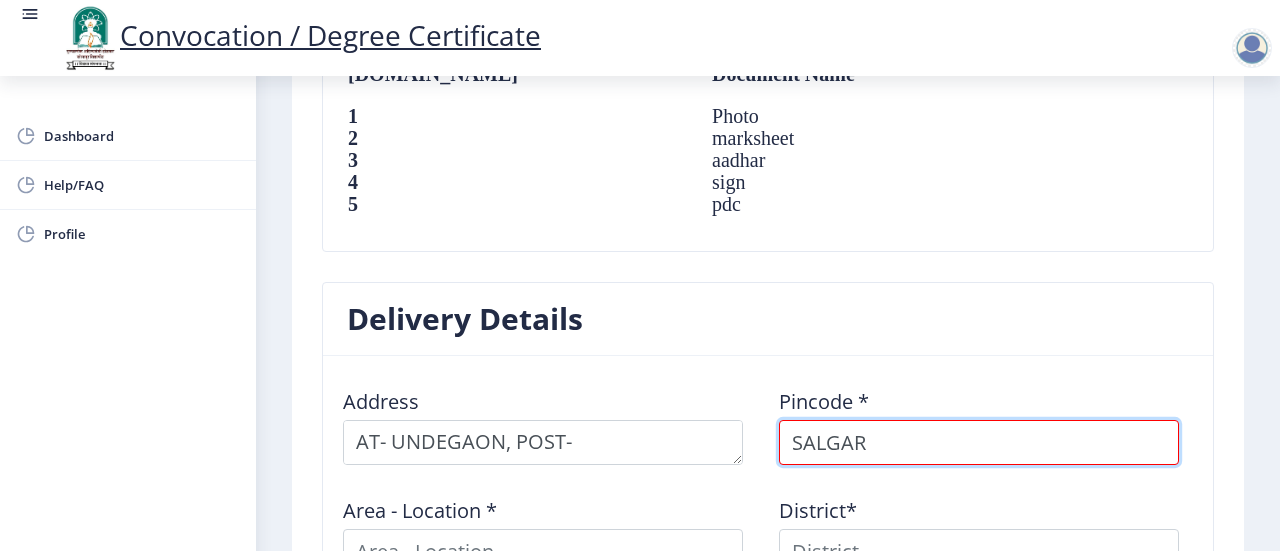 click on "SALGAR" at bounding box center (979, 442) 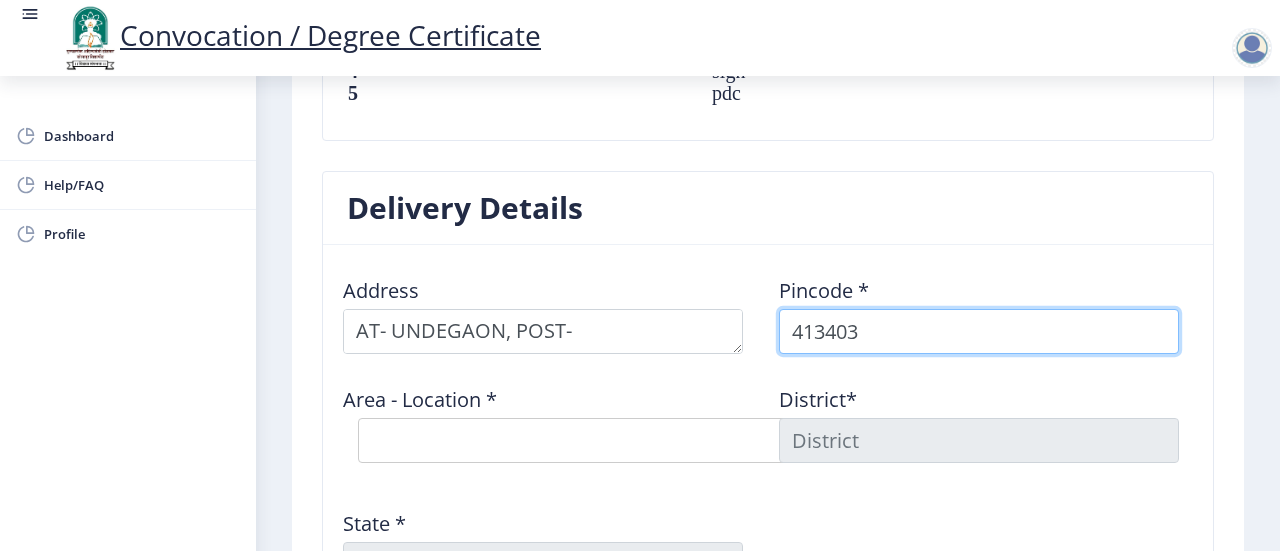 scroll, scrollTop: 1610, scrollLeft: 0, axis: vertical 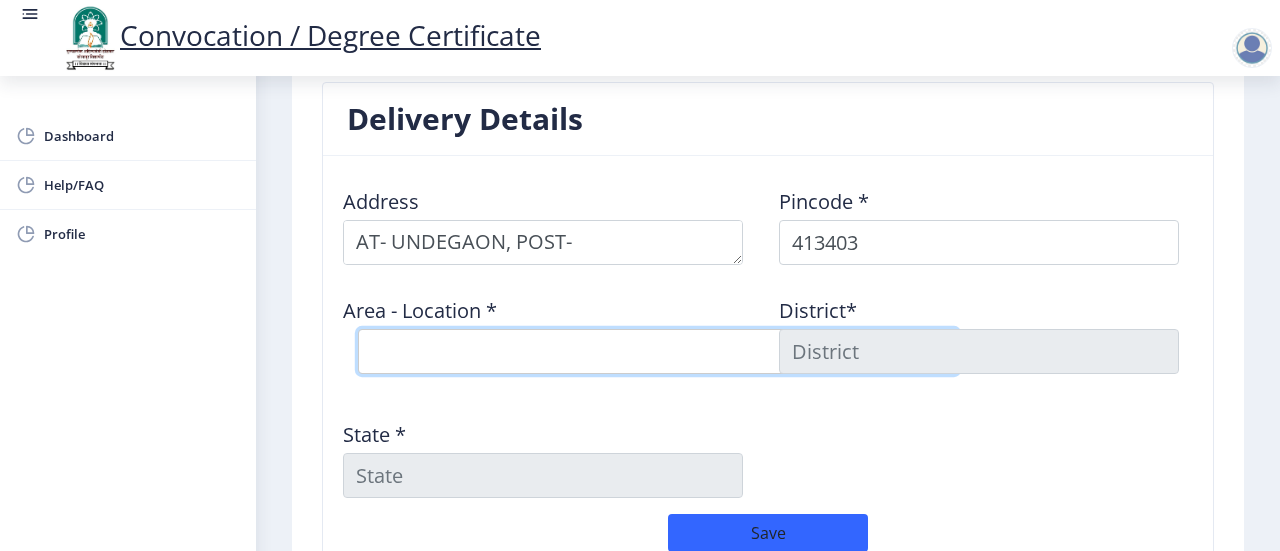 click on "Select Area Location Bavi B.O Ghanegaon B.O [GEOGRAPHIC_DATA] B.O Pangaon S.O ([GEOGRAPHIC_DATA]) Sakat B.O" at bounding box center [658, 351] 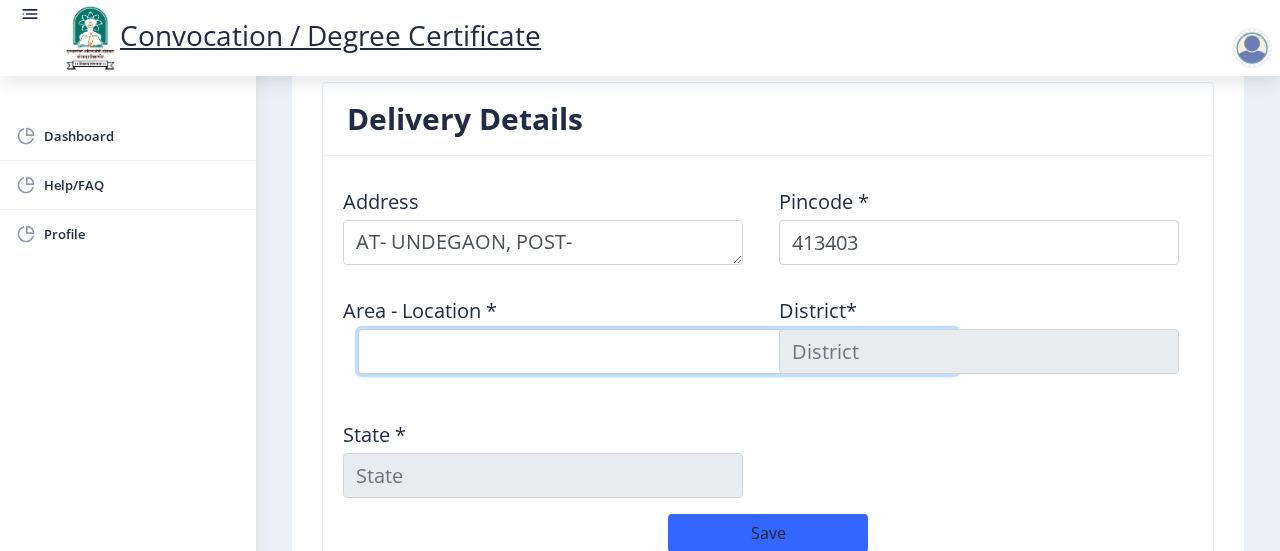 select on "4: Object" 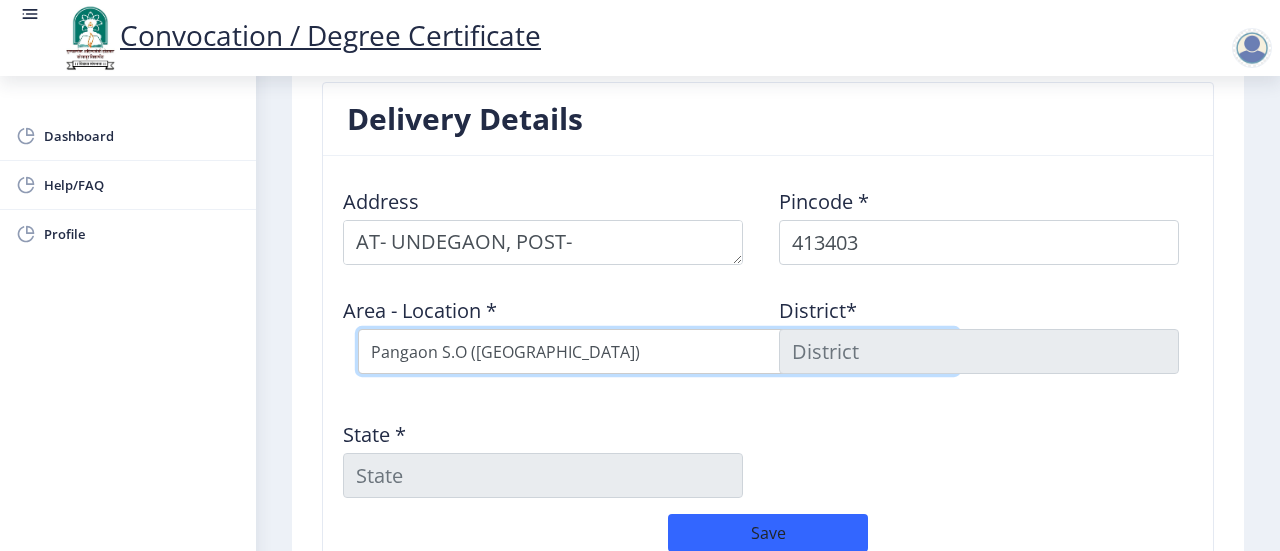 click on "Select Area Location Bavi B.O Ghanegaon B.O [GEOGRAPHIC_DATA] B.O Pangaon S.O ([GEOGRAPHIC_DATA]) Sakat B.O" at bounding box center (658, 351) 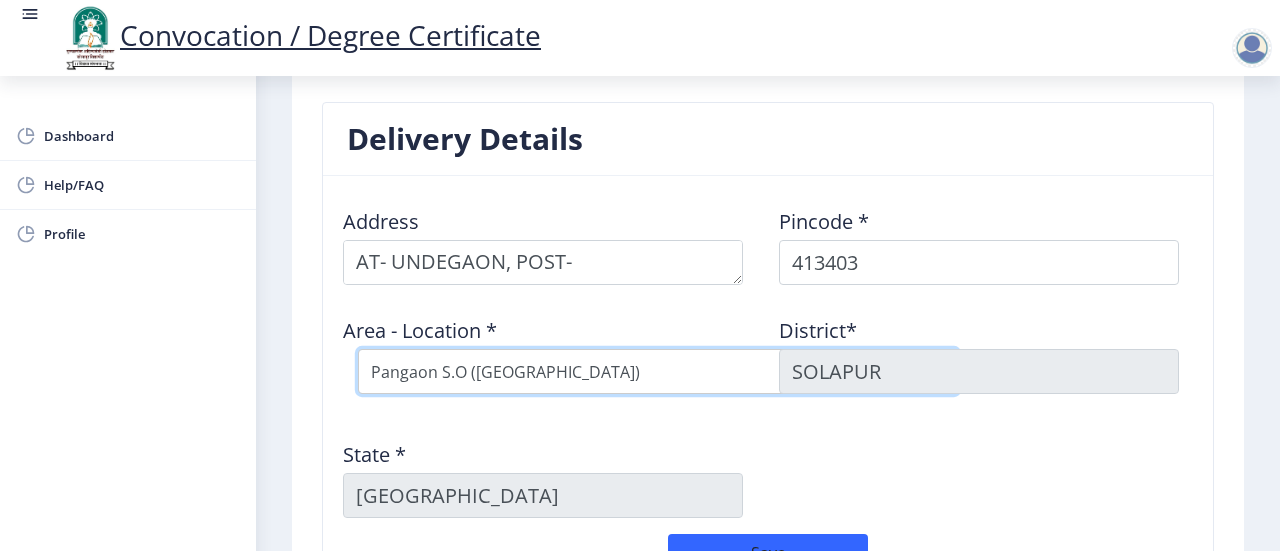 scroll, scrollTop: 1790, scrollLeft: 0, axis: vertical 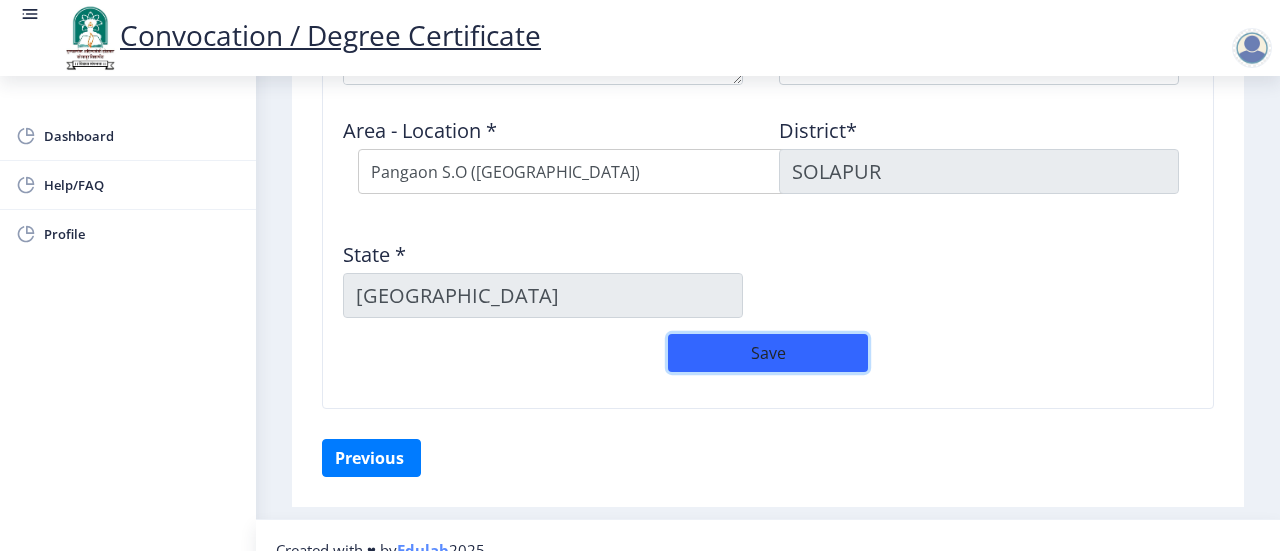click on "Save" 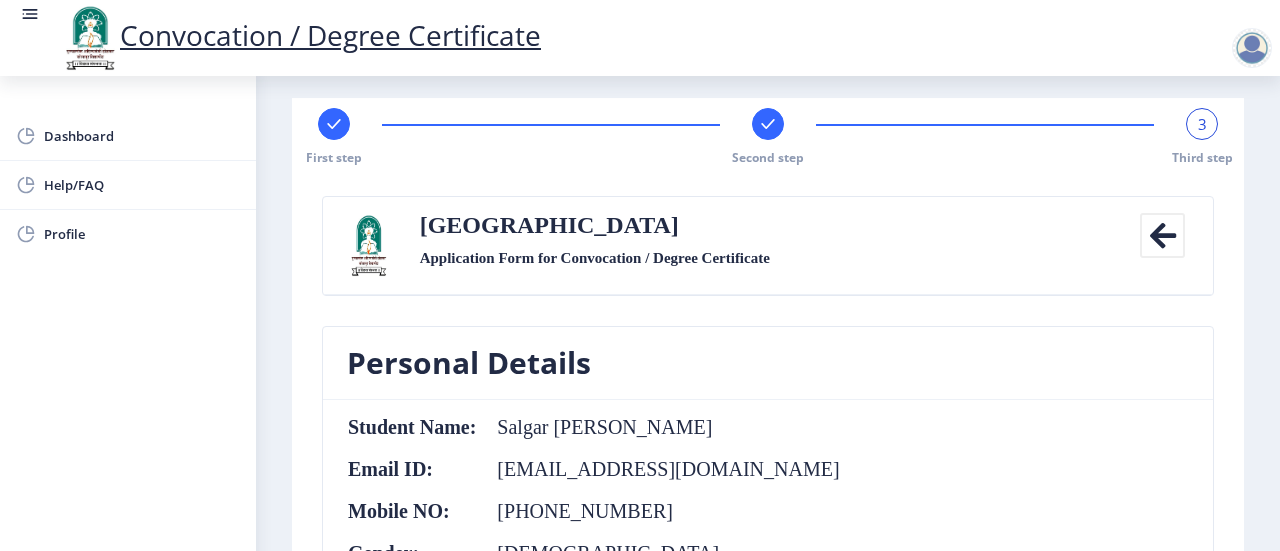 scroll, scrollTop: 0, scrollLeft: 0, axis: both 